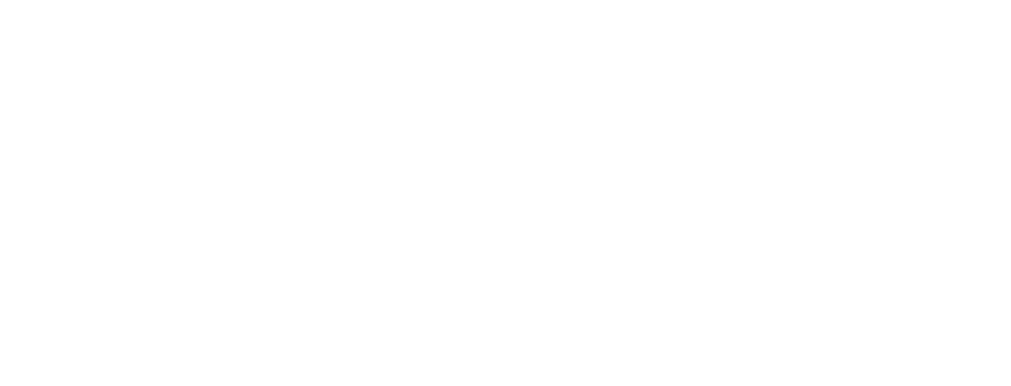 scroll, scrollTop: 0, scrollLeft: 0, axis: both 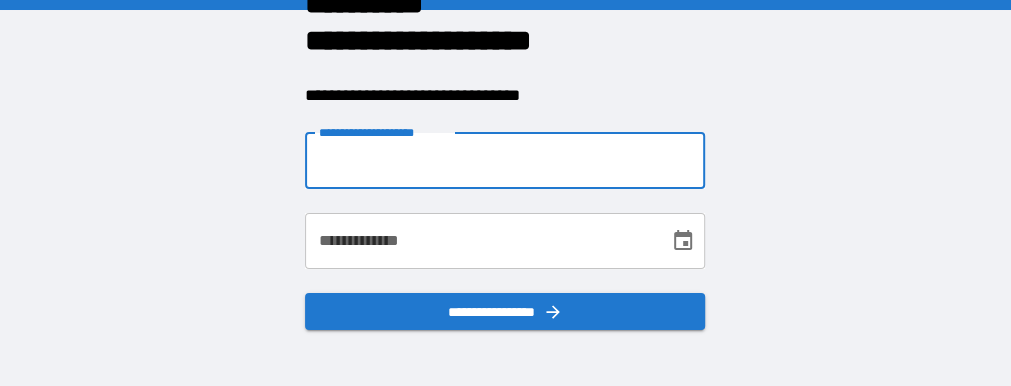 click on "**********" at bounding box center [505, 161] 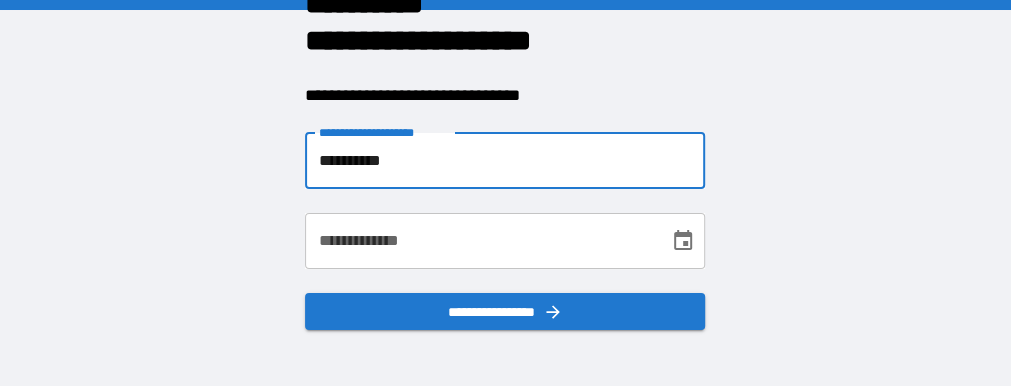 type on "**********" 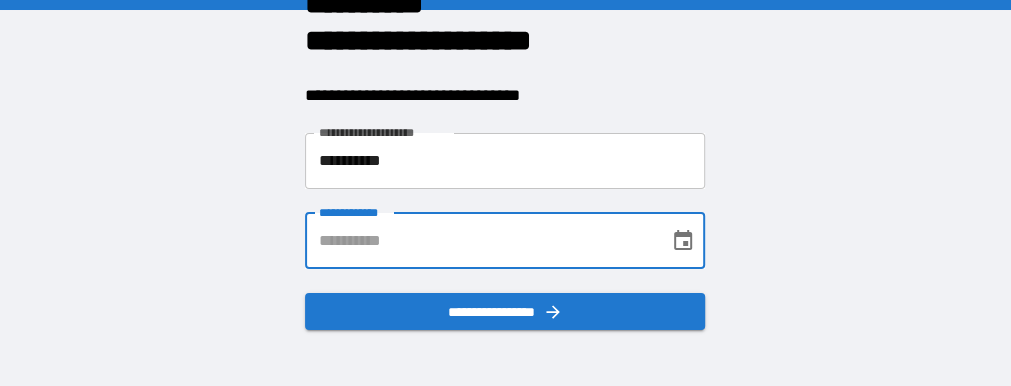 click on "**********" at bounding box center [480, 241] 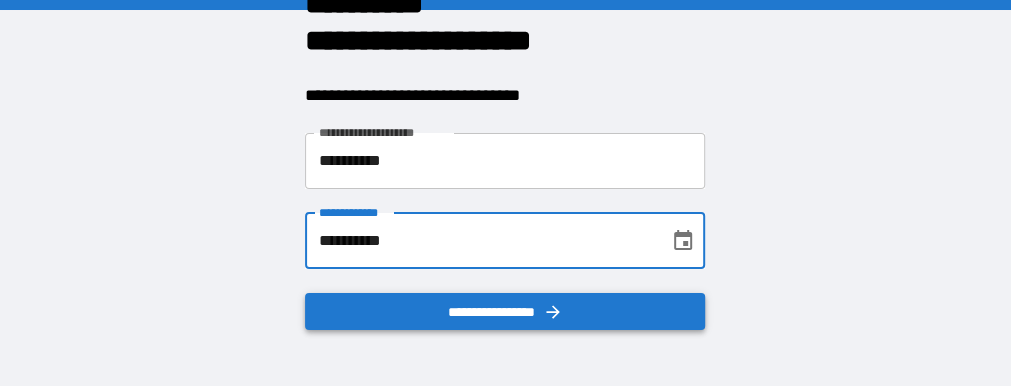 type on "**********" 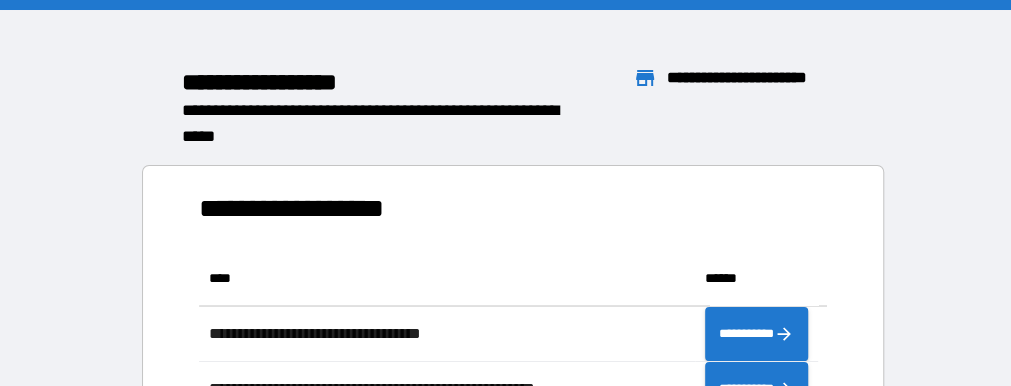 scroll, scrollTop: 14, scrollLeft: 15, axis: both 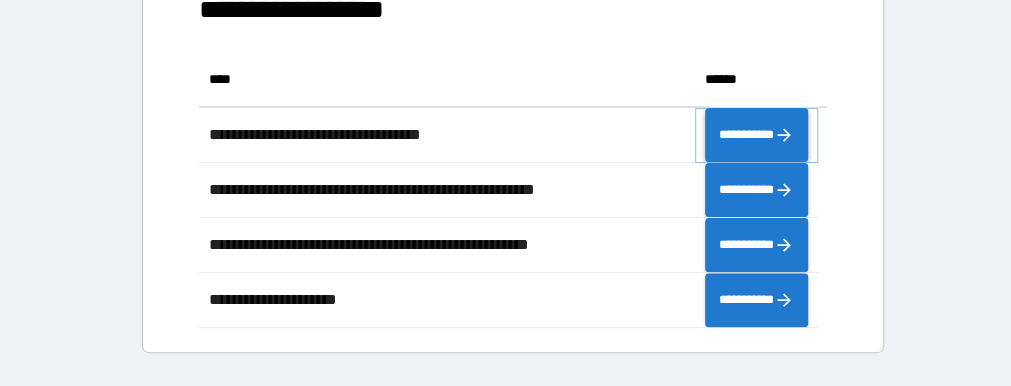 click on "**********" at bounding box center (757, 134) 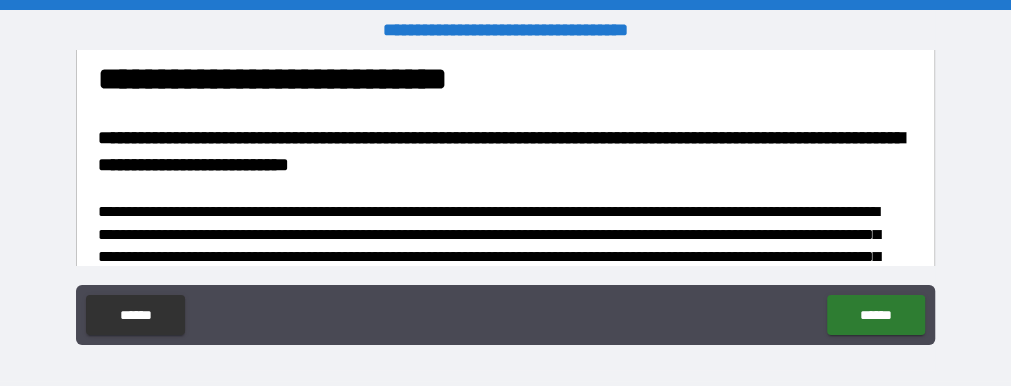 scroll, scrollTop: 752, scrollLeft: 0, axis: vertical 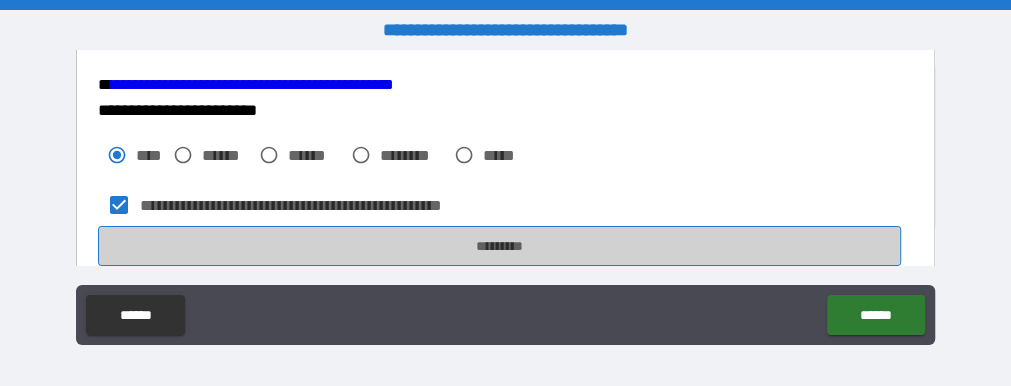 click on "*********" at bounding box center [499, 246] 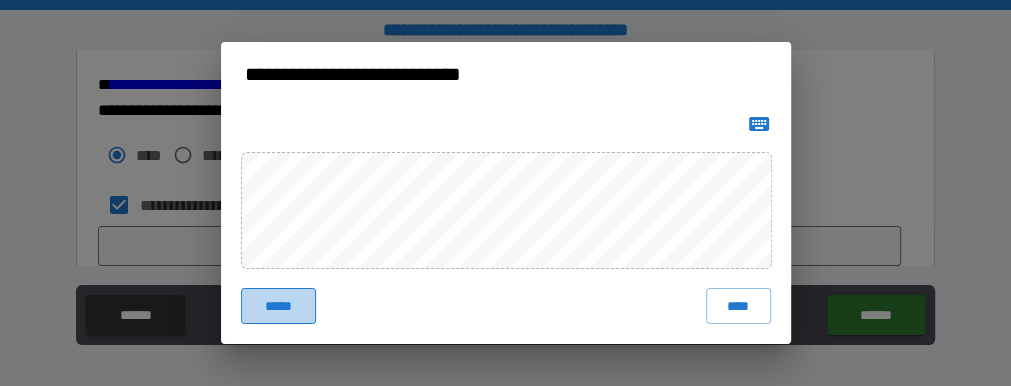 click on "*****" at bounding box center [279, 306] 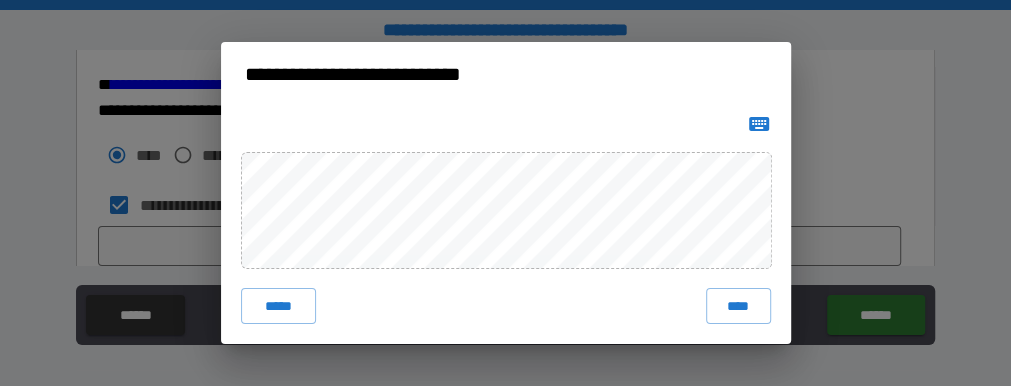 click on "***** ****" at bounding box center [506, 224] 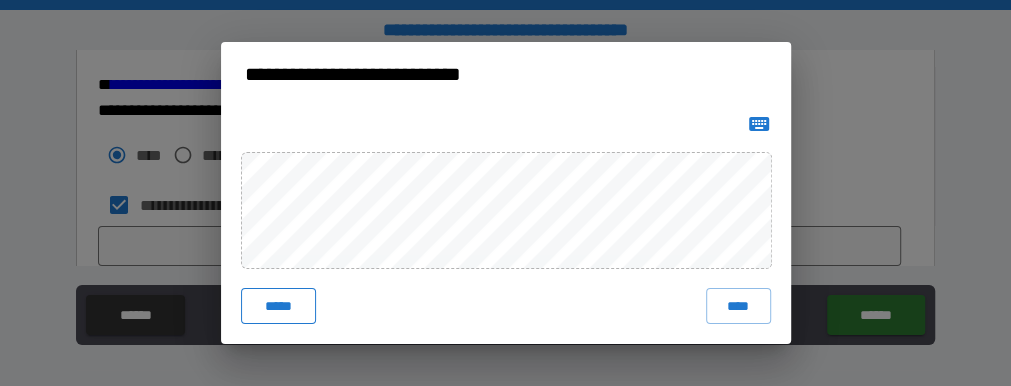click on "*****" at bounding box center [279, 306] 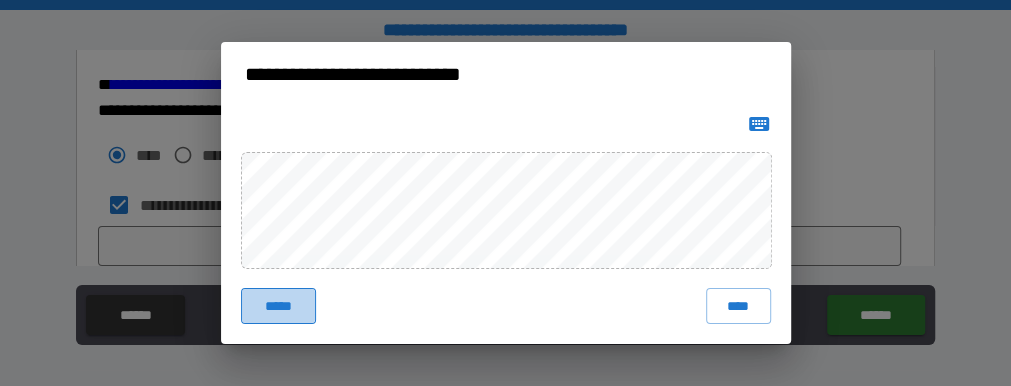 click on "*****" at bounding box center [279, 306] 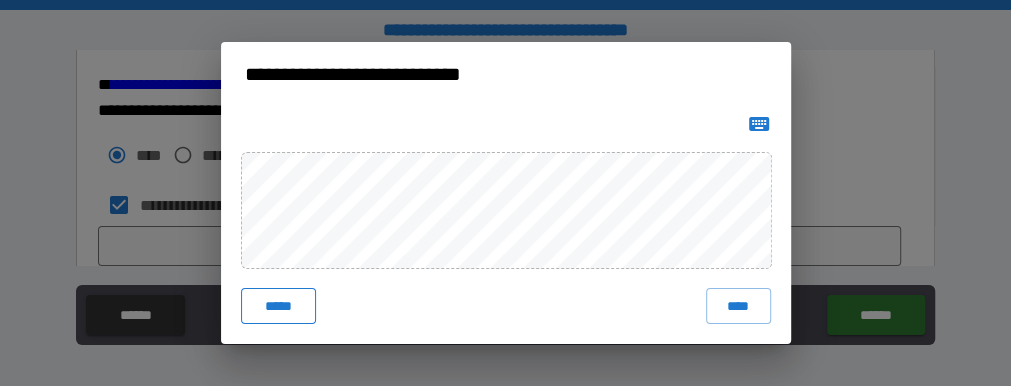 click on "*****" at bounding box center (279, 306) 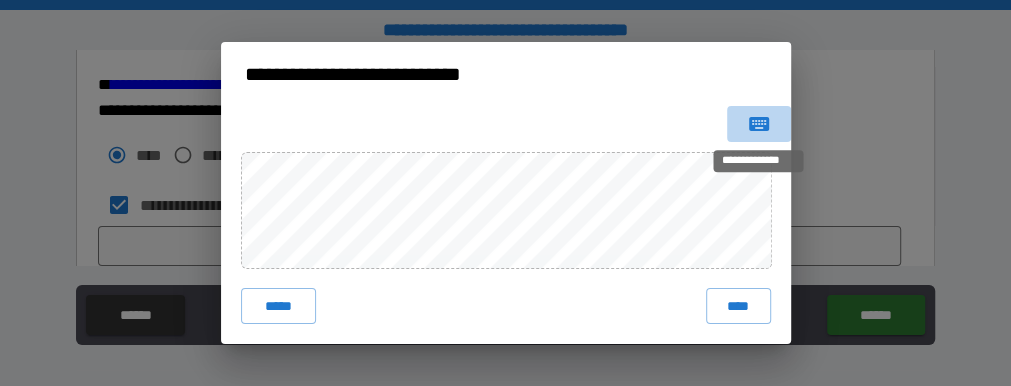 click 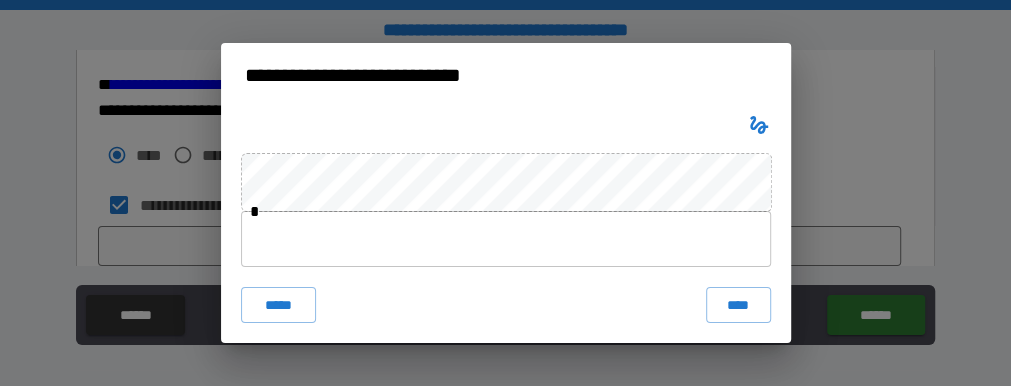 click at bounding box center [506, 239] 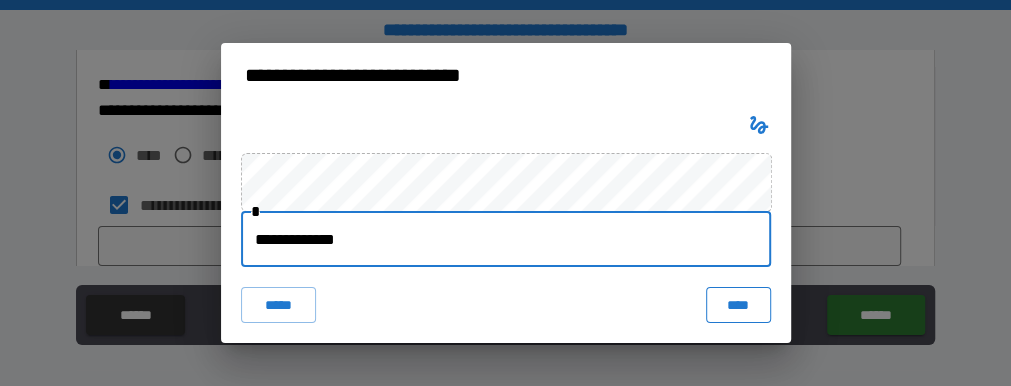 type on "**********" 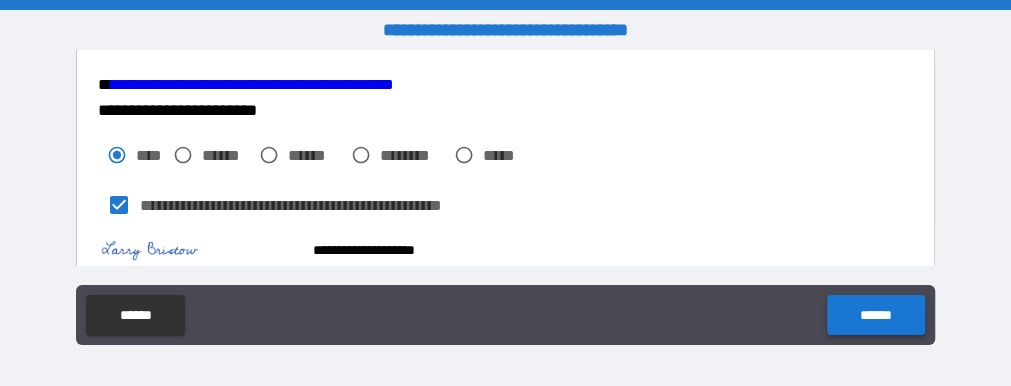 click on "******" at bounding box center [875, 315] 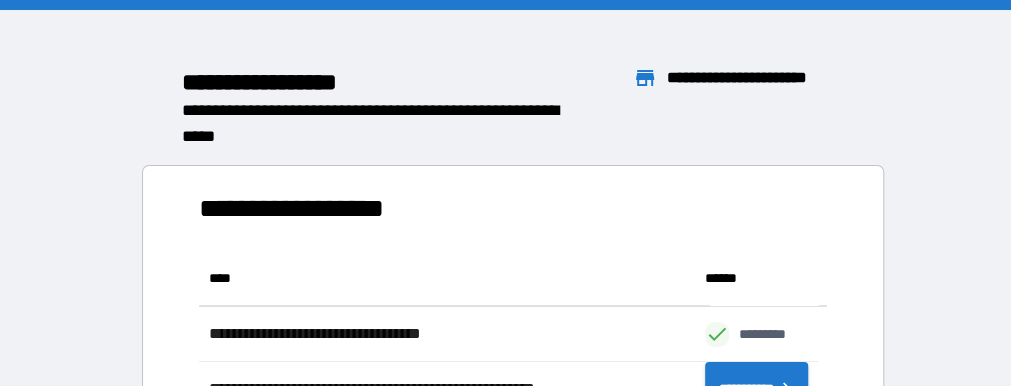 scroll, scrollTop: 14, scrollLeft: 15, axis: both 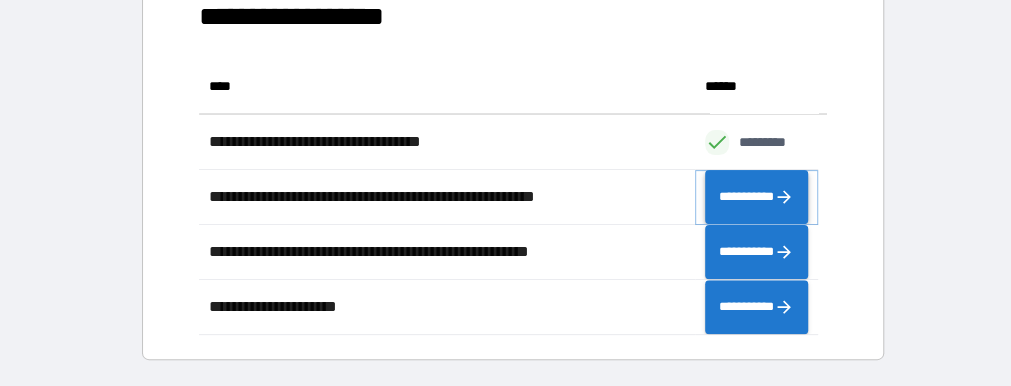 click on "**********" at bounding box center [757, 196] 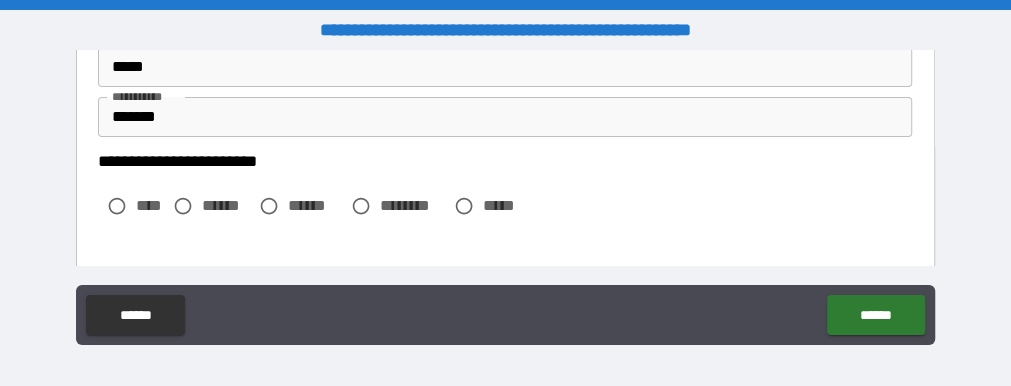 scroll, scrollTop: 130, scrollLeft: 0, axis: vertical 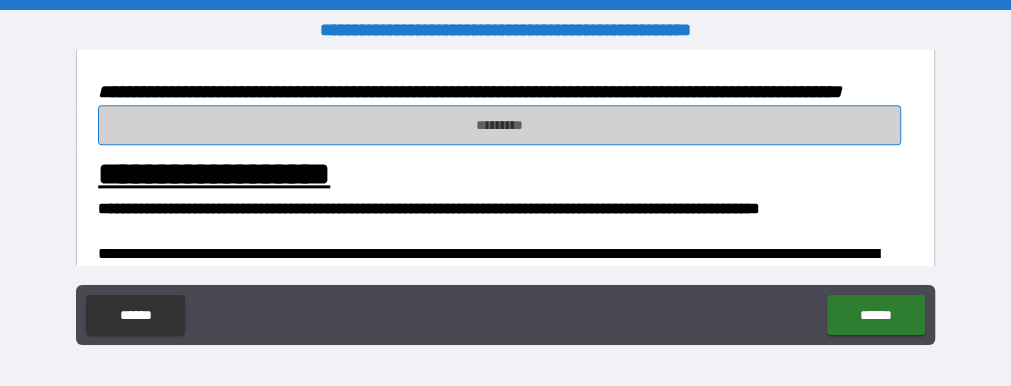 click on "*********" at bounding box center (499, 125) 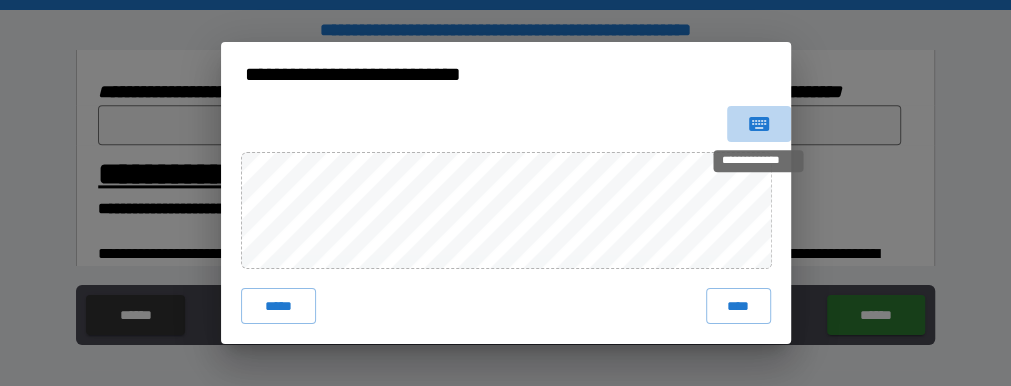 click 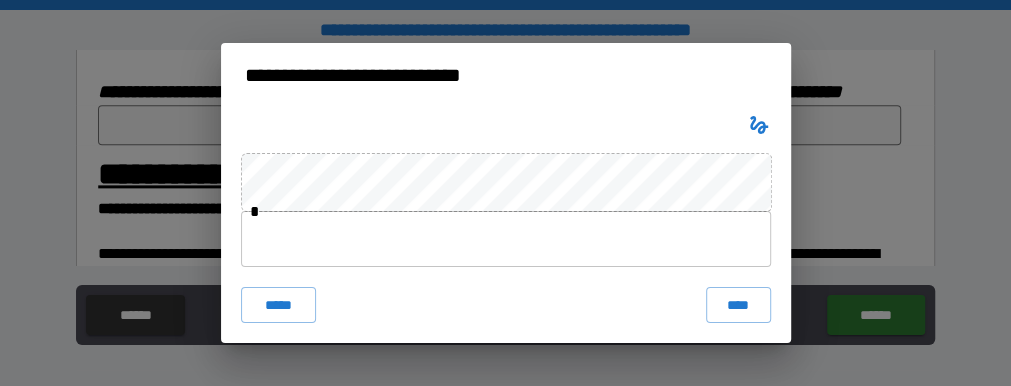 click at bounding box center [506, 239] 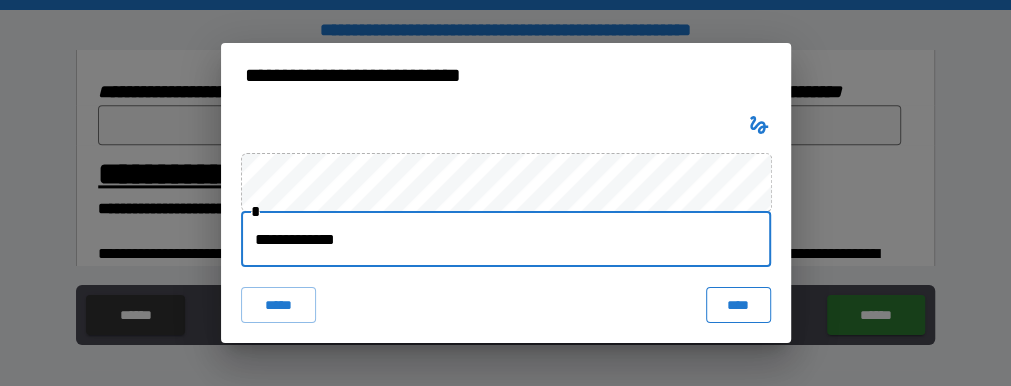 type on "**********" 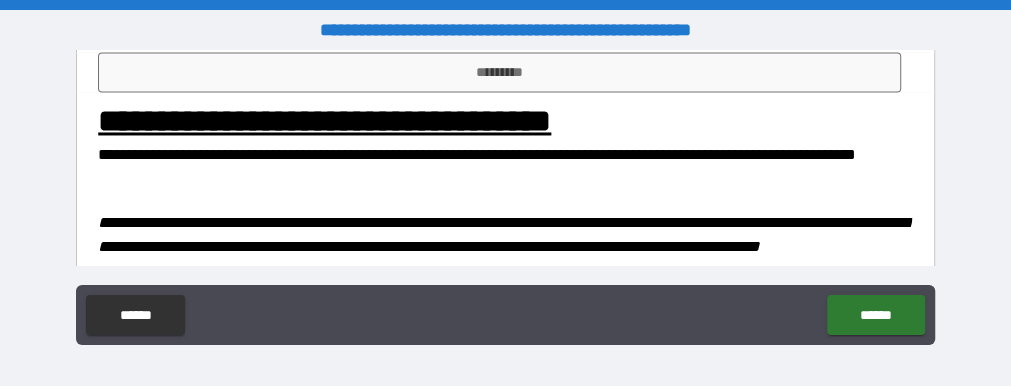 scroll, scrollTop: 1589, scrollLeft: 0, axis: vertical 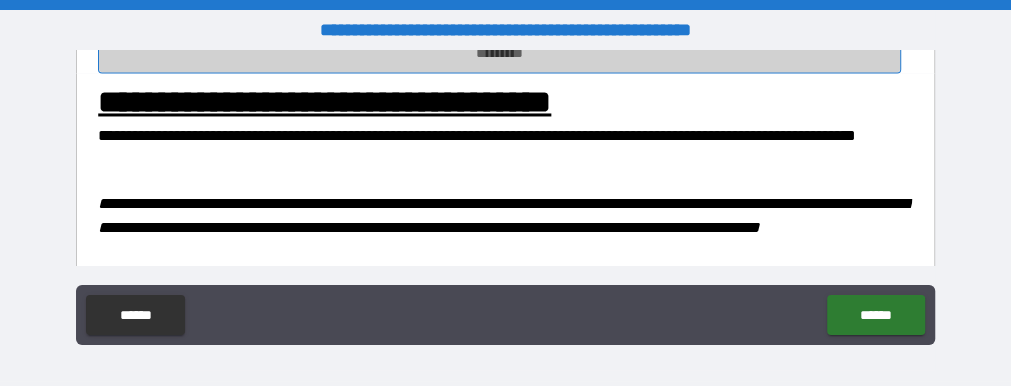 click on "*********" at bounding box center (499, 53) 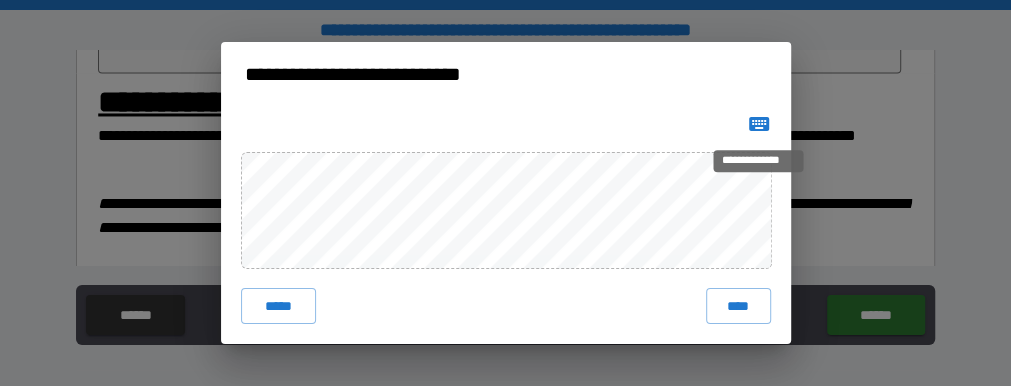 click 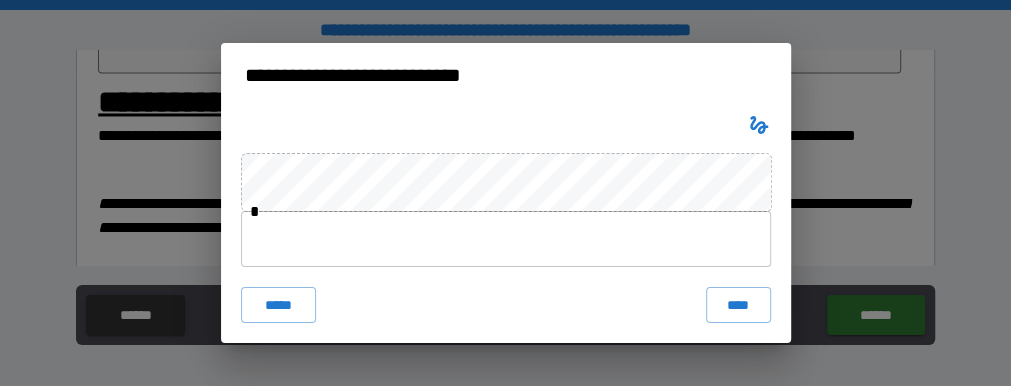 type 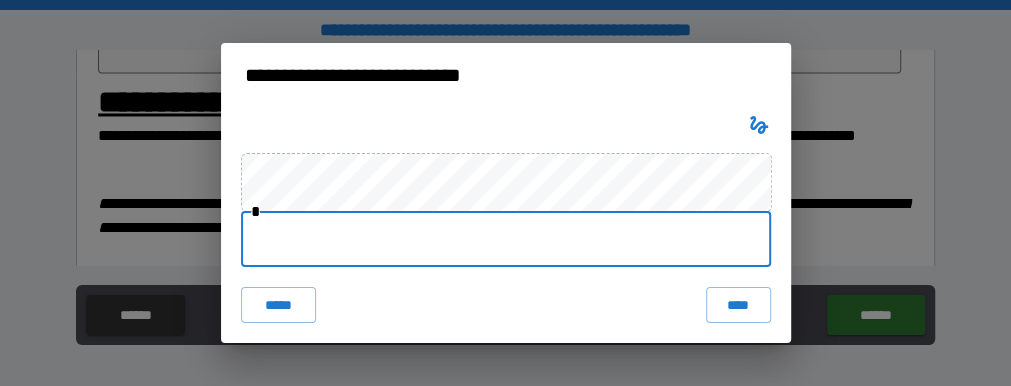 click at bounding box center [506, 239] 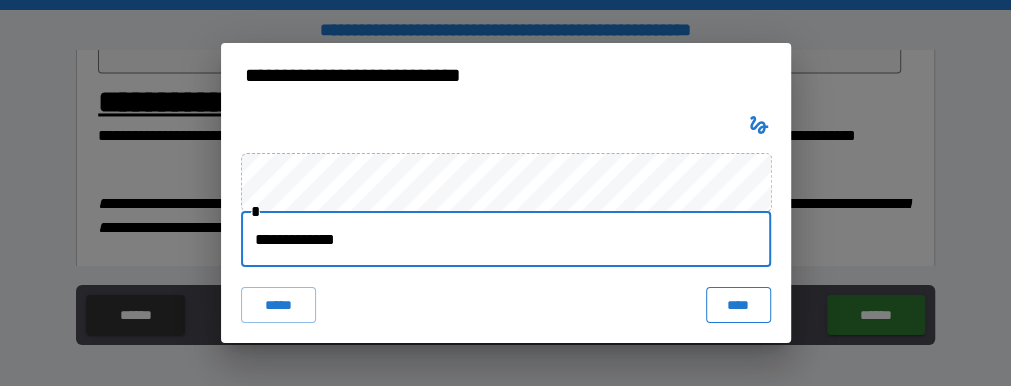 type on "**********" 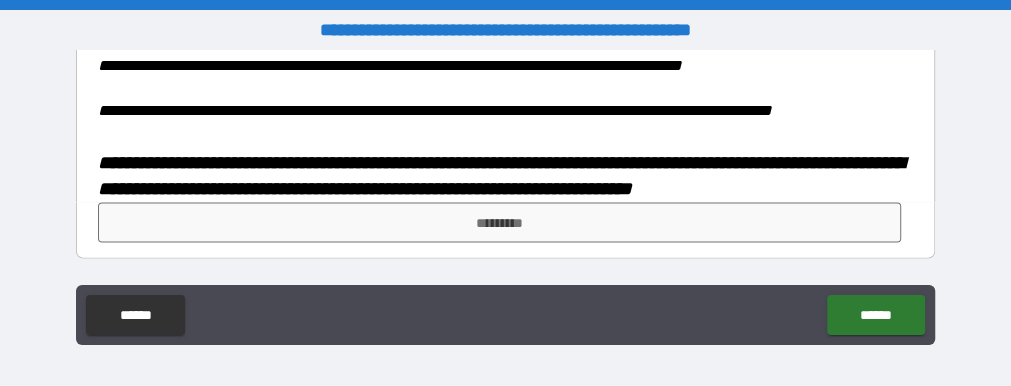 scroll, scrollTop: 2150, scrollLeft: 0, axis: vertical 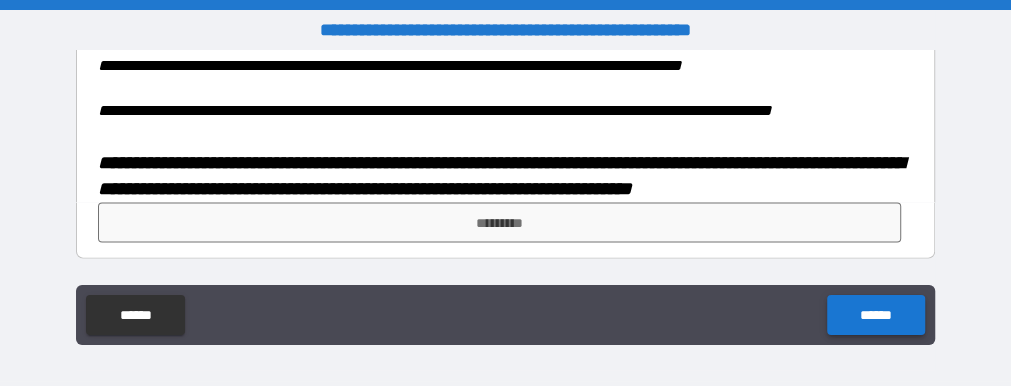 click on "******" at bounding box center [875, 315] 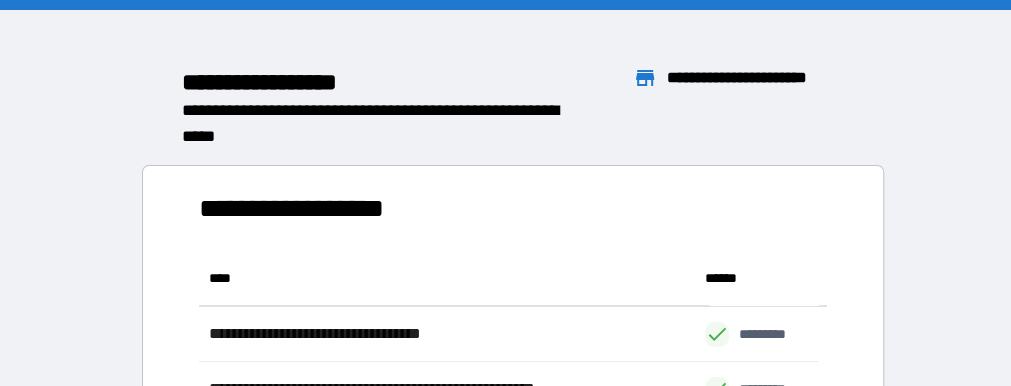 scroll, scrollTop: 14, scrollLeft: 15, axis: both 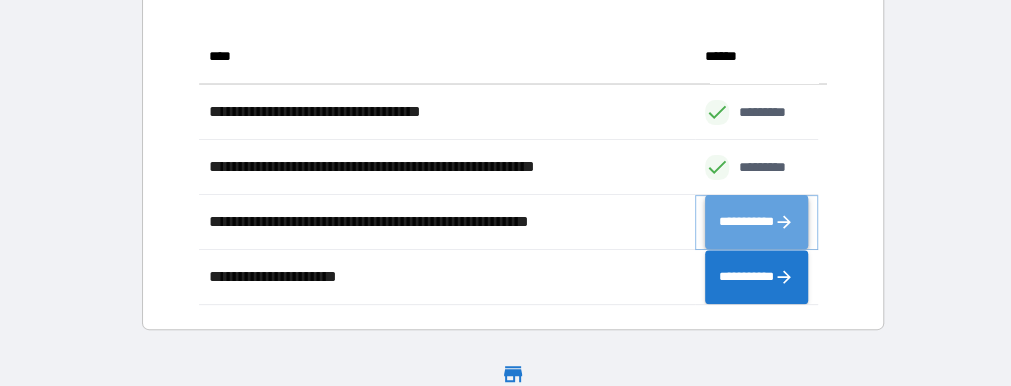 click on "**********" at bounding box center [757, 221] 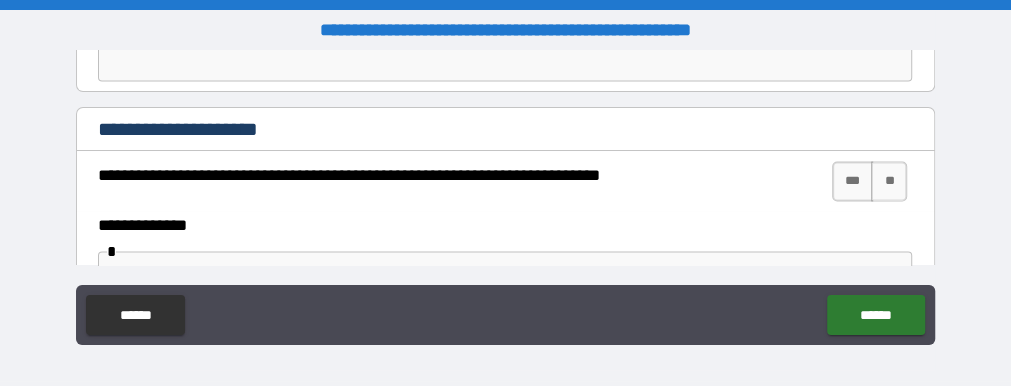 scroll, scrollTop: 1504, scrollLeft: 0, axis: vertical 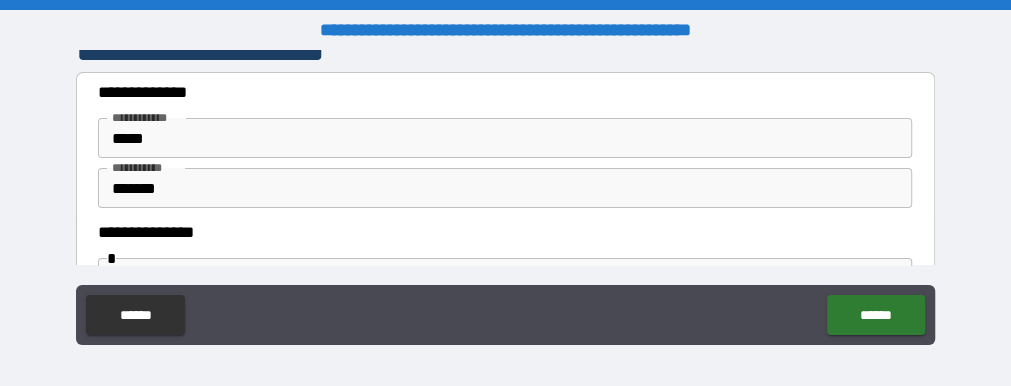 click on "**********" at bounding box center [480, 278] 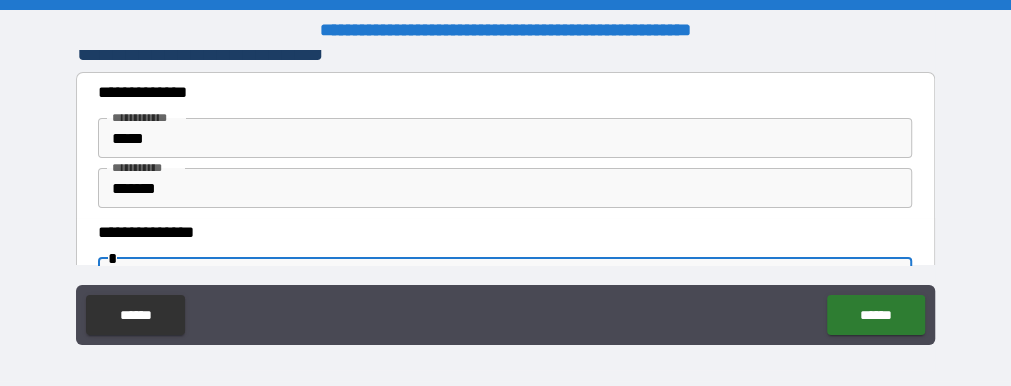scroll, scrollTop: 287, scrollLeft: 0, axis: vertical 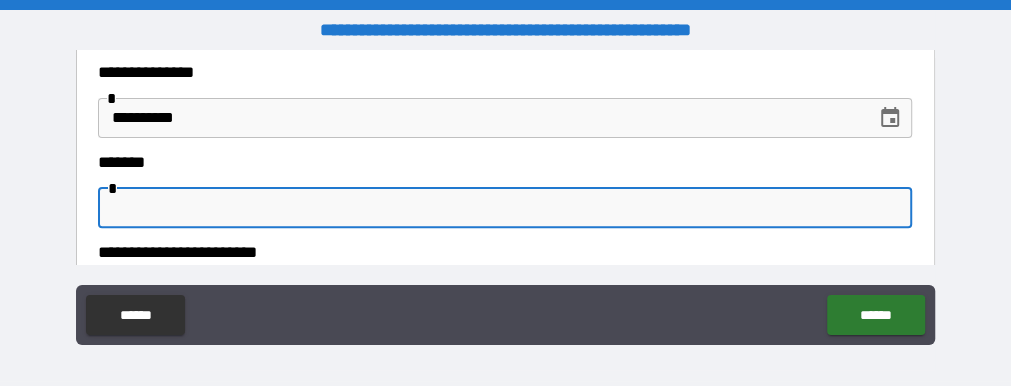 click at bounding box center [505, 208] 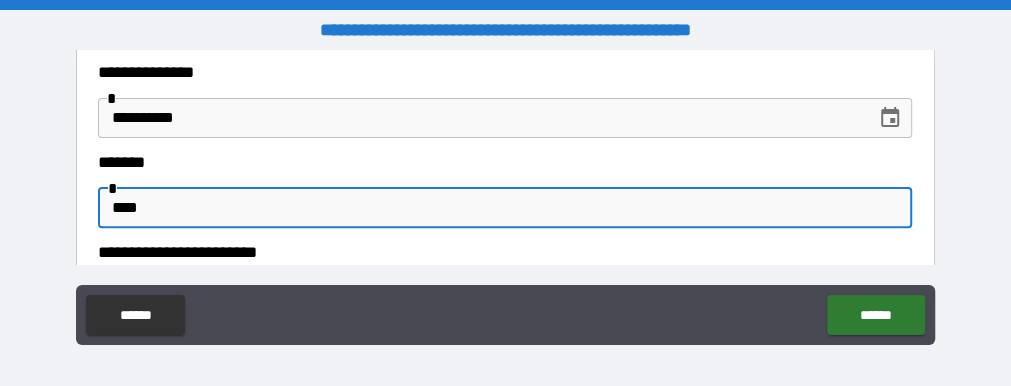 scroll, scrollTop: 475, scrollLeft: 0, axis: vertical 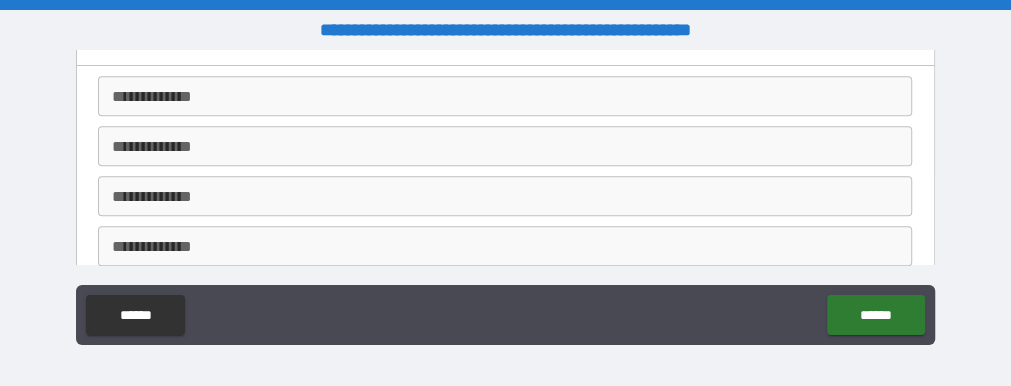 type on "****" 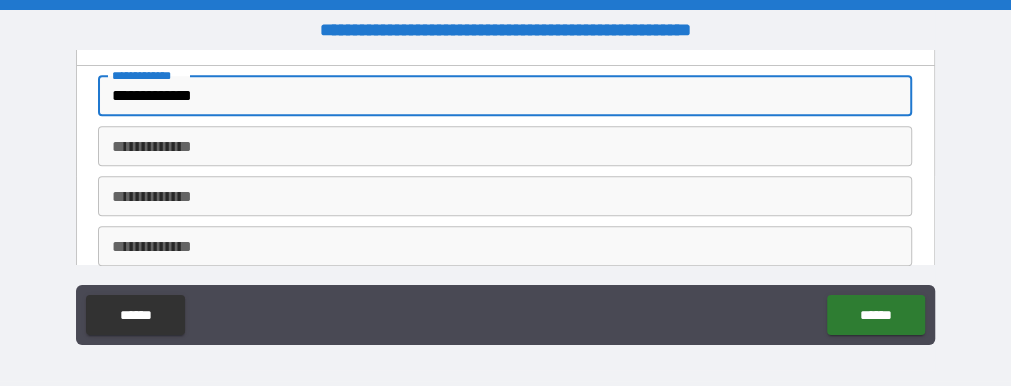 scroll, scrollTop: 832, scrollLeft: 0, axis: vertical 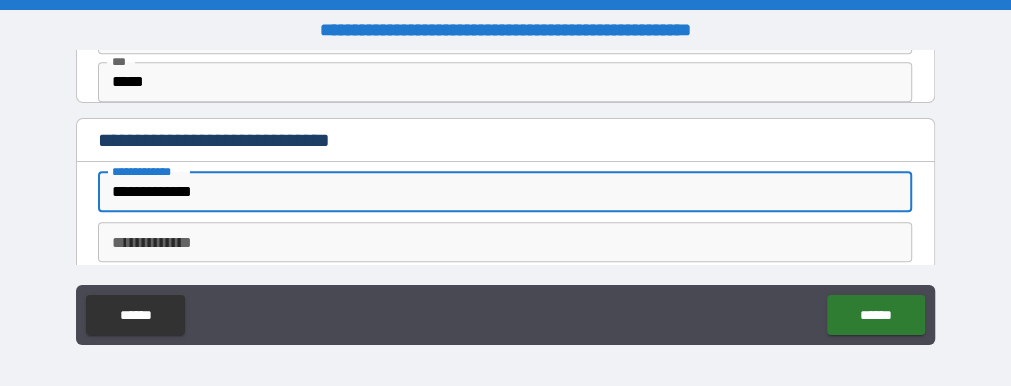 drag, startPoint x: 238, startPoint y: 185, endPoint x: 106, endPoint y: 184, distance: 132.00378 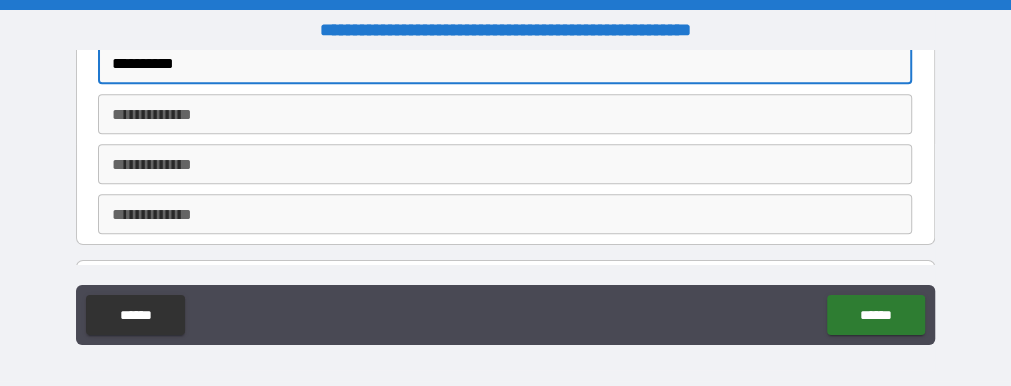 scroll, scrollTop: 1084, scrollLeft: 0, axis: vertical 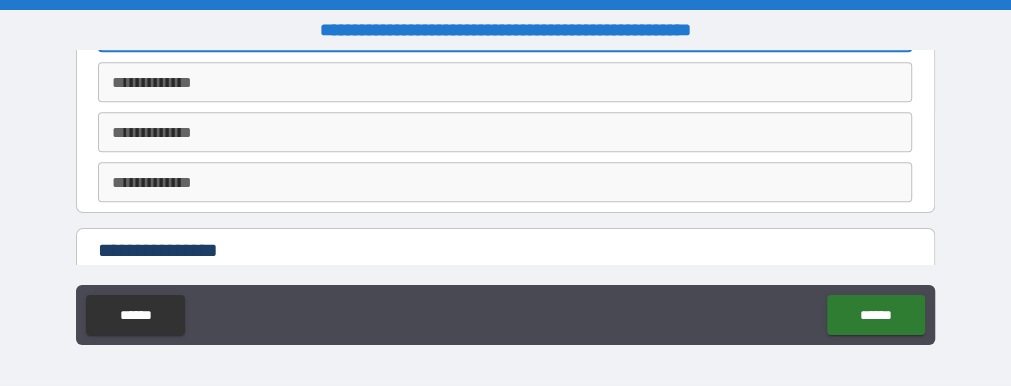 type on "**********" 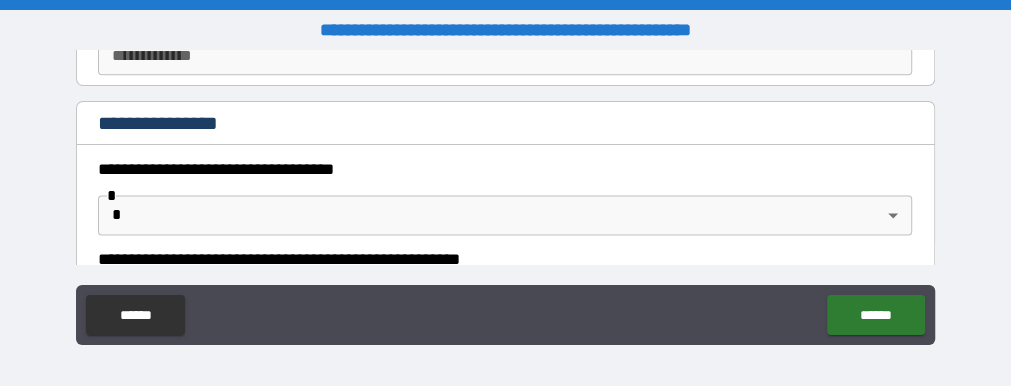 scroll, scrollTop: 1244, scrollLeft: 0, axis: vertical 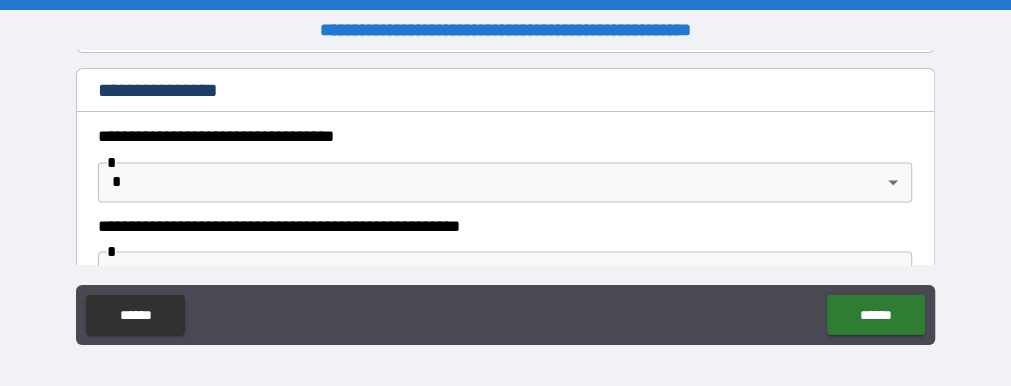 type on "**********" 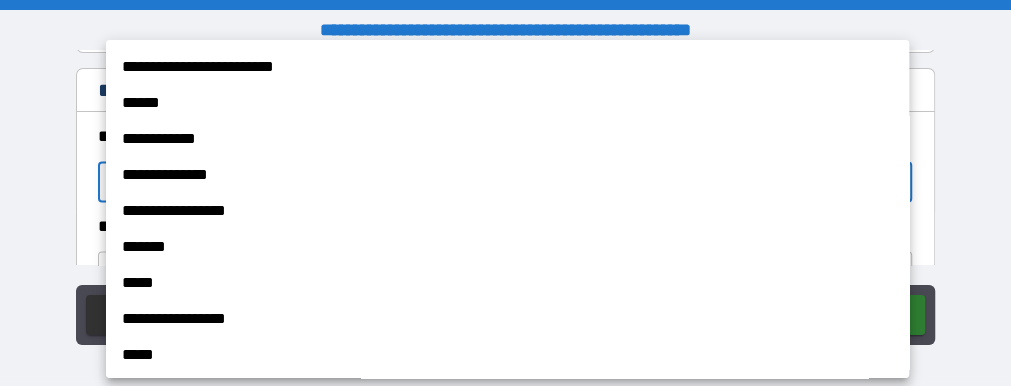scroll, scrollTop: 182, scrollLeft: 0, axis: vertical 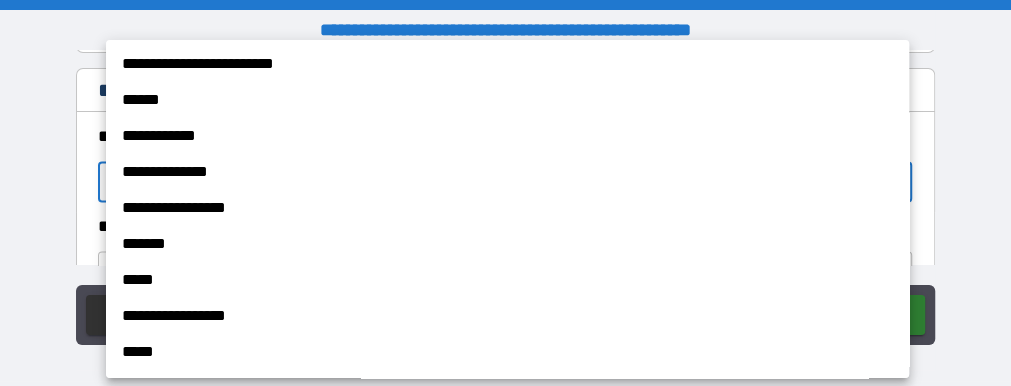 click on "**********" at bounding box center [500, 316] 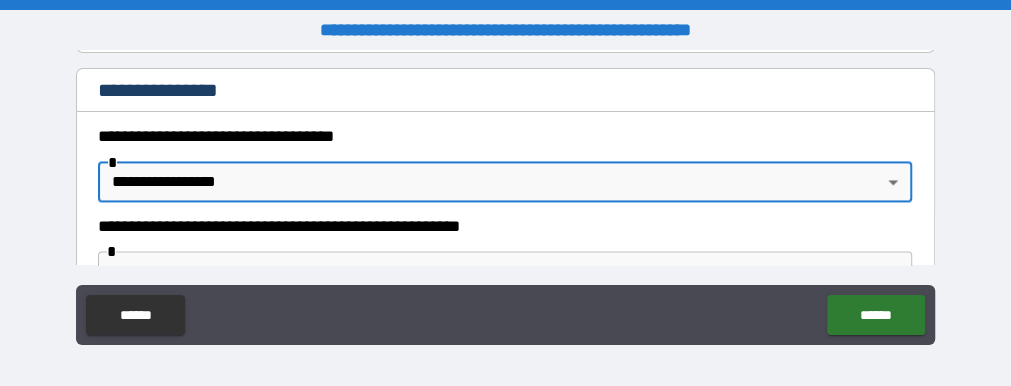 type on "**********" 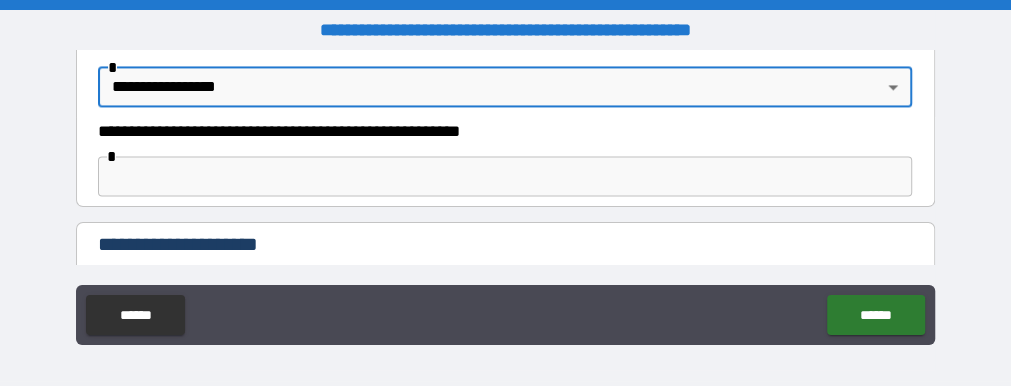 scroll, scrollTop: 1371, scrollLeft: 0, axis: vertical 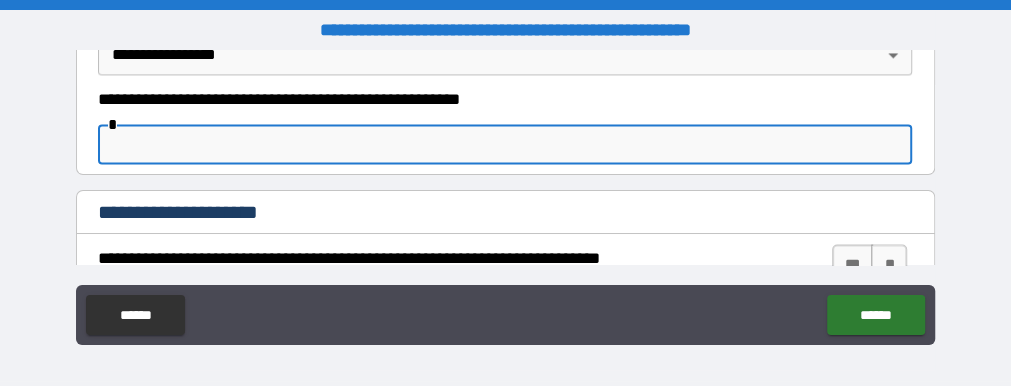 click at bounding box center (505, 144) 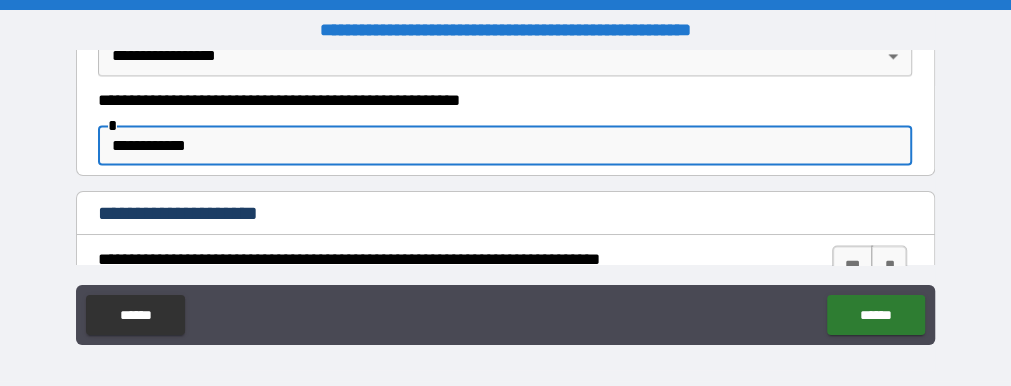 scroll, scrollTop: 1530, scrollLeft: 0, axis: vertical 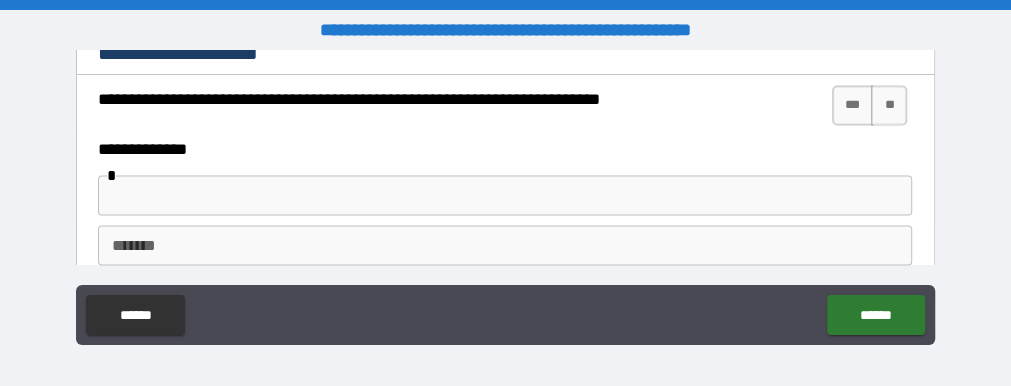 type on "**********" 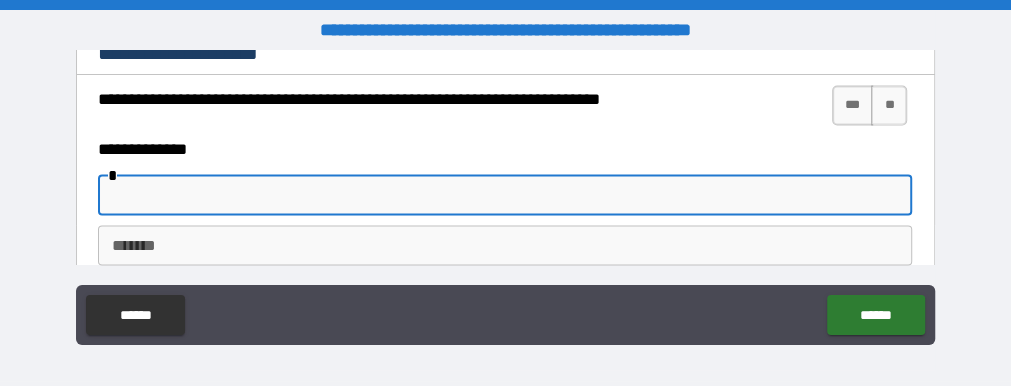 click at bounding box center (505, 195) 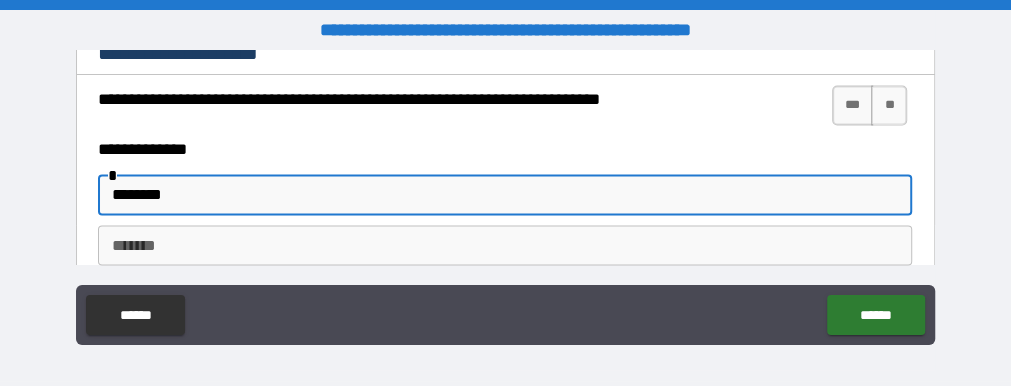 type on "********" 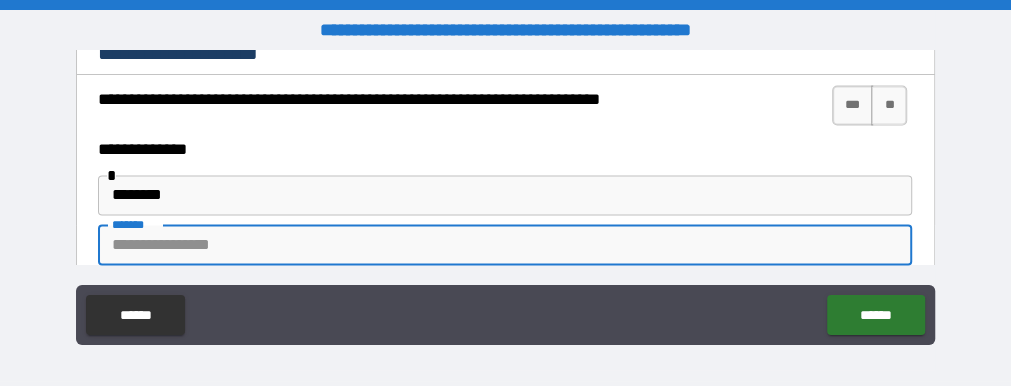 click on "*******" at bounding box center (505, 245) 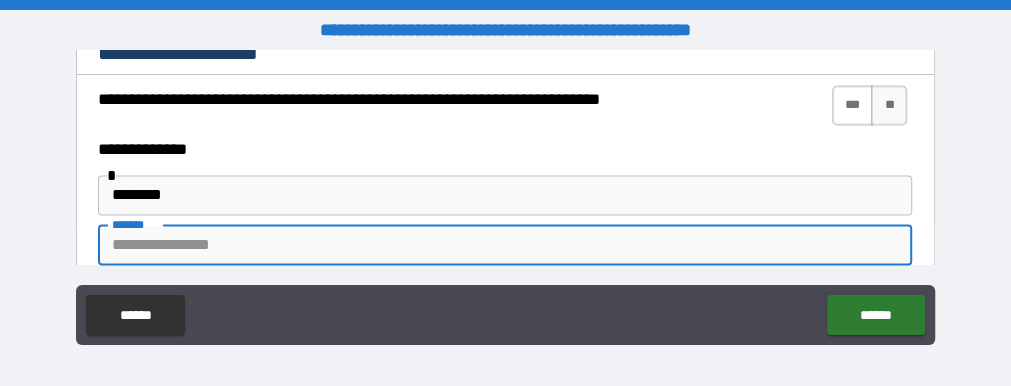 click on "***" at bounding box center [852, 105] 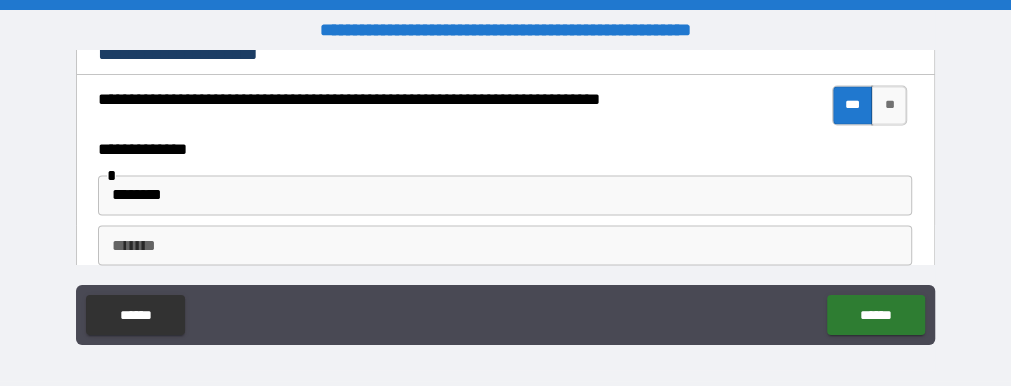 click on "*******" at bounding box center (505, 245) 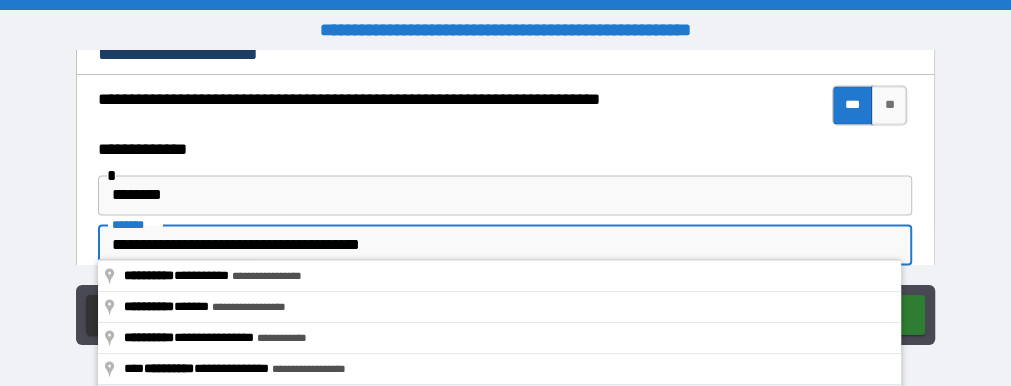 drag, startPoint x: 427, startPoint y: 236, endPoint x: 67, endPoint y: 226, distance: 360.13885 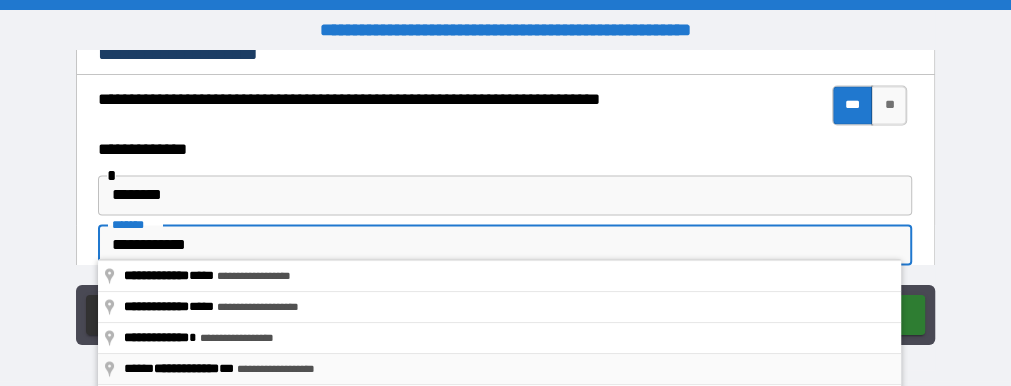 type on "**********" 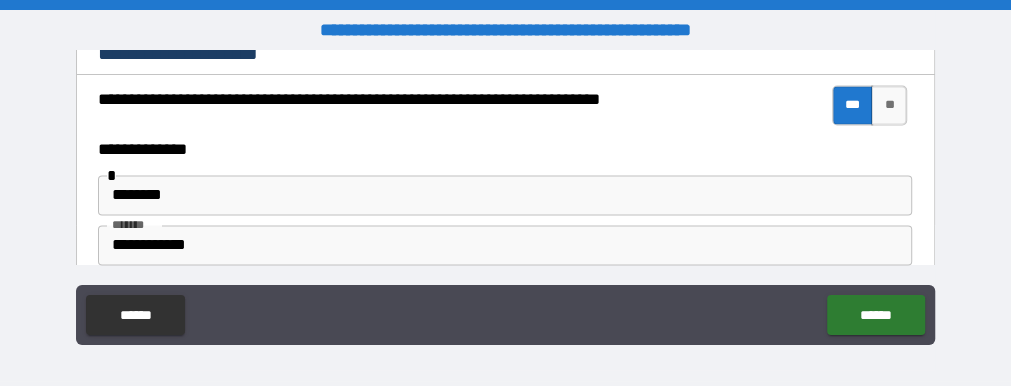 type on "**********" 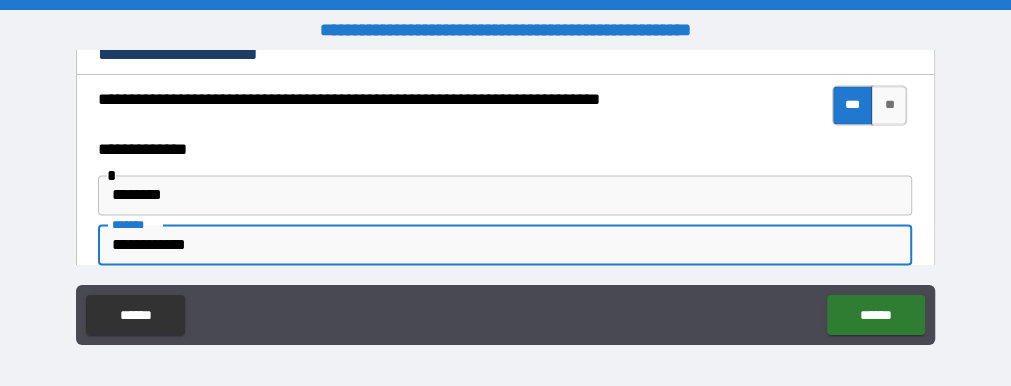 click on "**********" at bounding box center (505, 245) 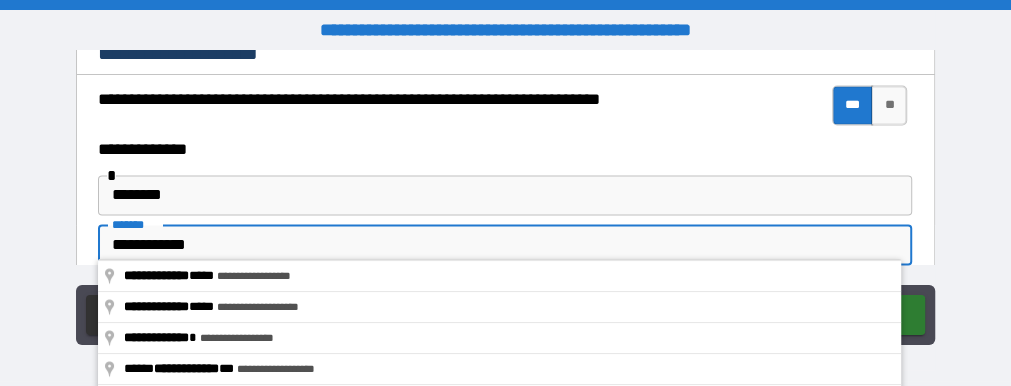 click on "**********" at bounding box center [505, 245] 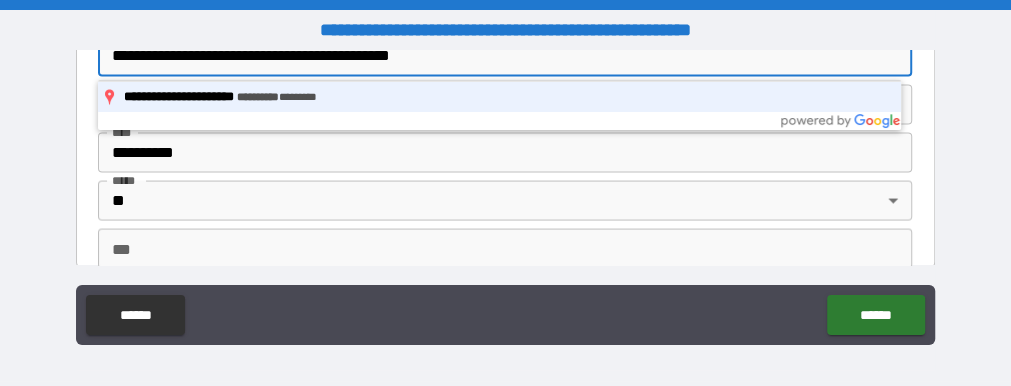 scroll, scrollTop: 1709, scrollLeft: 0, axis: vertical 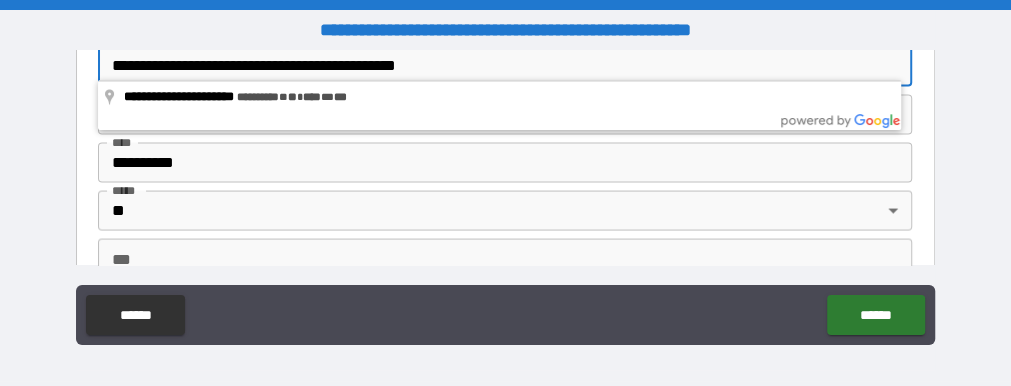 type on "**********" 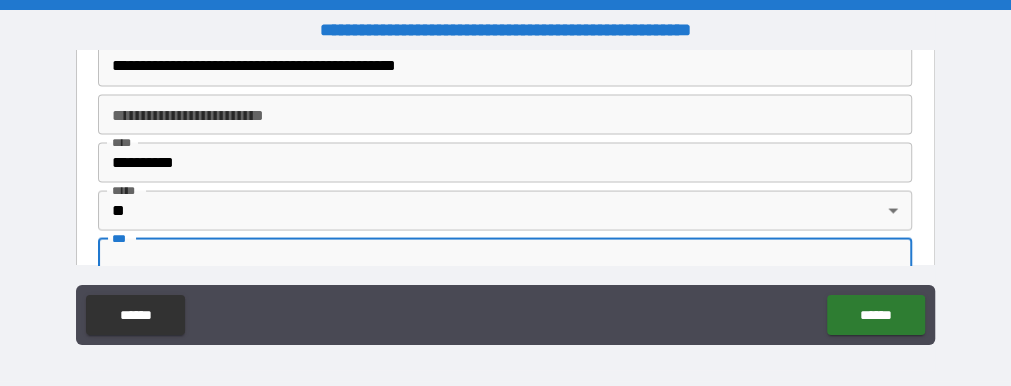 click on "***" at bounding box center [505, 258] 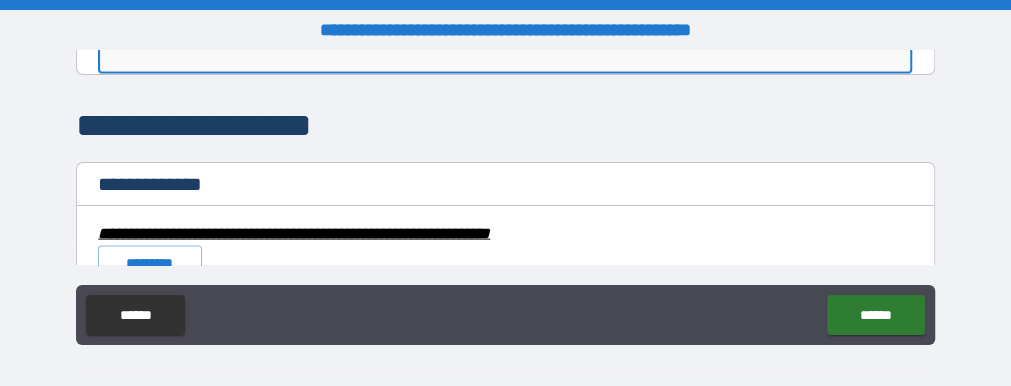 scroll, scrollTop: 1977, scrollLeft: 0, axis: vertical 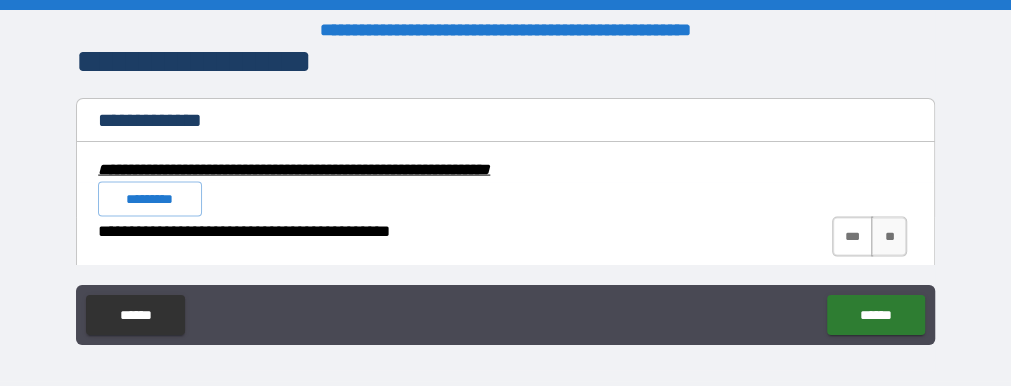 click on "***" at bounding box center [852, 237] 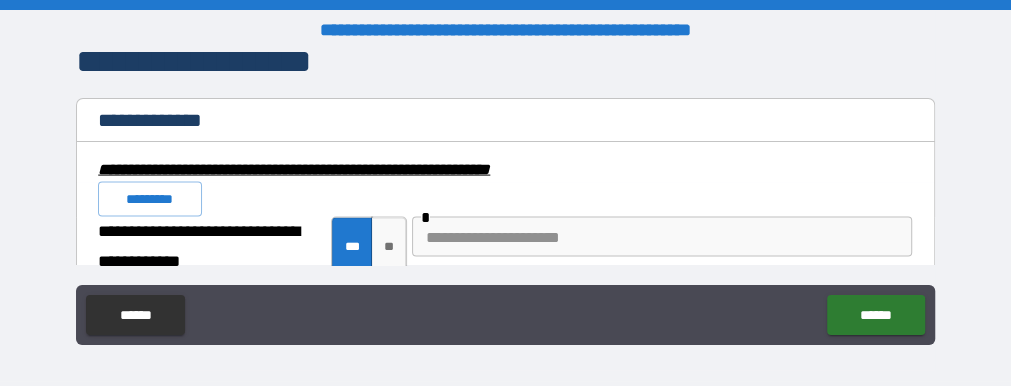 click at bounding box center [662, 237] 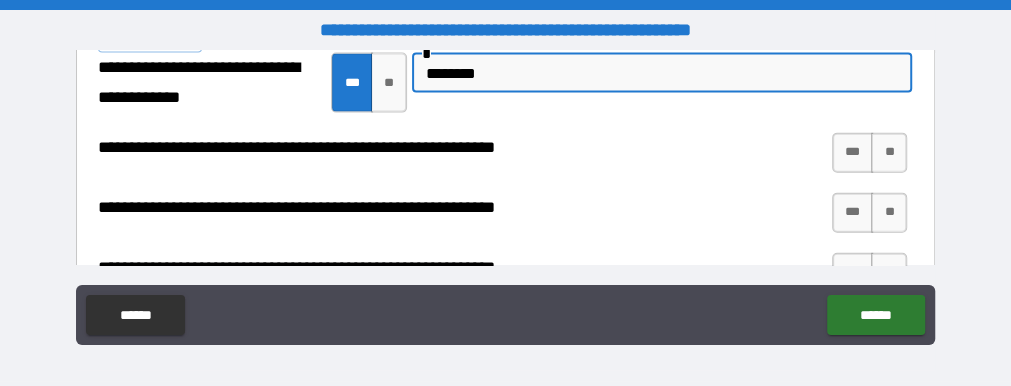 scroll, scrollTop: 2204, scrollLeft: 0, axis: vertical 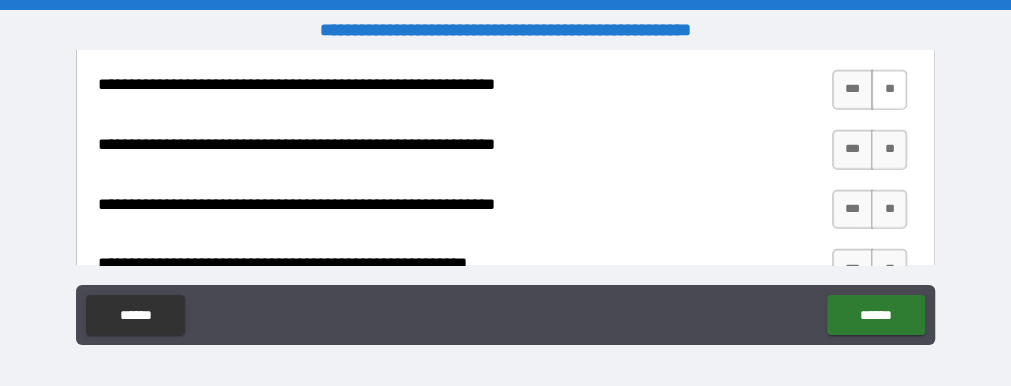 type on "********" 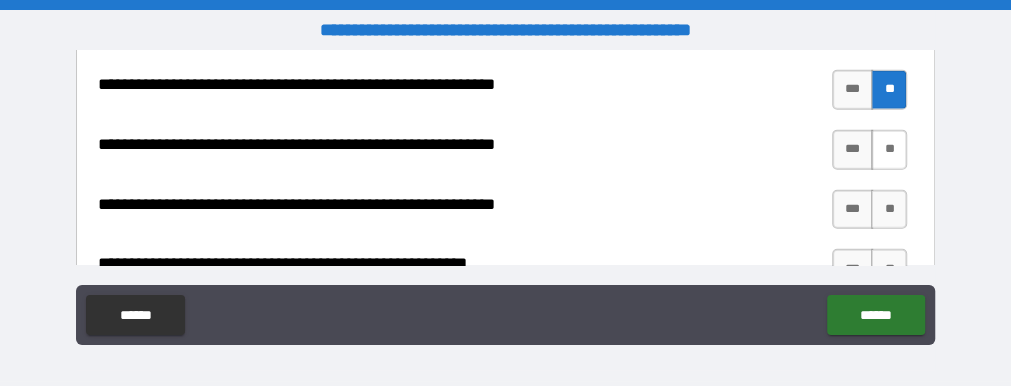 click on "**" at bounding box center [889, 150] 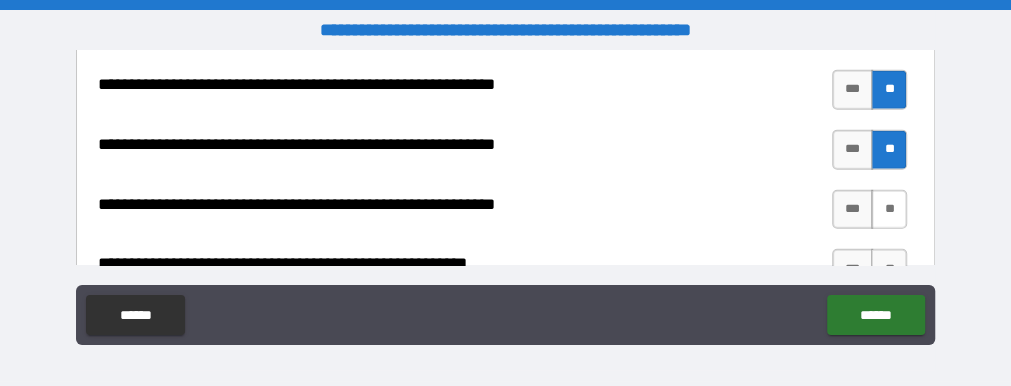 click on "**" at bounding box center (889, 210) 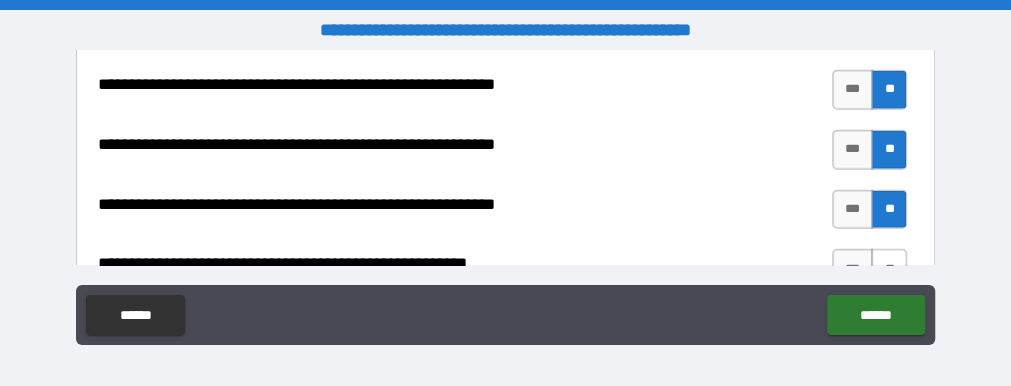 click on "**" at bounding box center [889, 269] 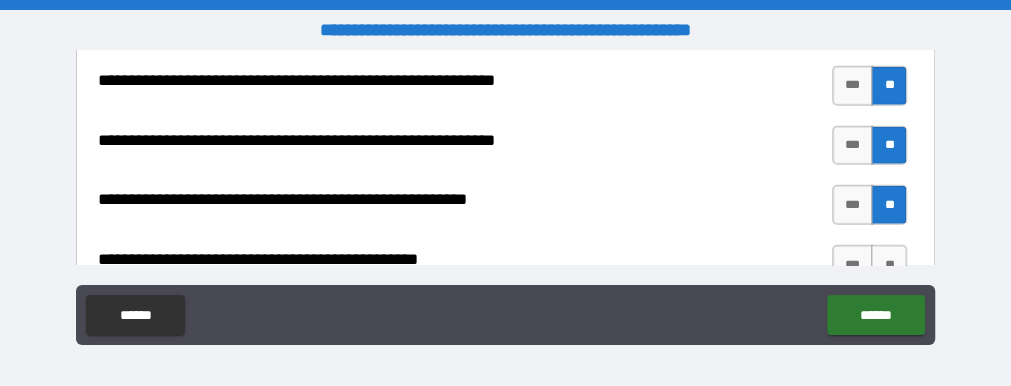scroll, scrollTop: 2364, scrollLeft: 0, axis: vertical 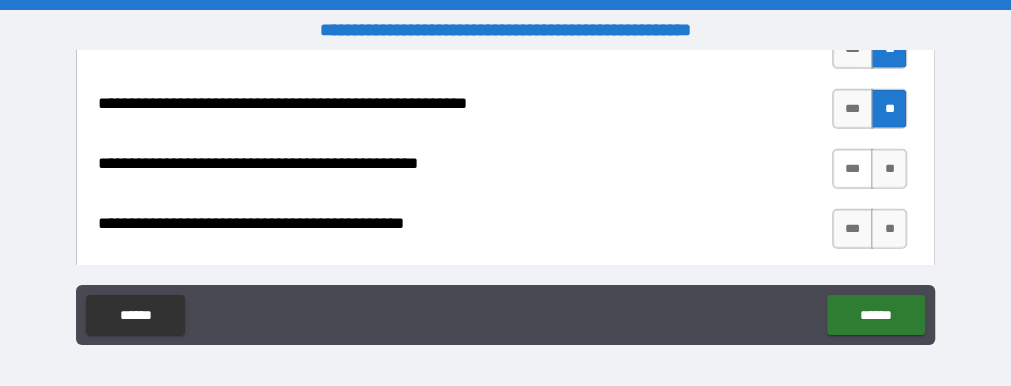 click on "***" at bounding box center [852, 169] 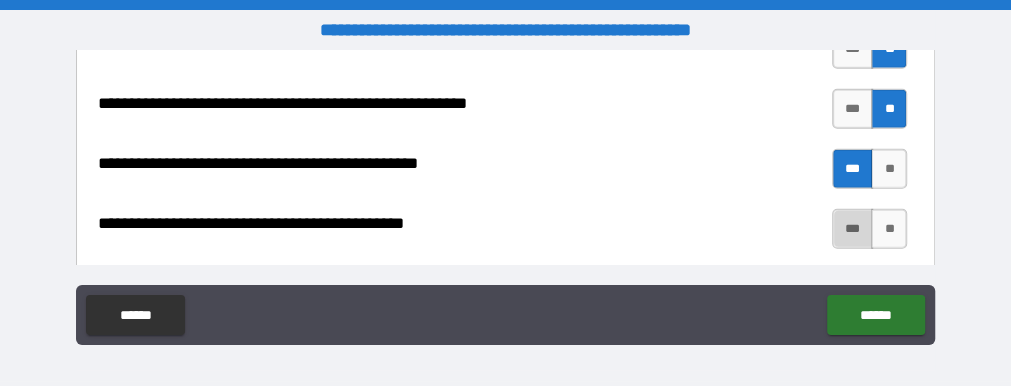 click on "***" at bounding box center (852, 229) 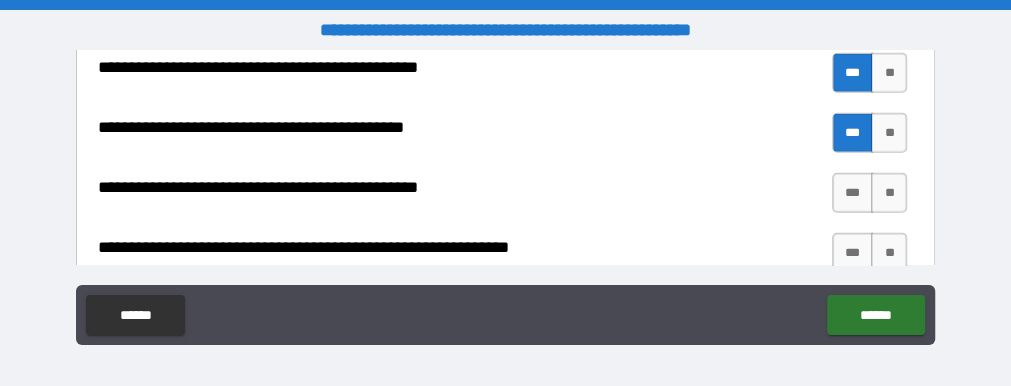 scroll, scrollTop: 2492, scrollLeft: 0, axis: vertical 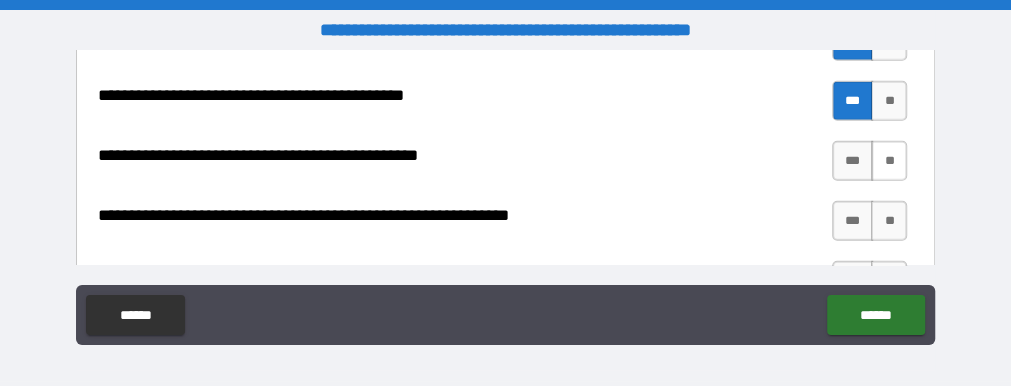 click on "*** **" at bounding box center (870, 161) 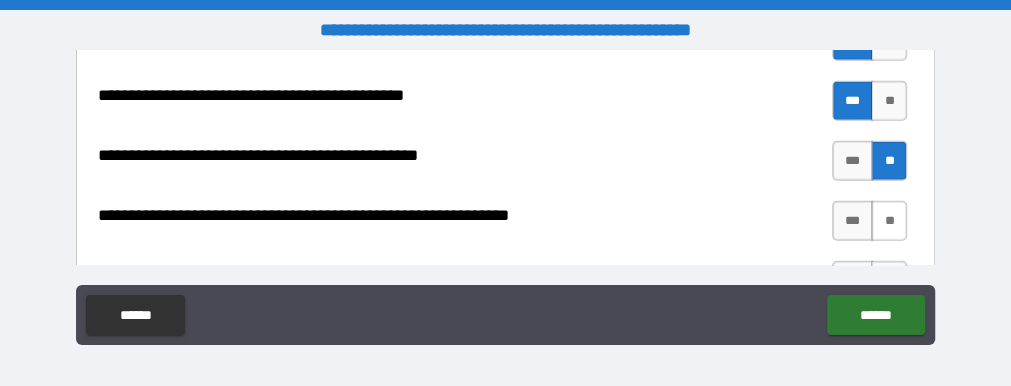 click on "**" at bounding box center (889, 221) 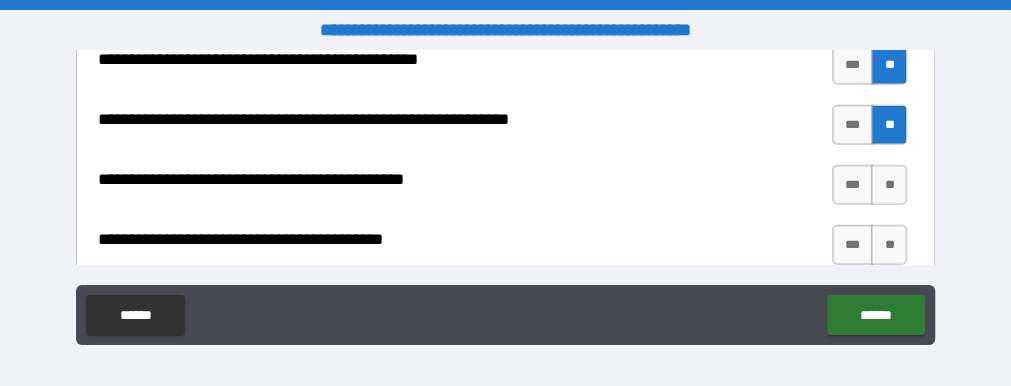 scroll, scrollTop: 2652, scrollLeft: 0, axis: vertical 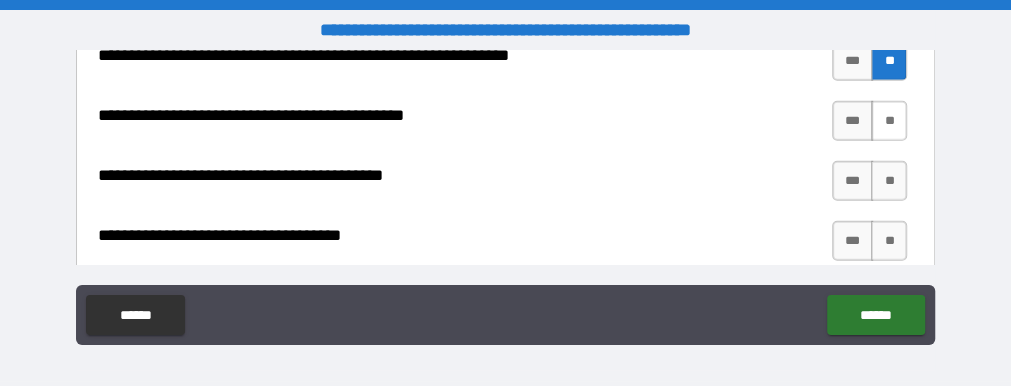 click on "**" at bounding box center [889, 121] 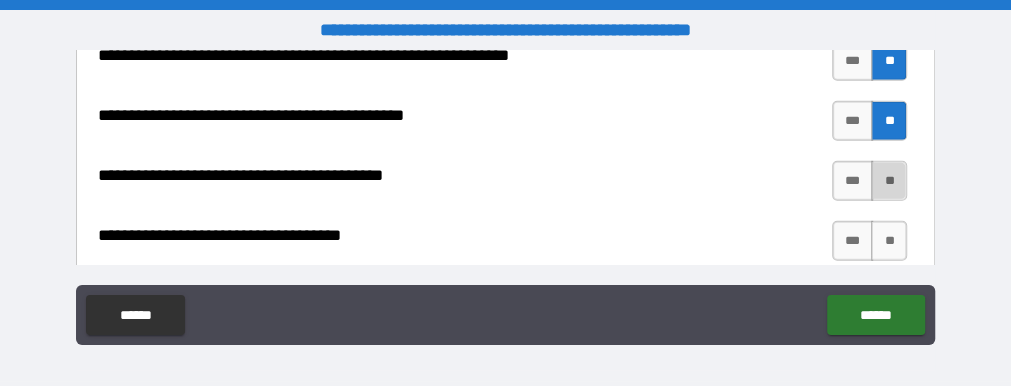 click on "**" at bounding box center [889, 181] 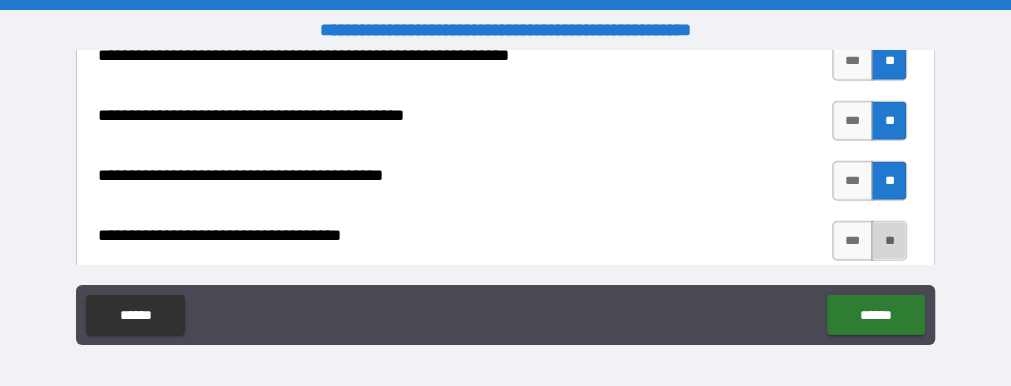 click on "**" at bounding box center [889, 241] 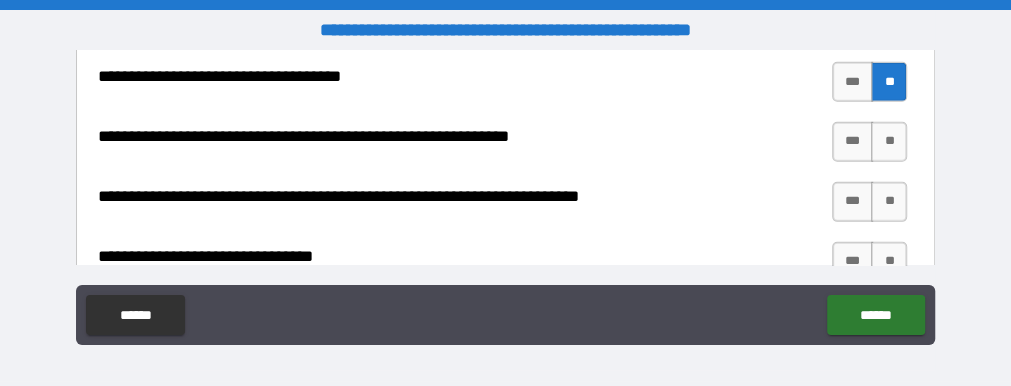 scroll, scrollTop: 2843, scrollLeft: 0, axis: vertical 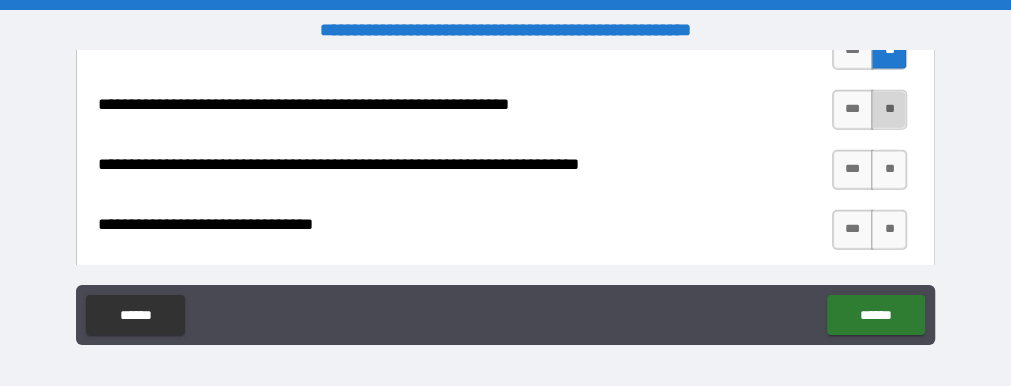click on "**" at bounding box center [889, 110] 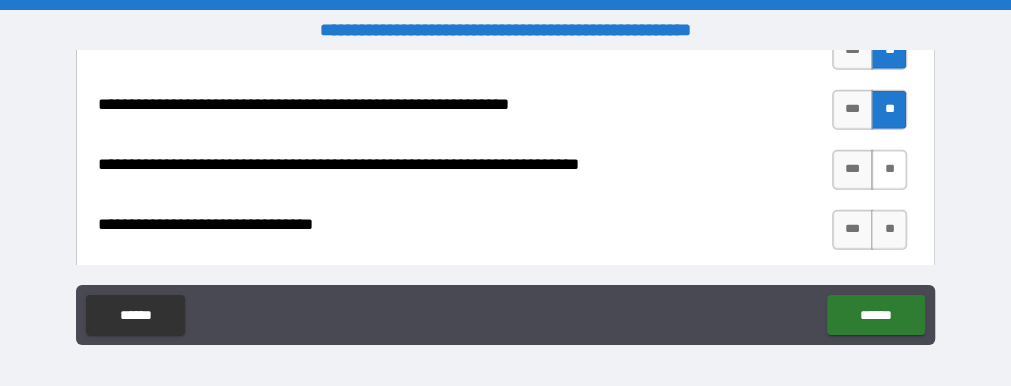 click on "**" at bounding box center [889, 170] 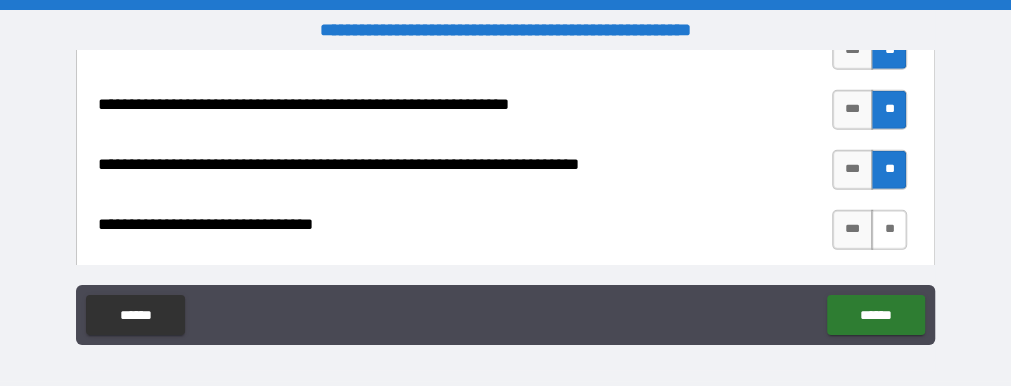 click on "**" at bounding box center (889, 230) 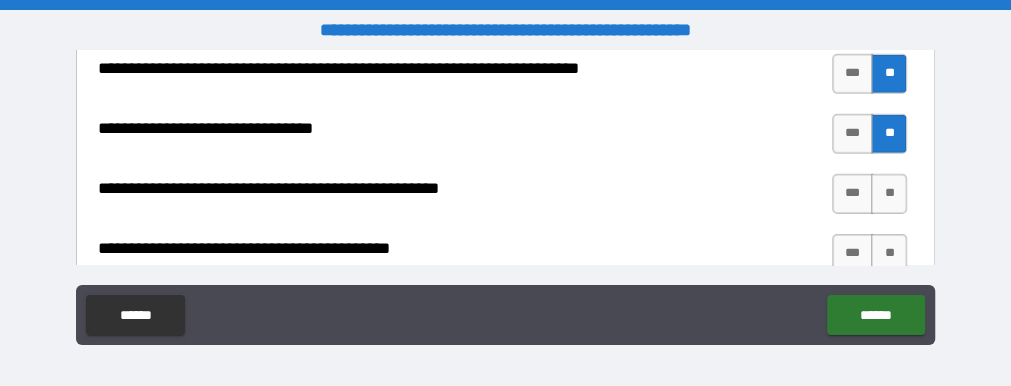 scroll, scrollTop: 2972, scrollLeft: 0, axis: vertical 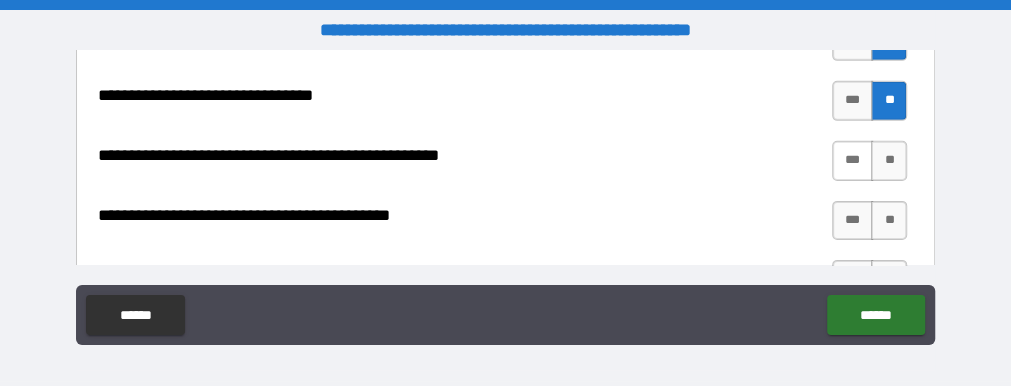 click on "***" at bounding box center (852, 161) 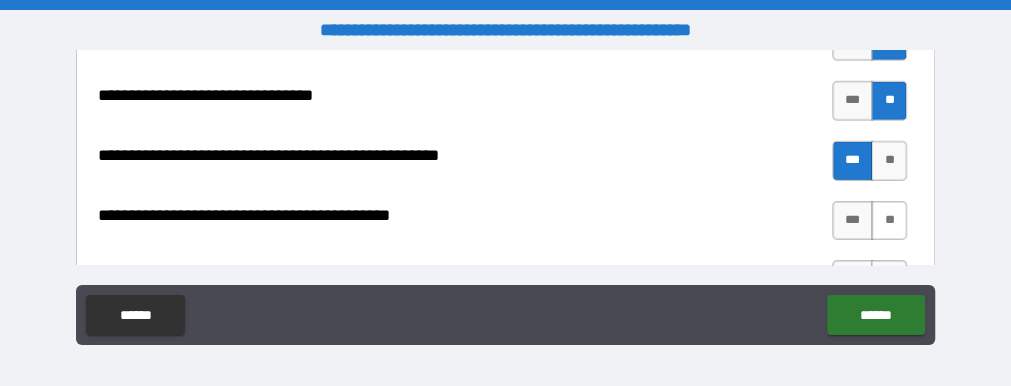 click on "**" at bounding box center (889, 221) 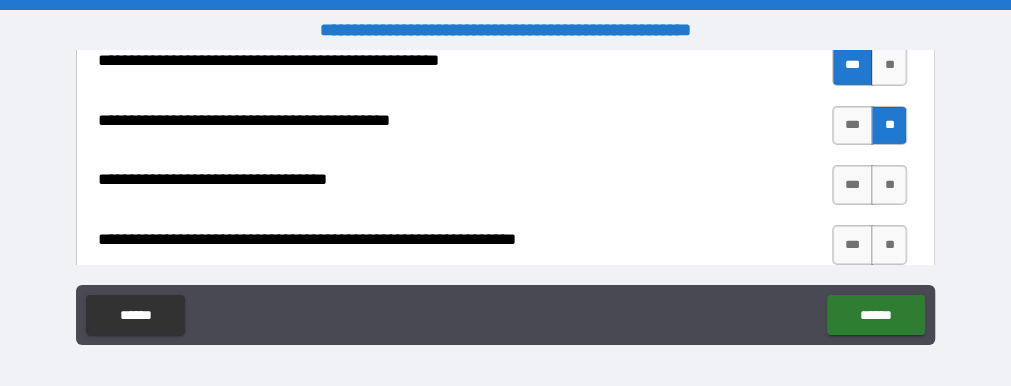 scroll, scrollTop: 3099, scrollLeft: 0, axis: vertical 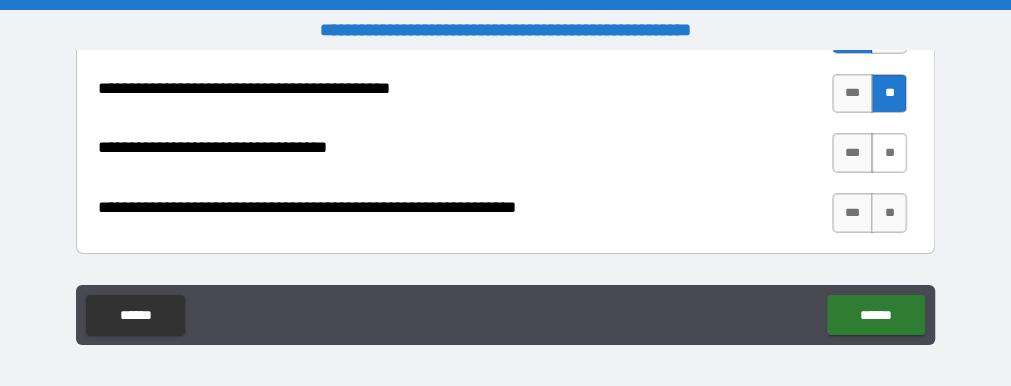 click on "**" at bounding box center (889, 153) 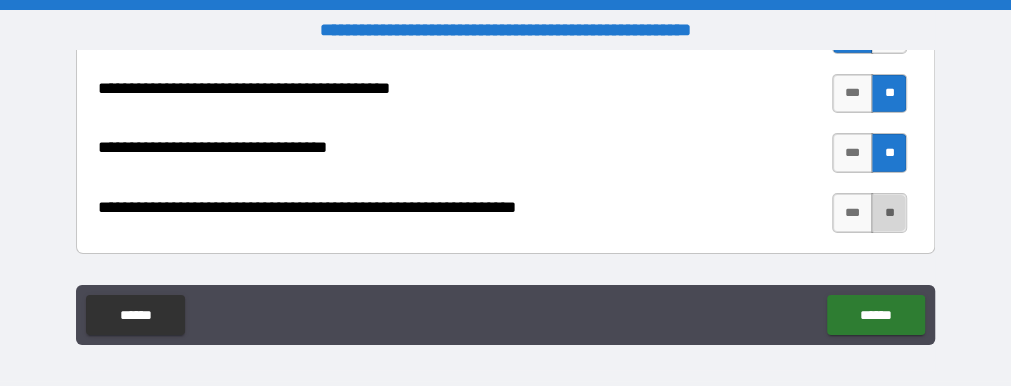 click on "**" at bounding box center (889, 213) 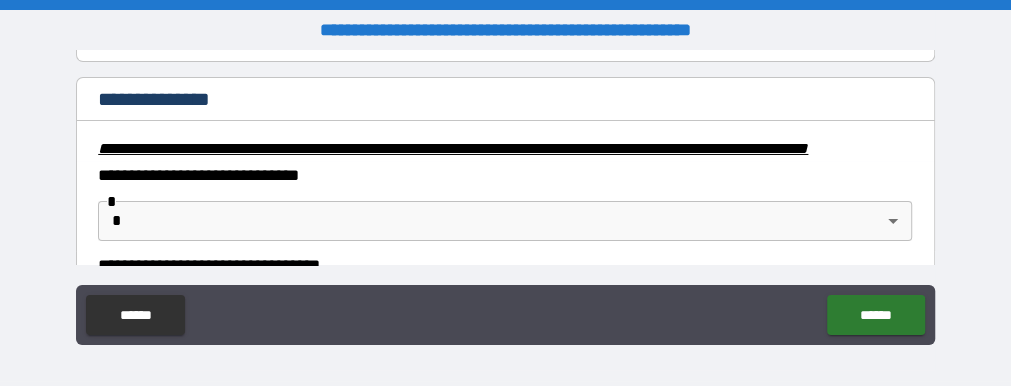 scroll, scrollTop: 3354, scrollLeft: 0, axis: vertical 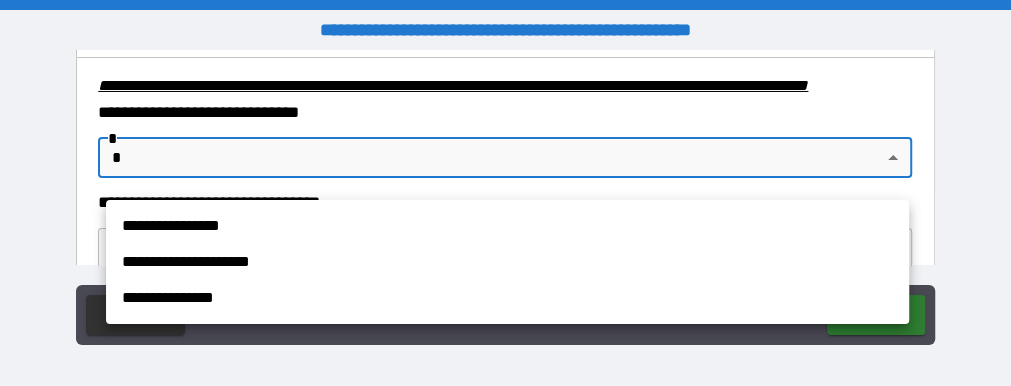 click on "**********" at bounding box center [505, 193] 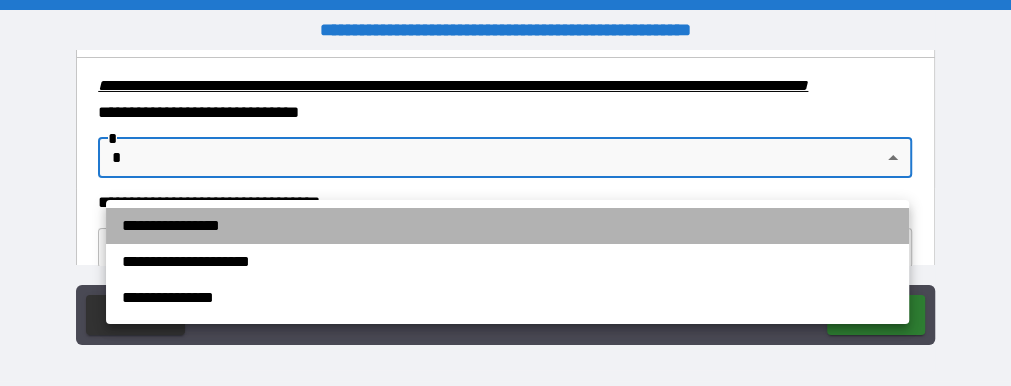 click on "**********" at bounding box center (507, 226) 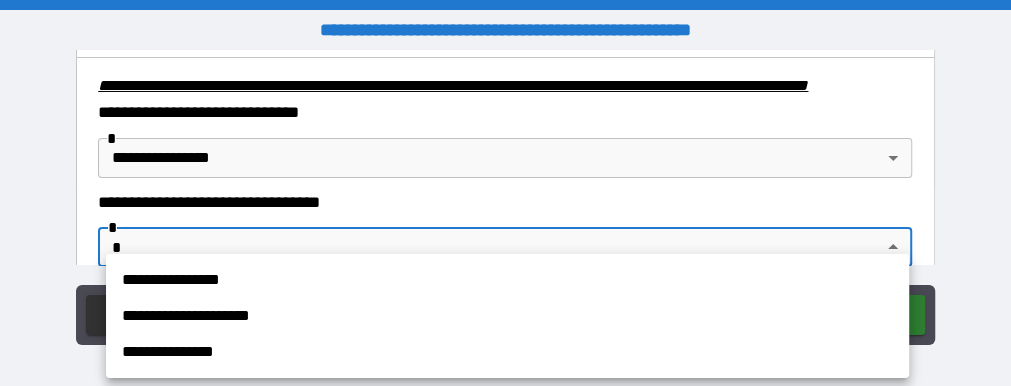 scroll, scrollTop: 3371, scrollLeft: 0, axis: vertical 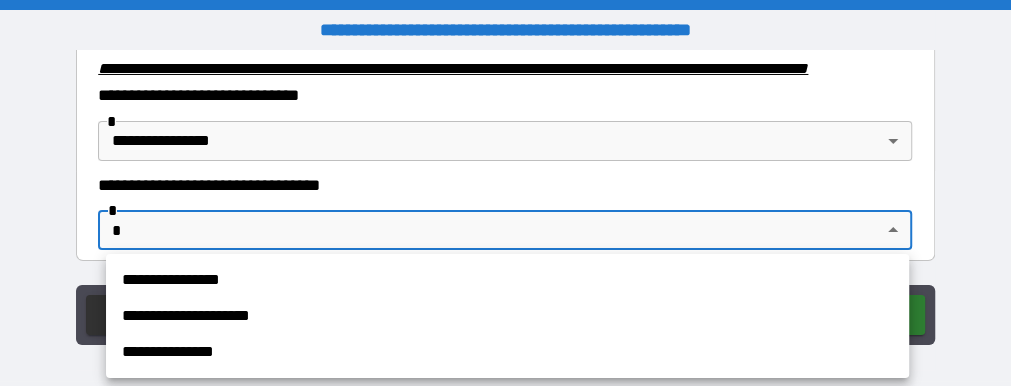 click on "**********" at bounding box center (505, 193) 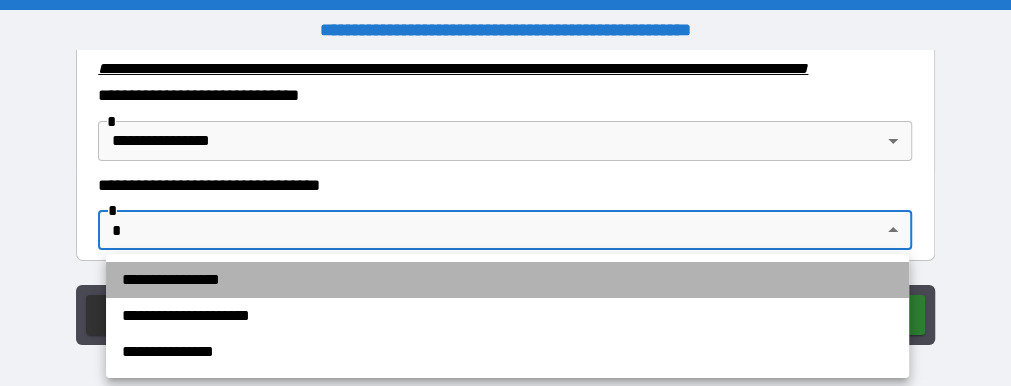 click on "**********" at bounding box center [507, 280] 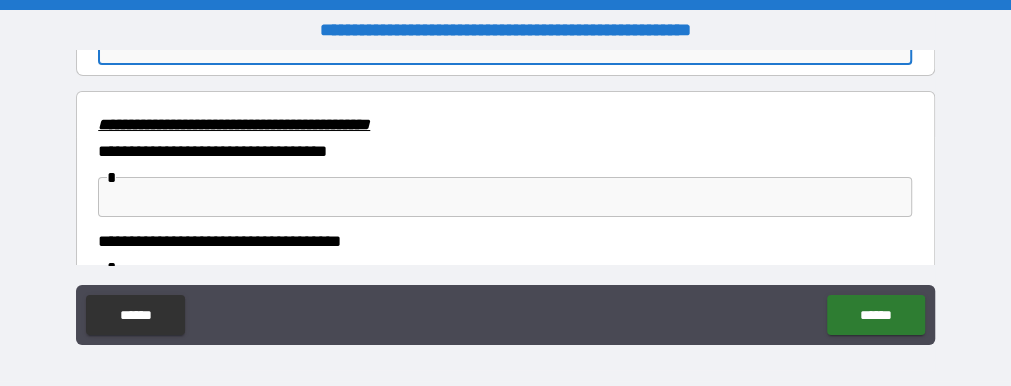 scroll, scrollTop: 3559, scrollLeft: 0, axis: vertical 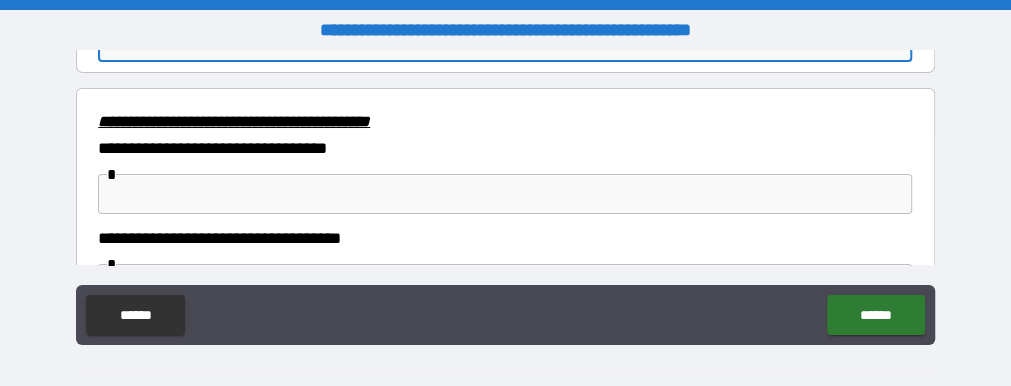 click at bounding box center (505, 194) 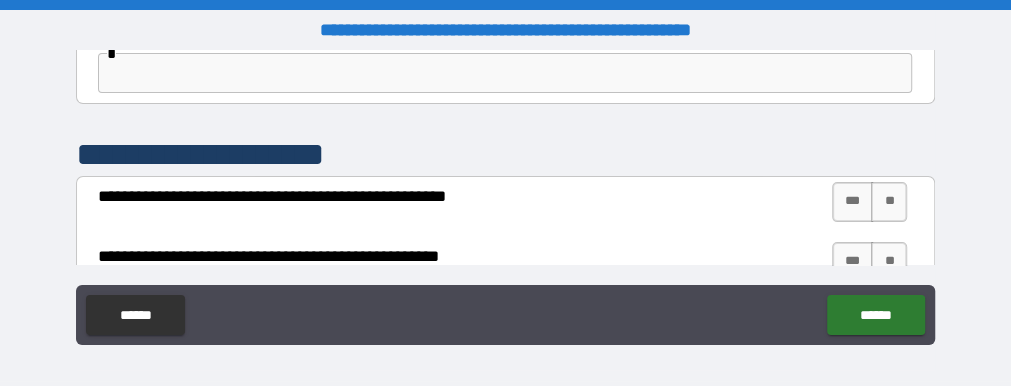 scroll, scrollTop: 3674, scrollLeft: 0, axis: vertical 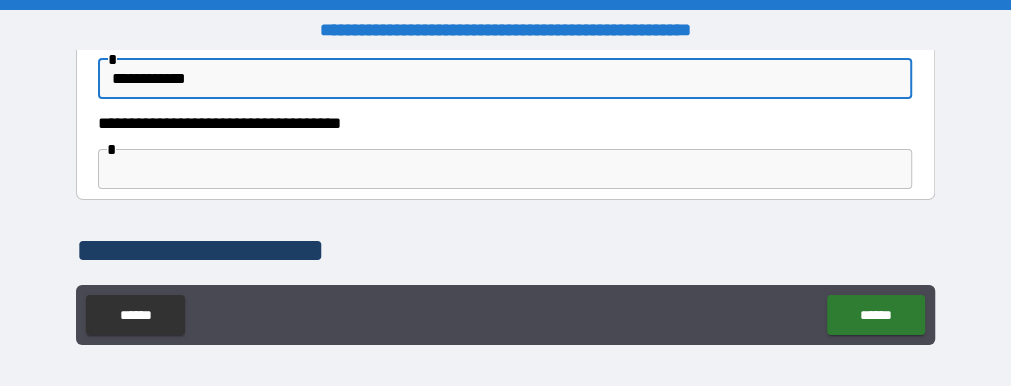 type on "**********" 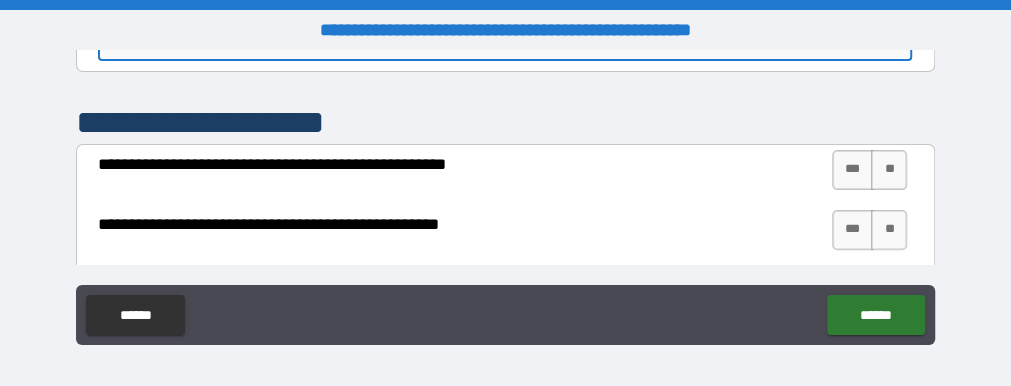 scroll, scrollTop: 3834, scrollLeft: 0, axis: vertical 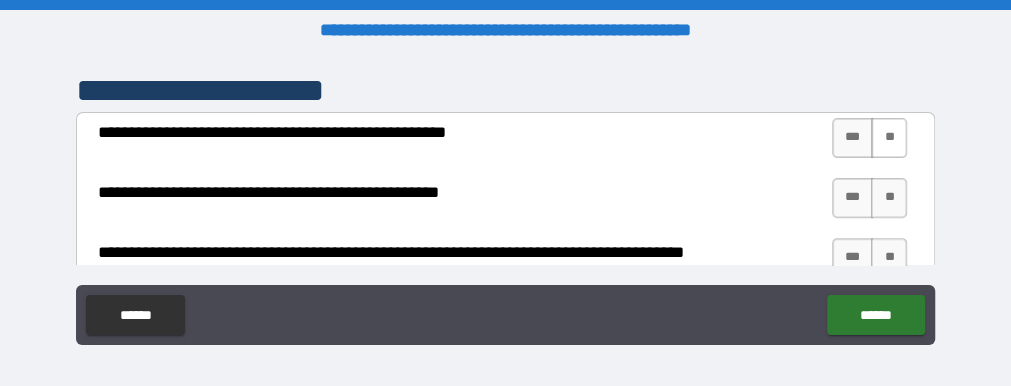 type on "**********" 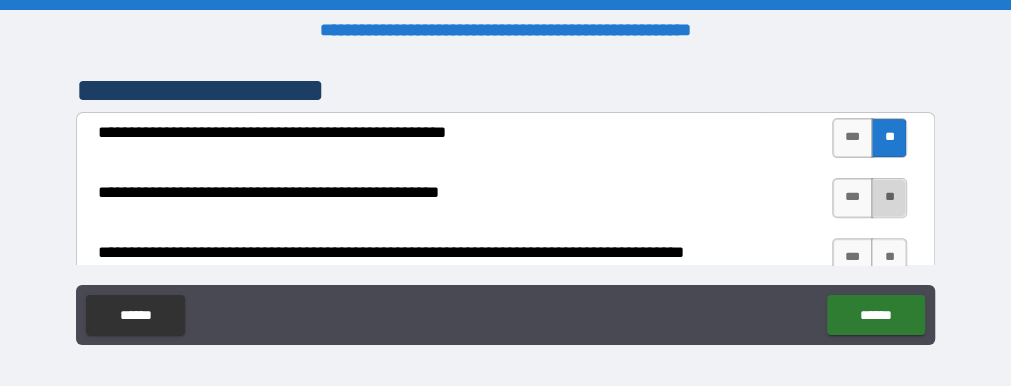 click on "**" at bounding box center (889, 198) 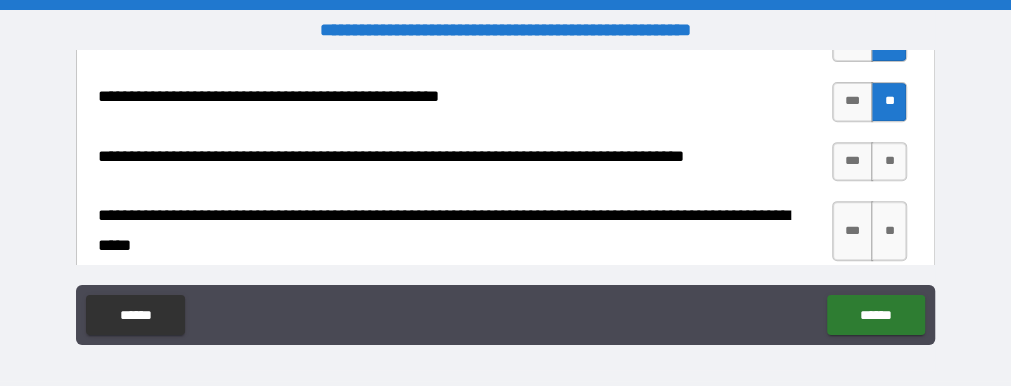 scroll, scrollTop: 3961, scrollLeft: 0, axis: vertical 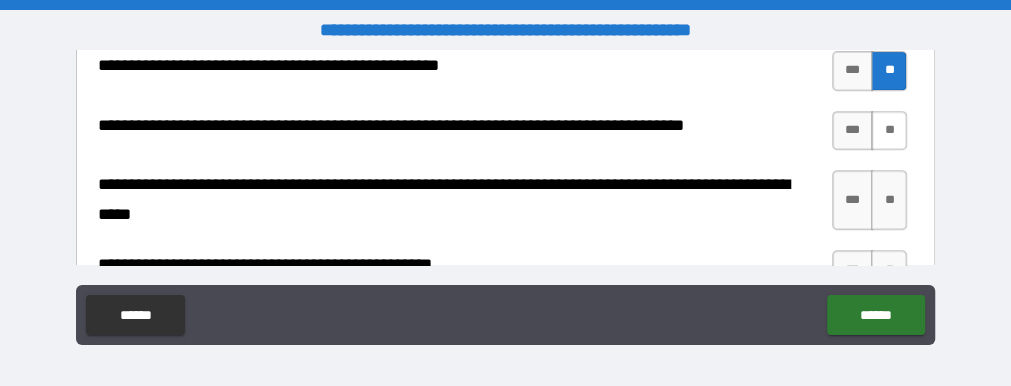 click on "**" at bounding box center (889, 131) 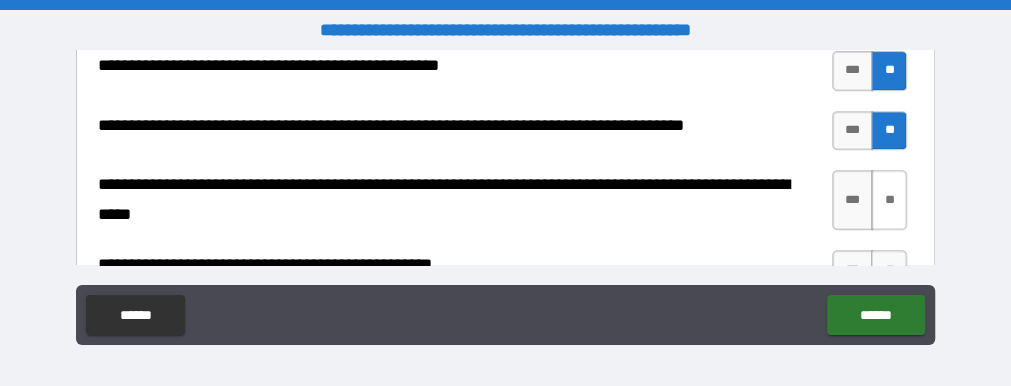 click on "**" at bounding box center [889, 200] 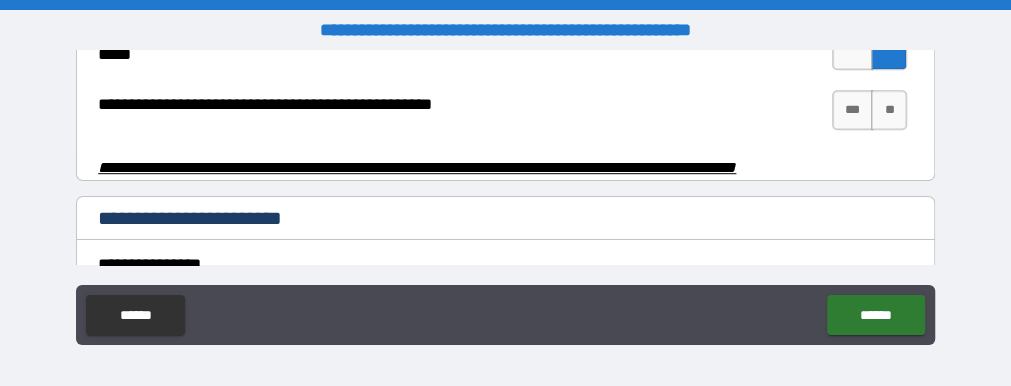 scroll, scrollTop: 4154, scrollLeft: 0, axis: vertical 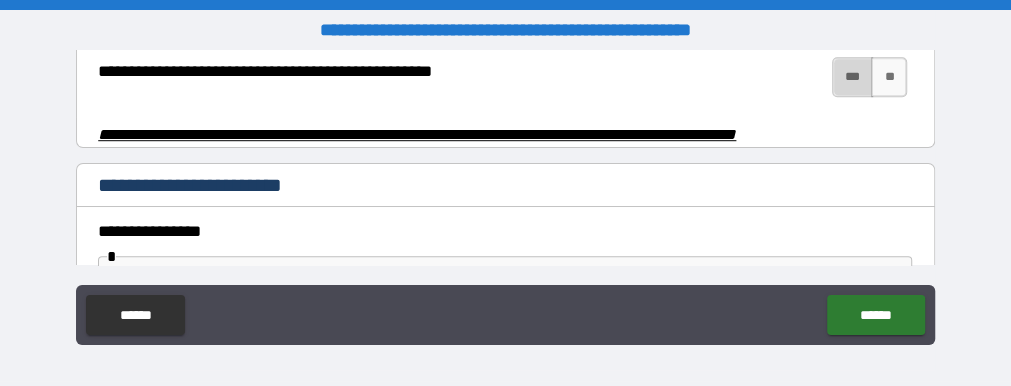 click on "***" at bounding box center (852, 77) 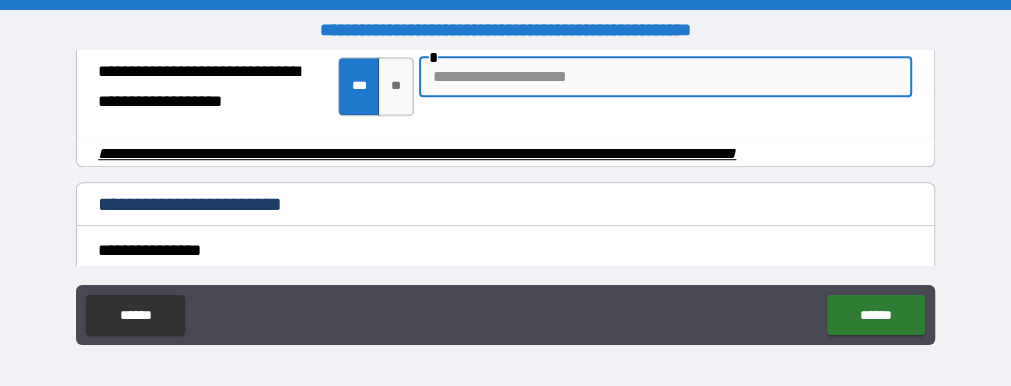 click at bounding box center (666, 77) 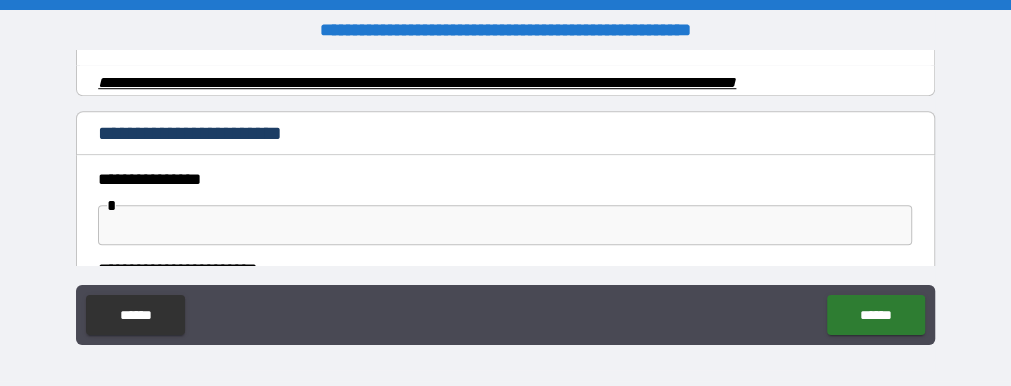 scroll, scrollTop: 4257, scrollLeft: 0, axis: vertical 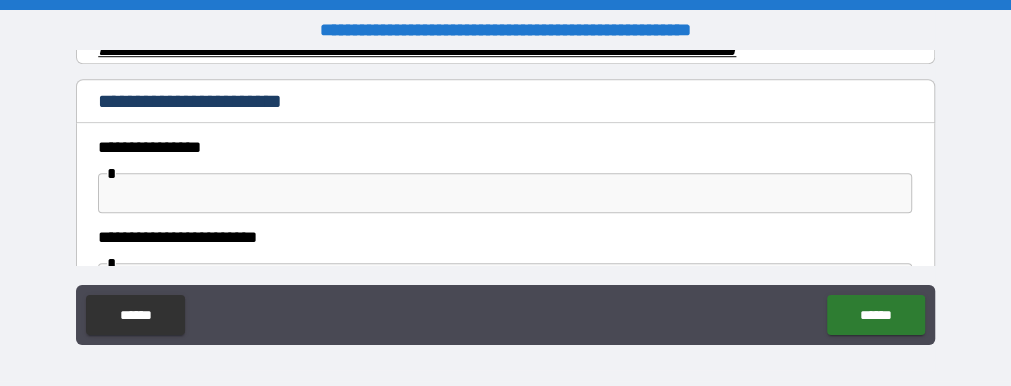 click at bounding box center (505, 193) 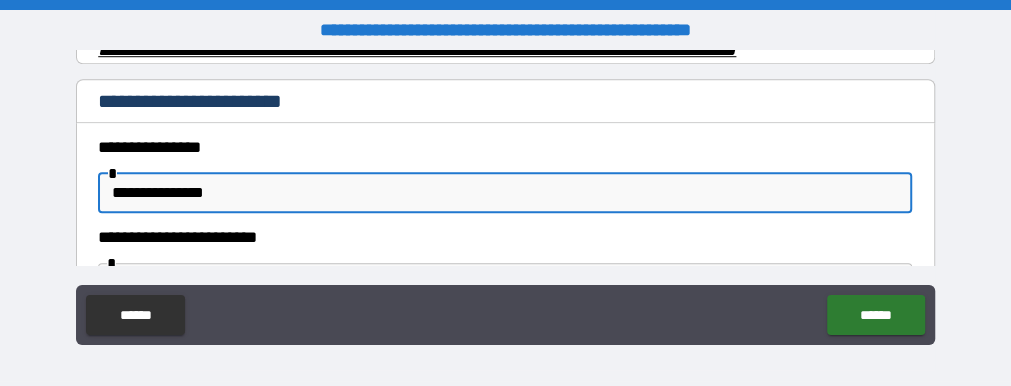 drag, startPoint x: 137, startPoint y: 201, endPoint x: 161, endPoint y: 204, distance: 24.186773 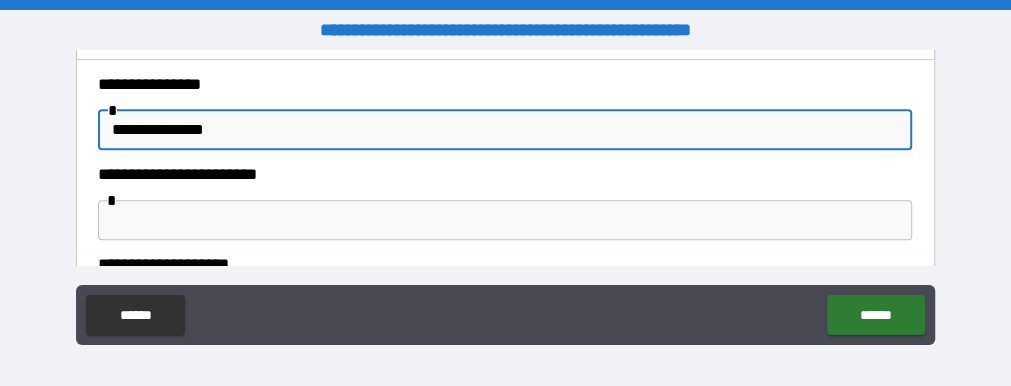 scroll, scrollTop: 4513, scrollLeft: 0, axis: vertical 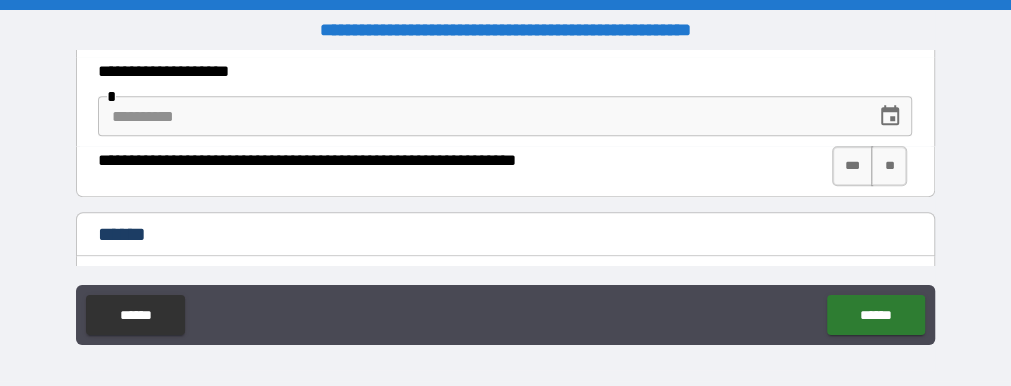 type on "**********" 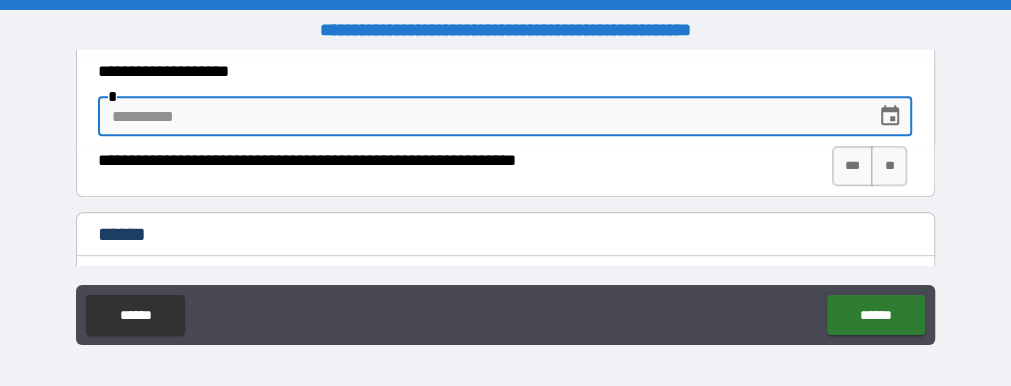 click at bounding box center [480, 116] 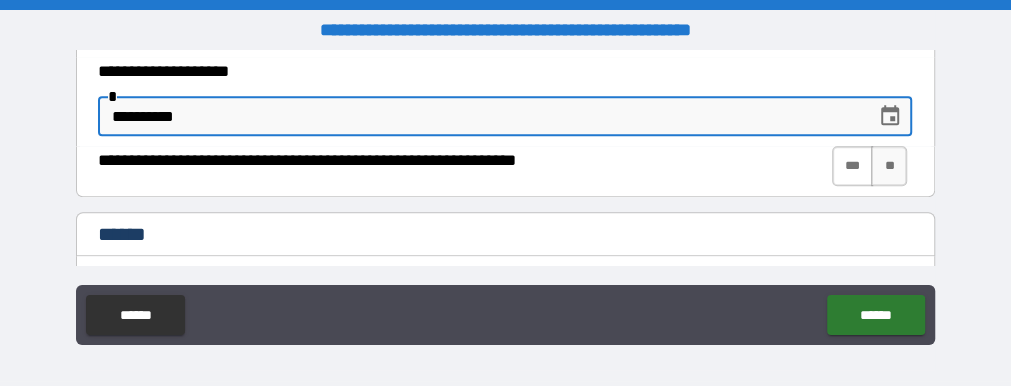 type on "**********" 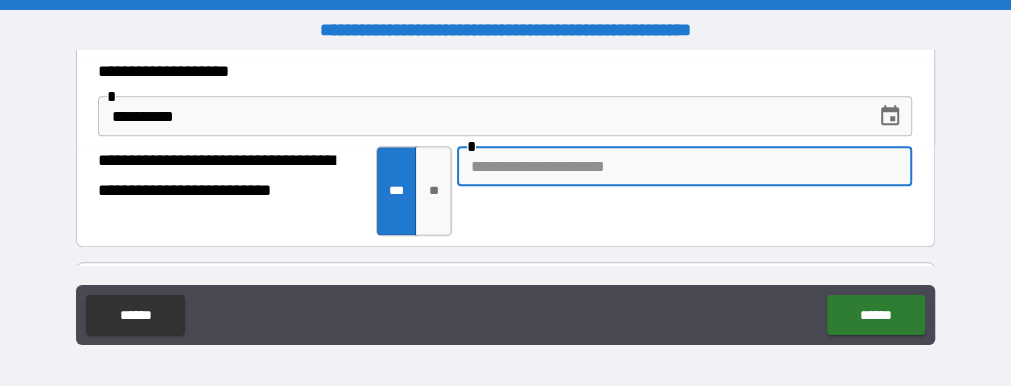 click at bounding box center [685, 166] 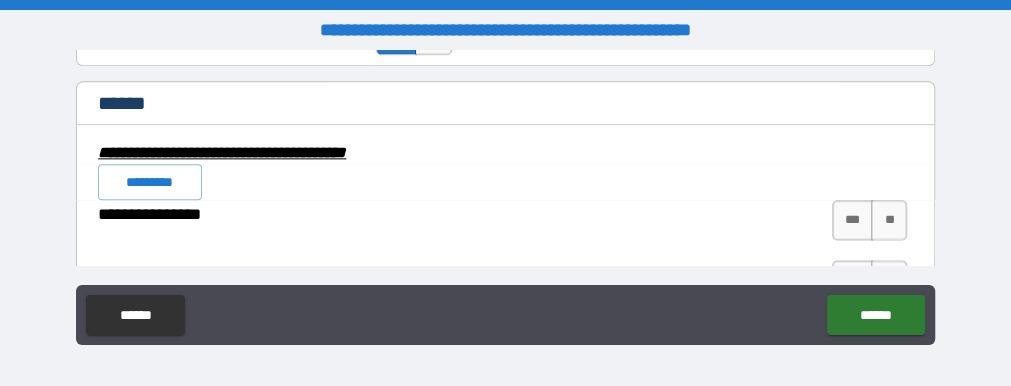 scroll, scrollTop: 4701, scrollLeft: 0, axis: vertical 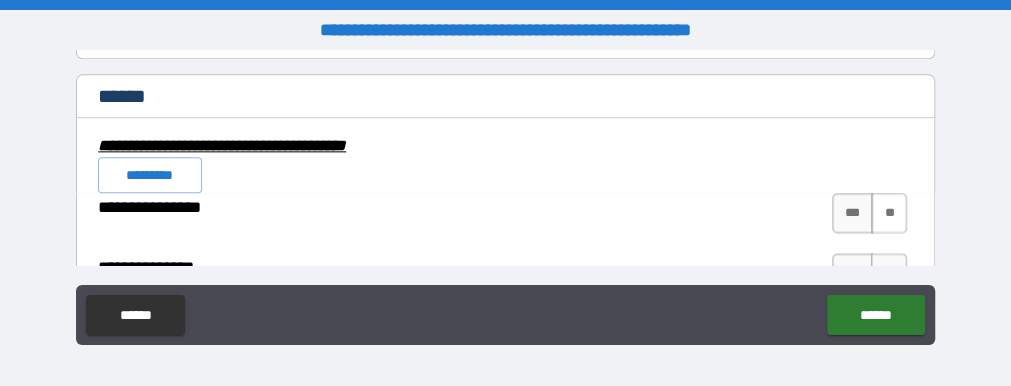 type on "**********" 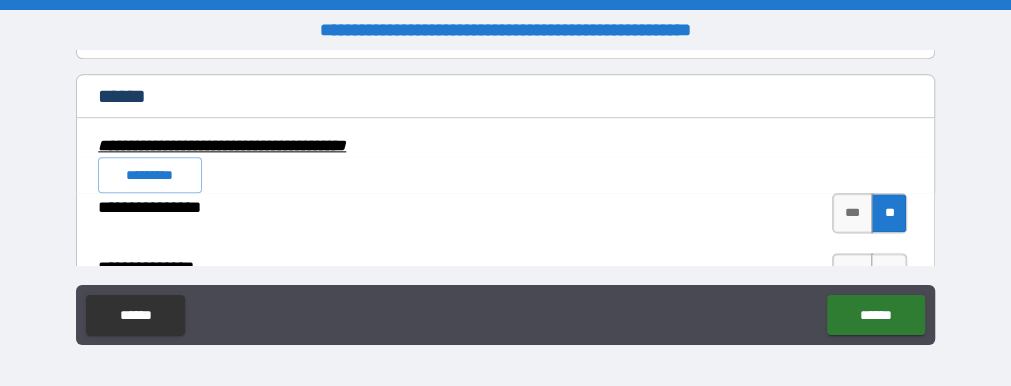 scroll, scrollTop: 4889, scrollLeft: 0, axis: vertical 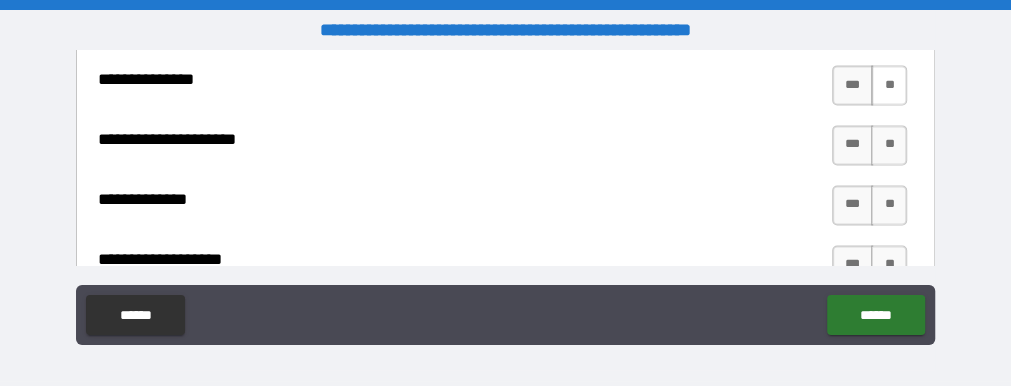 click on "**" at bounding box center (889, 85) 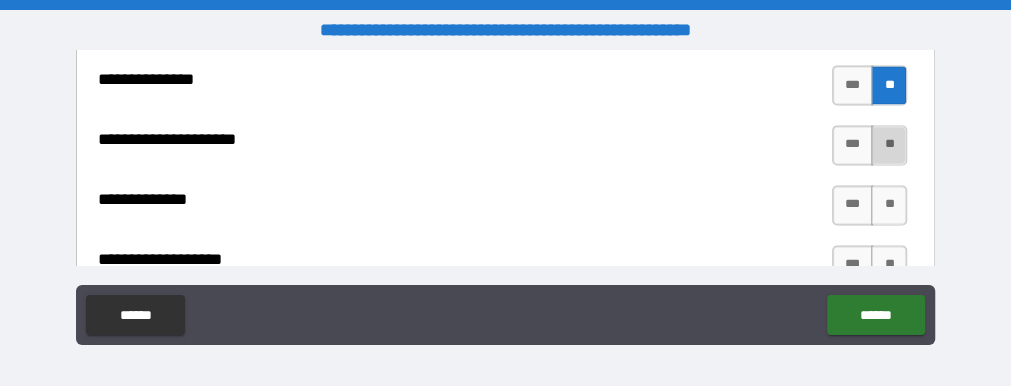 click on "**" at bounding box center [889, 145] 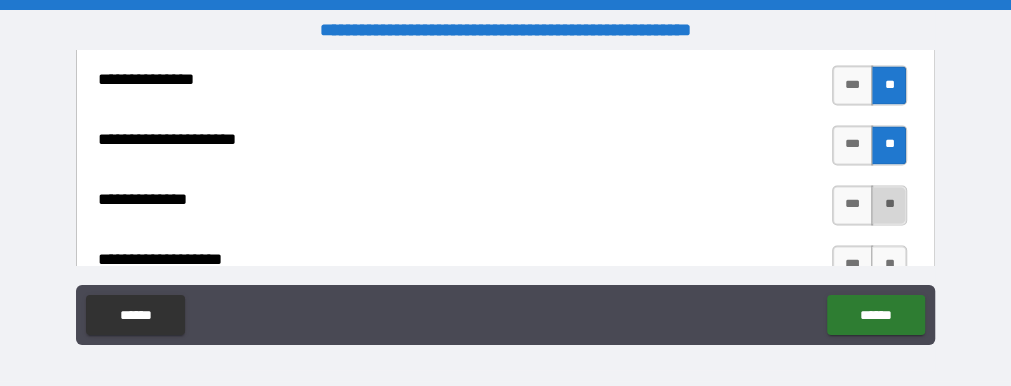 click on "**" at bounding box center (889, 205) 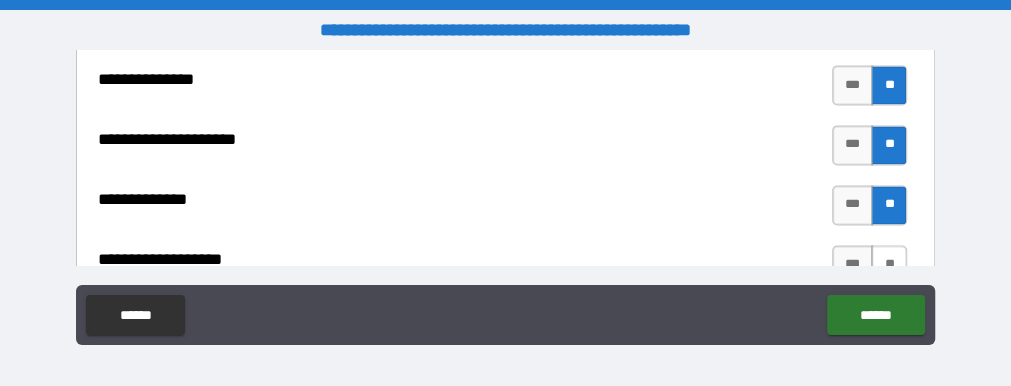 click on "**" at bounding box center (889, 265) 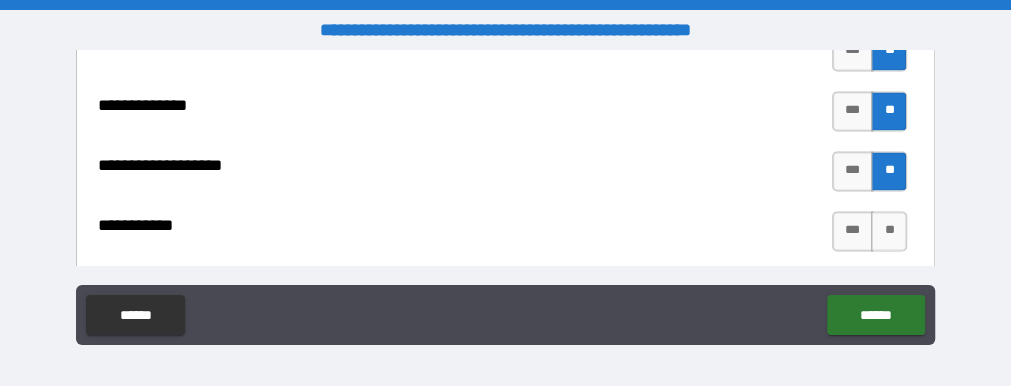 scroll, scrollTop: 5048, scrollLeft: 0, axis: vertical 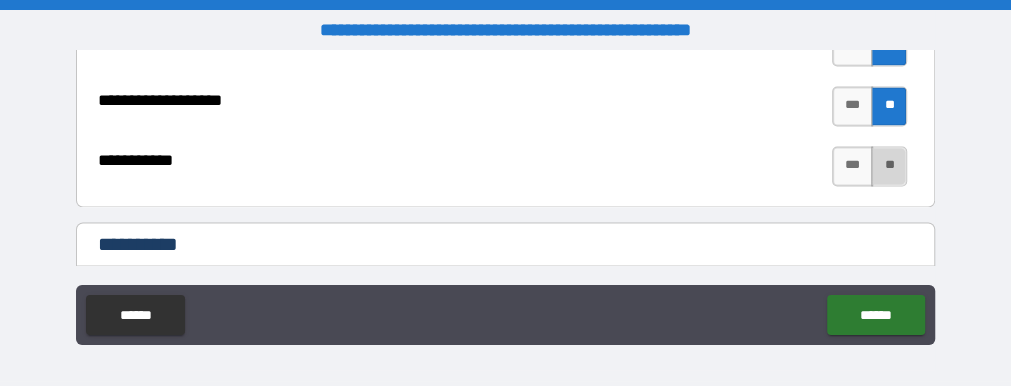 click on "**" at bounding box center (889, 166) 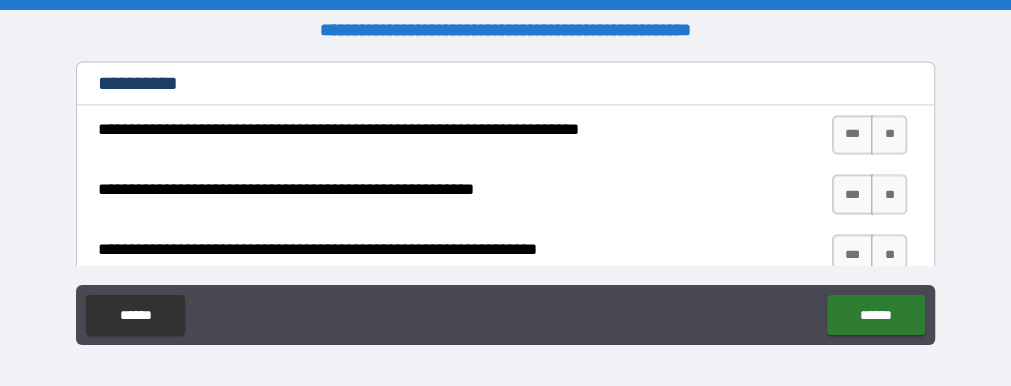 scroll, scrollTop: 5241, scrollLeft: 0, axis: vertical 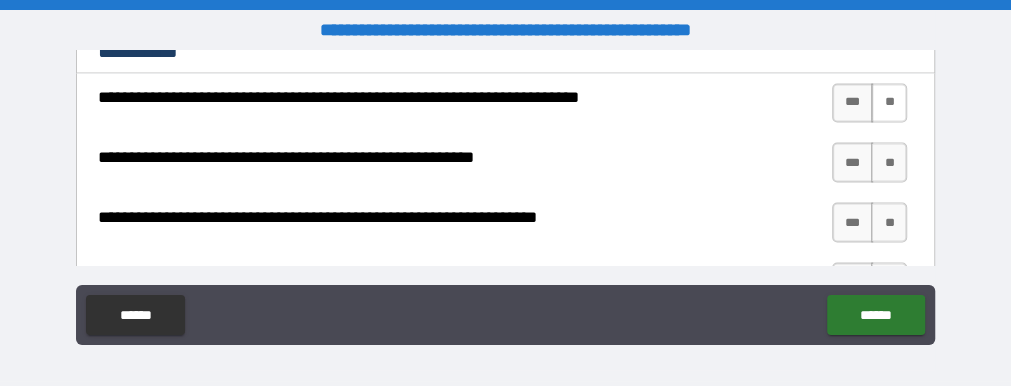 click on "**" at bounding box center (889, 103) 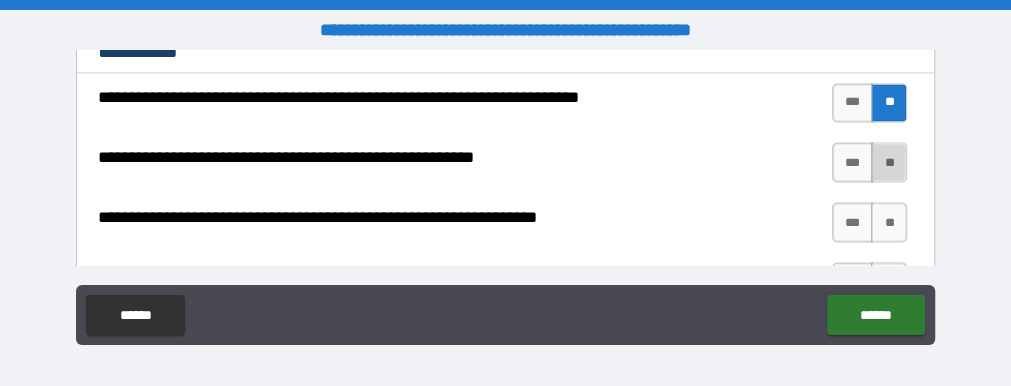 click on "**" at bounding box center (889, 162) 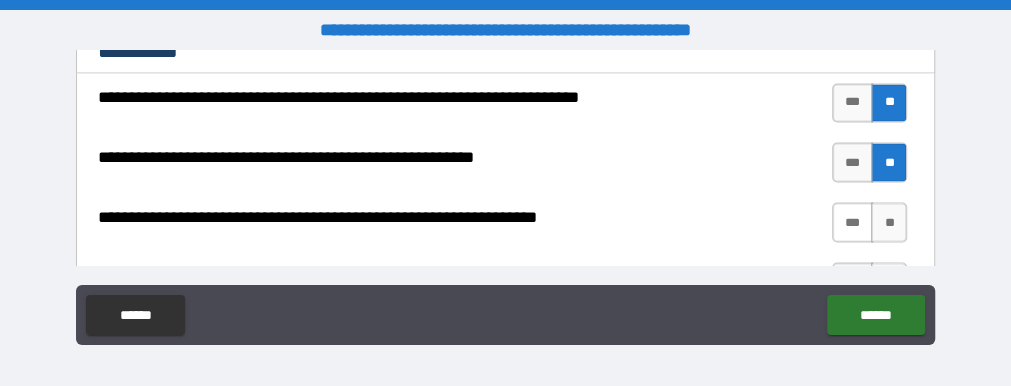 click on "***" at bounding box center [852, 222] 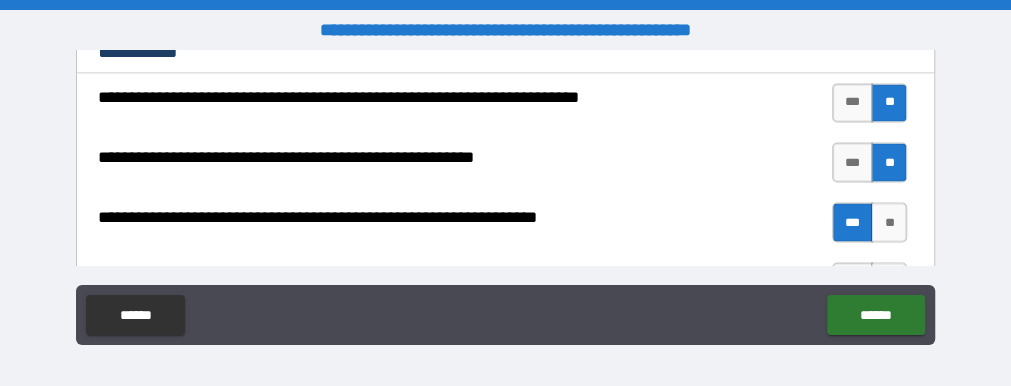 scroll, scrollTop: 5429, scrollLeft: 0, axis: vertical 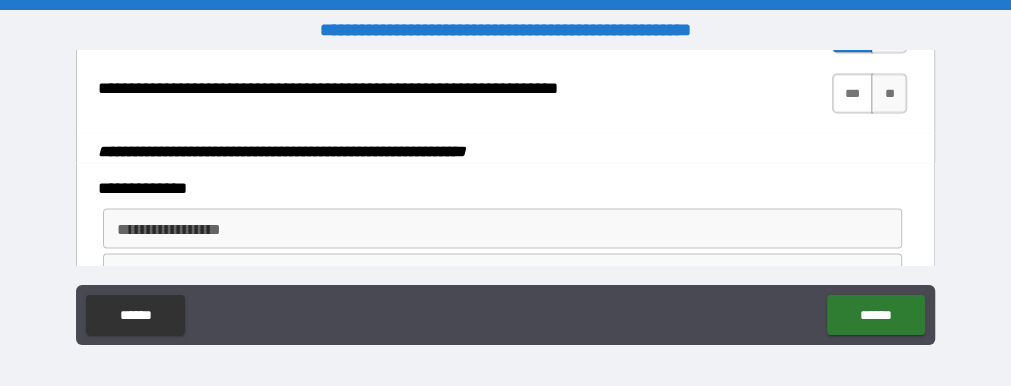 click on "***" at bounding box center [852, 94] 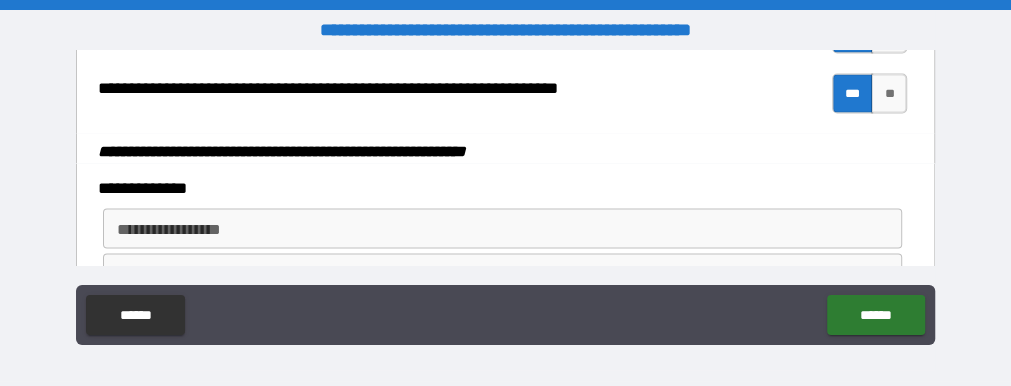 click on "**********" at bounding box center (501, 229) 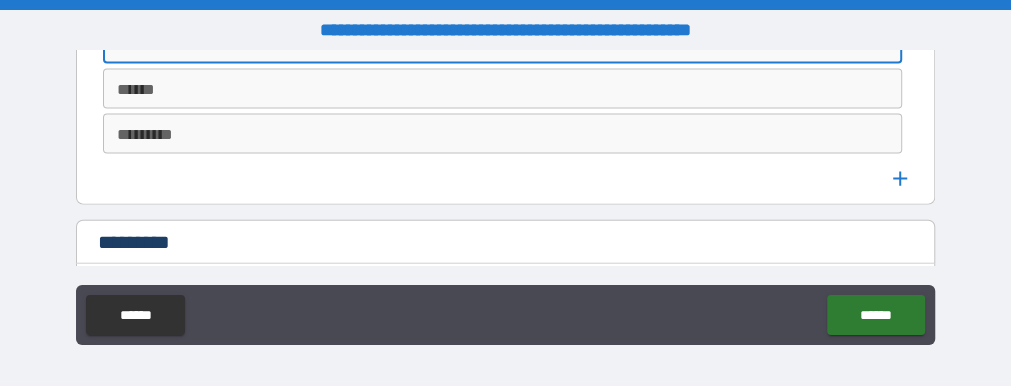 scroll, scrollTop: 5617, scrollLeft: 0, axis: vertical 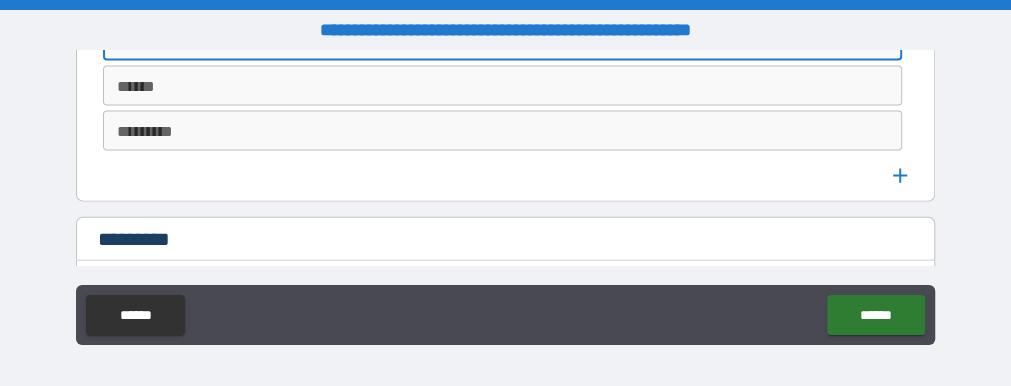 type on "********" 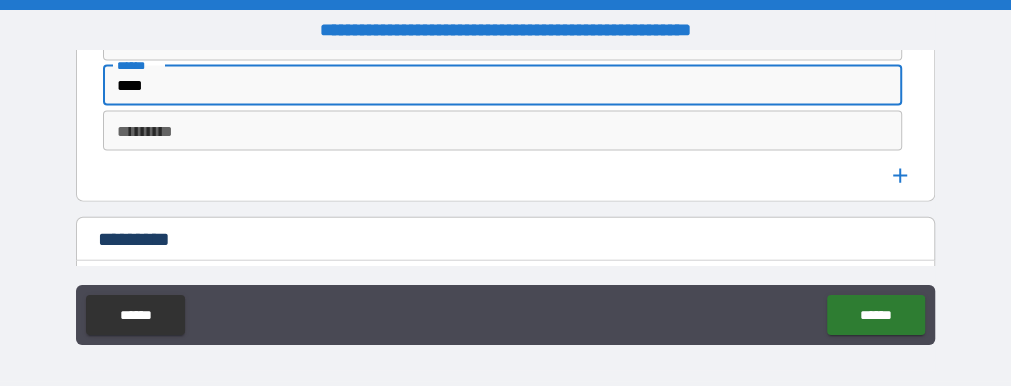 type on "****" 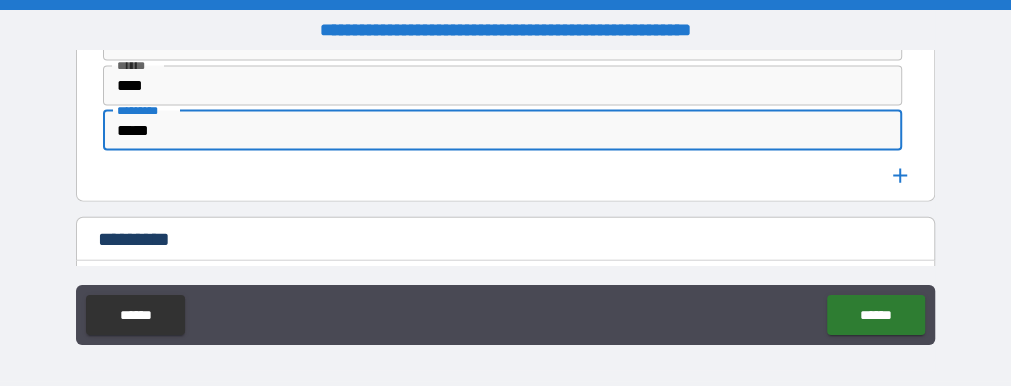 type on "*****" 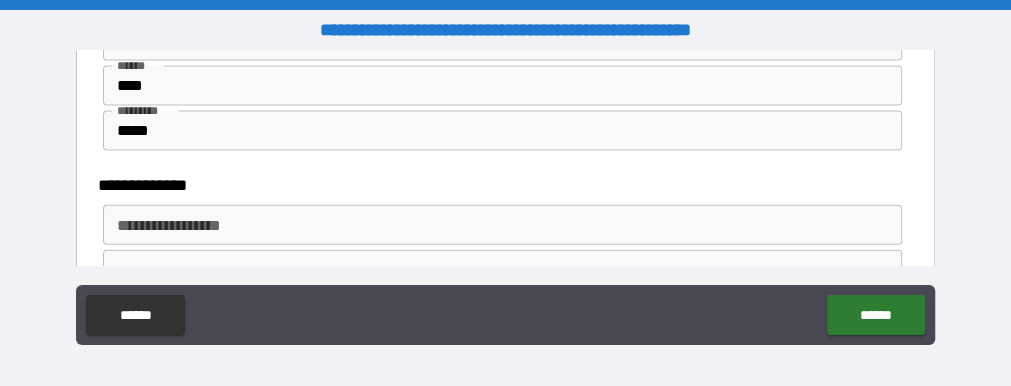 click on "**********" at bounding box center [501, 225] 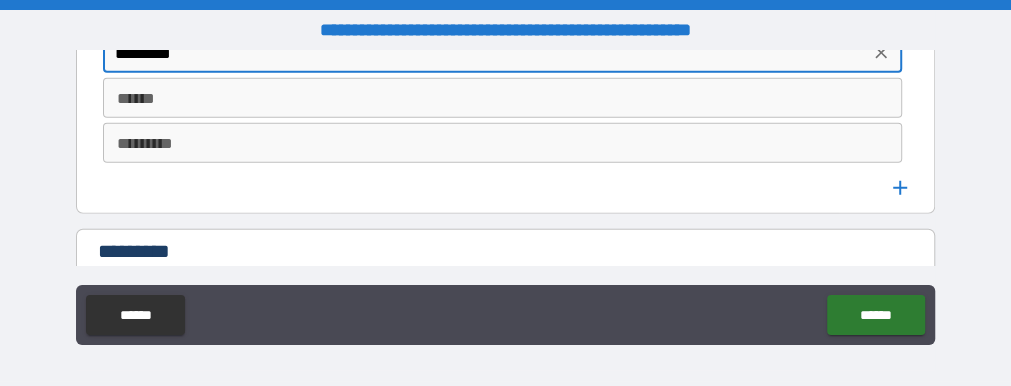 scroll, scrollTop: 5805, scrollLeft: 0, axis: vertical 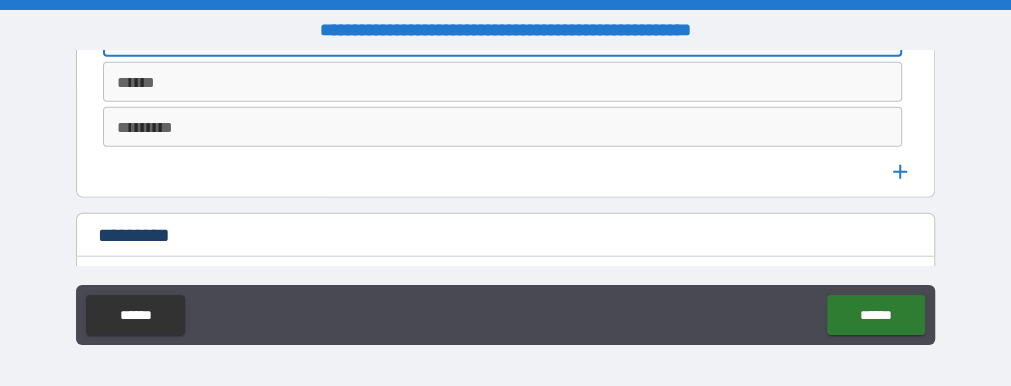 type on "*********" 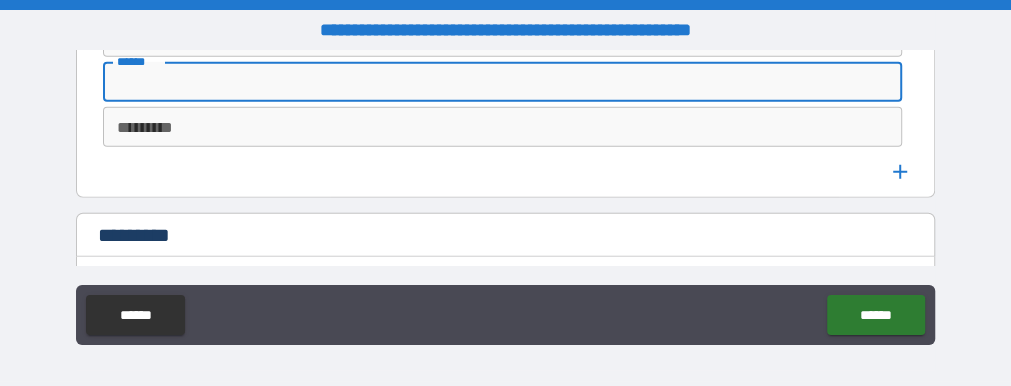 click on "******" at bounding box center [502, 82] 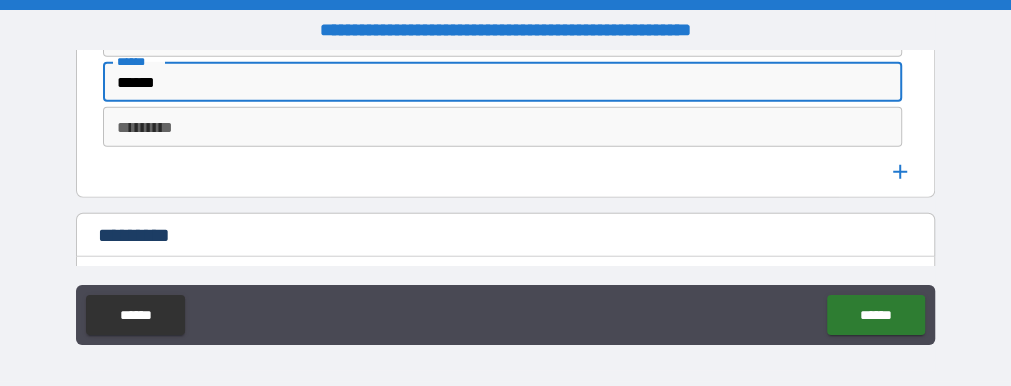 type on "******" 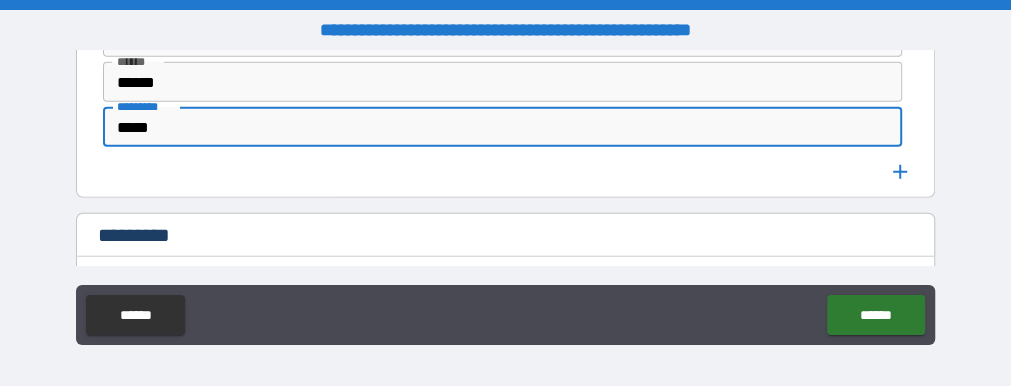 type on "*****" 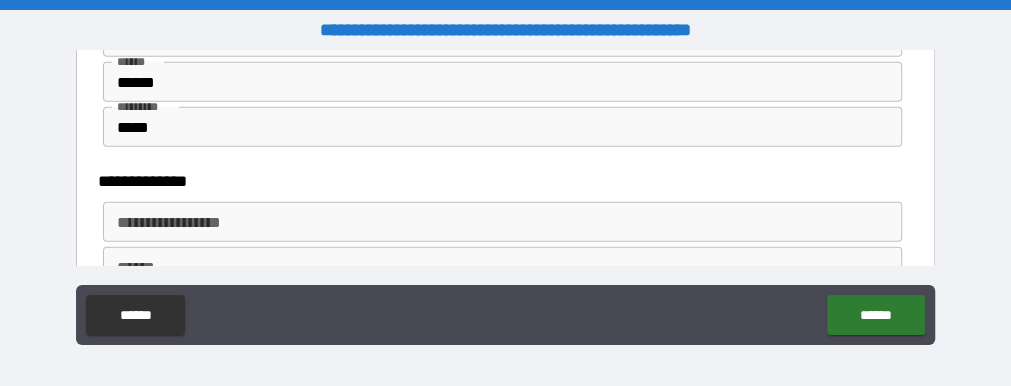 click on "**********" at bounding box center [502, 222] 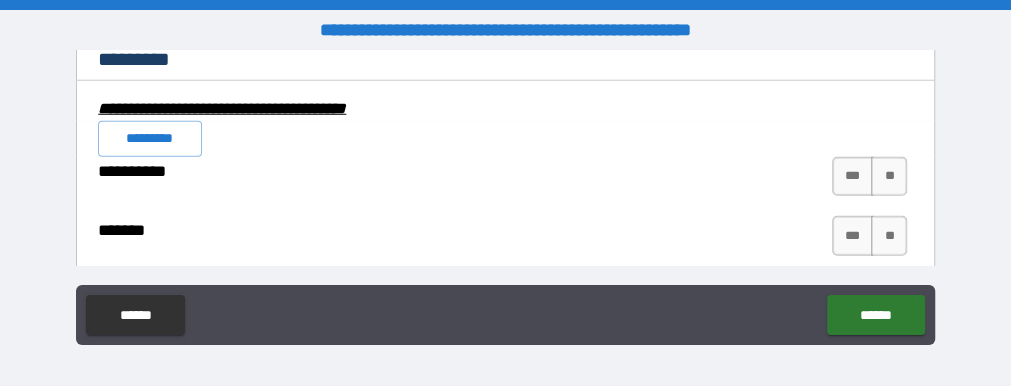 scroll, scrollTop: 6180, scrollLeft: 0, axis: vertical 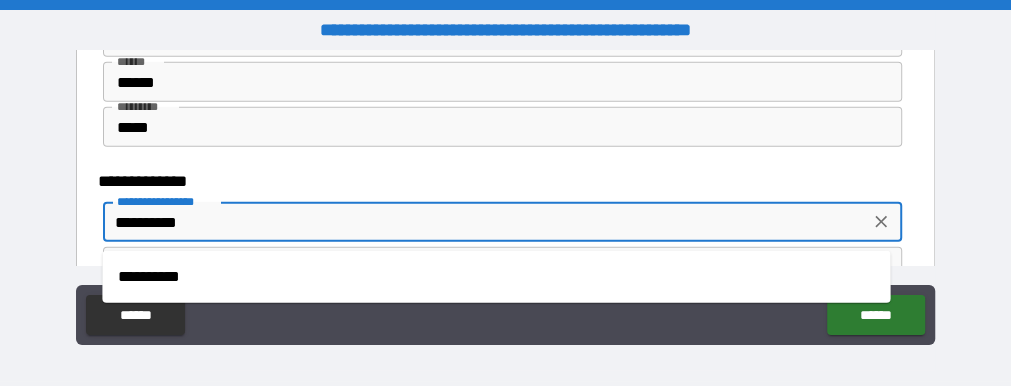 click on "**********" at bounding box center (486, 222) 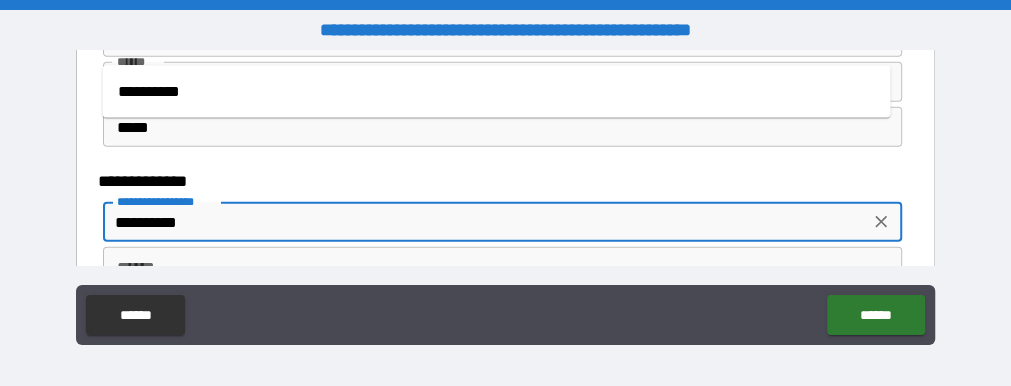 scroll, scrollTop: 5993, scrollLeft: 0, axis: vertical 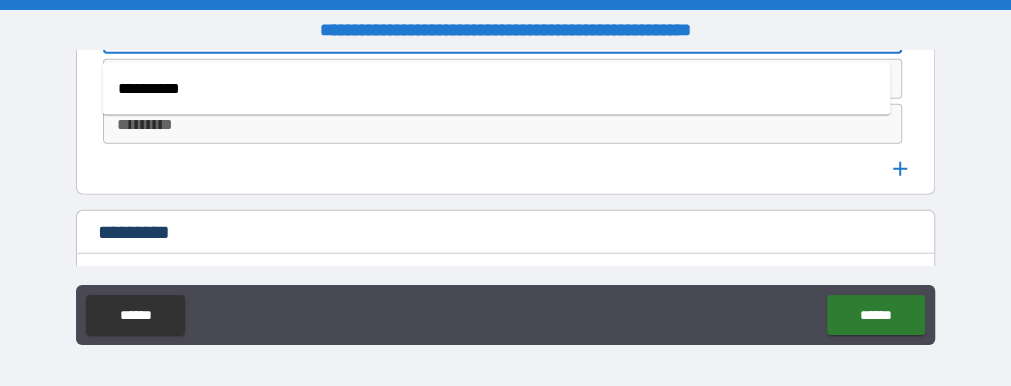 type on "**********" 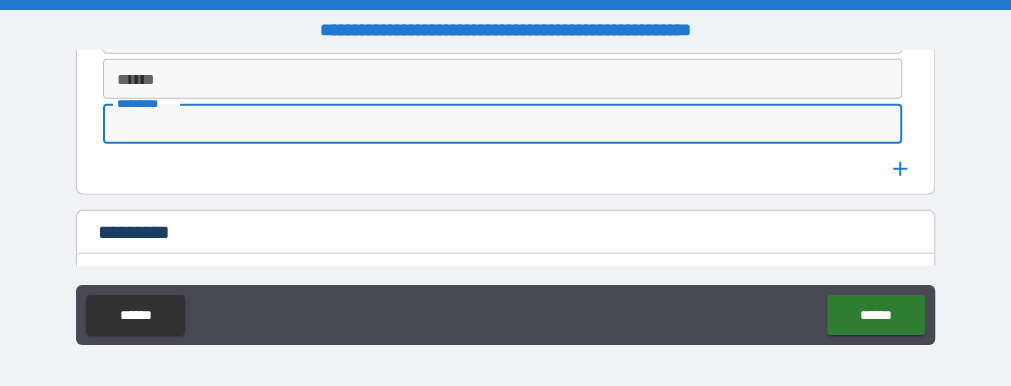 click on "******" at bounding box center [502, 79] 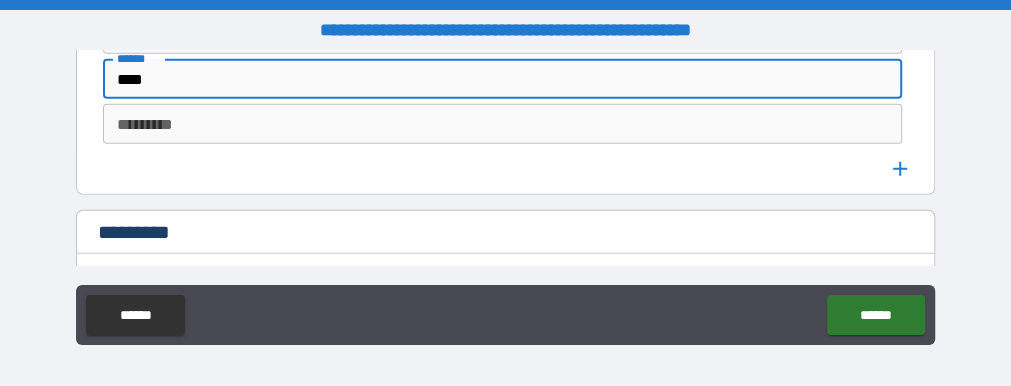 type on "****" 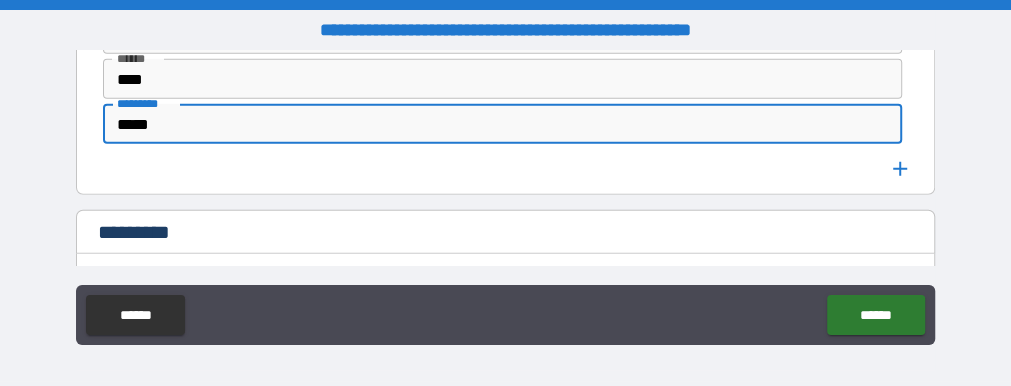 type on "*****" 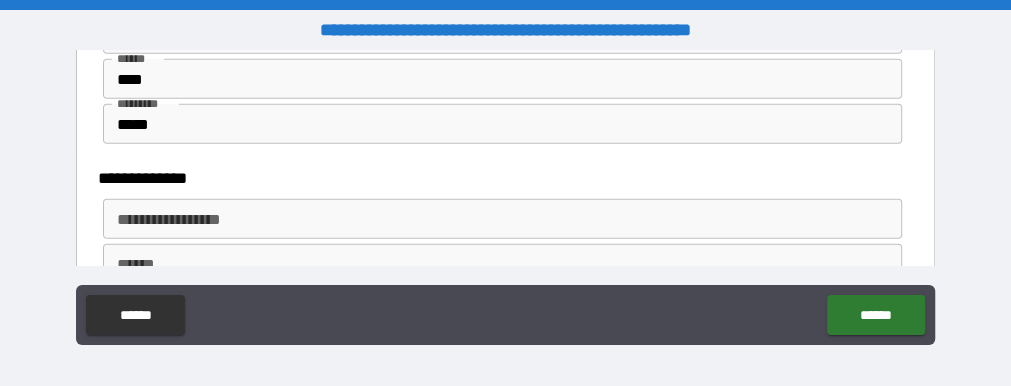 click on "**********" at bounding box center (501, 219) 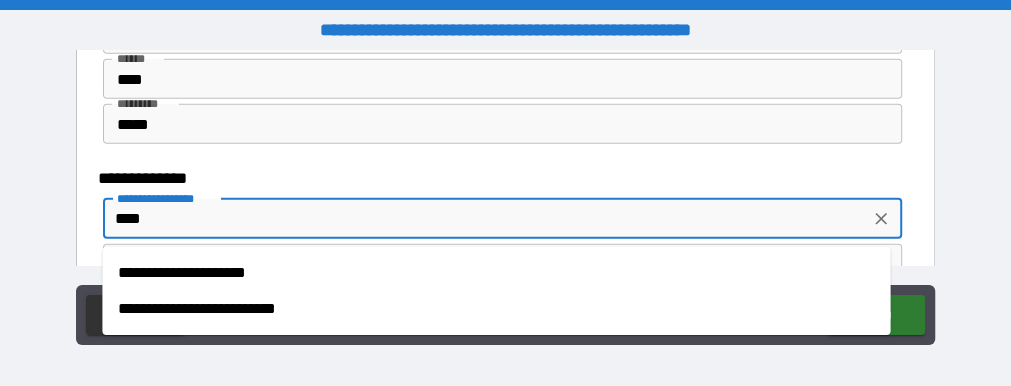 click on "**********" at bounding box center (496, 309) 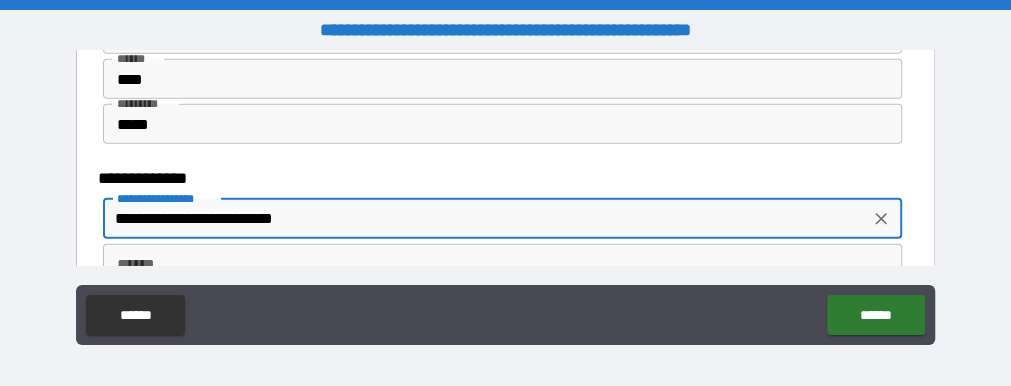 type on "**********" 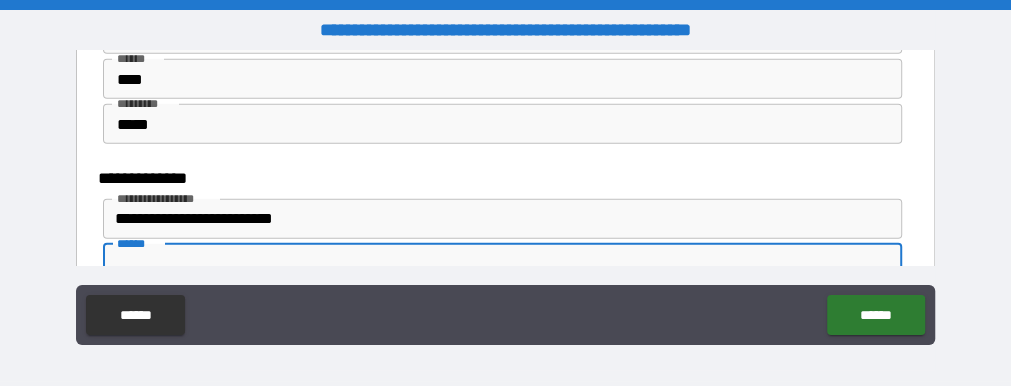 click on "******" at bounding box center (502, 264) 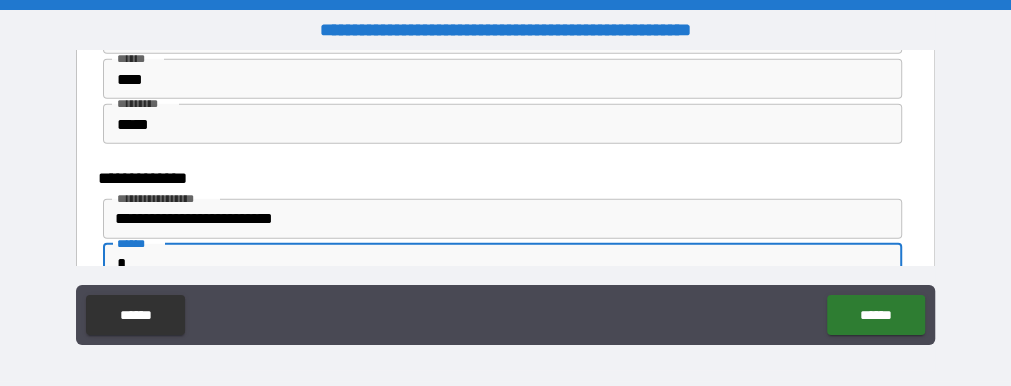 scroll, scrollTop: 6010, scrollLeft: 0, axis: vertical 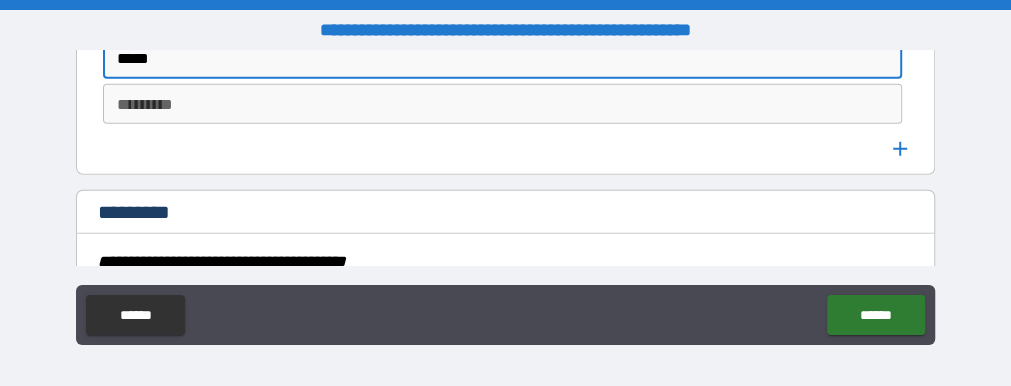 type on "*****" 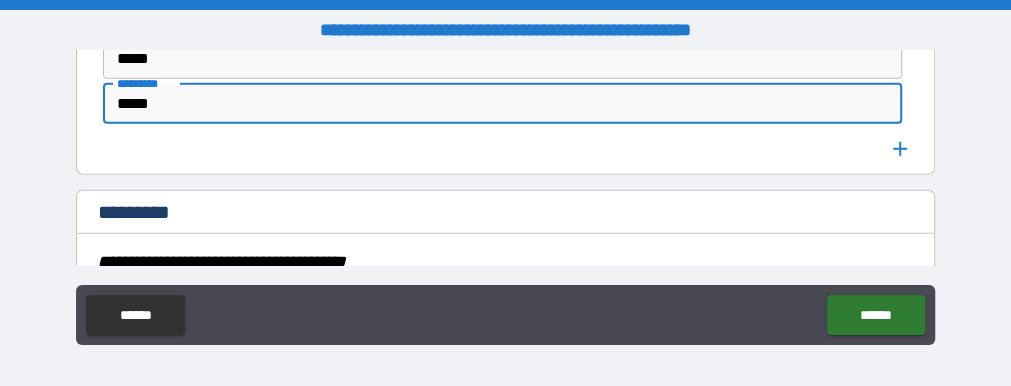 type on "*****" 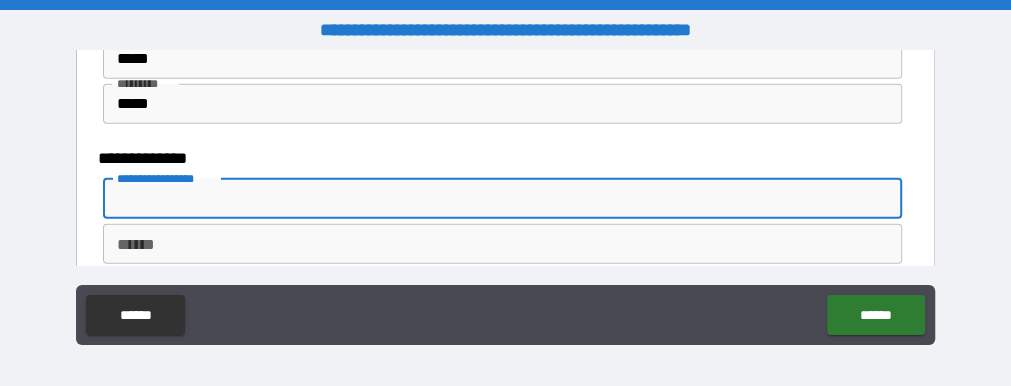 click on "**********" at bounding box center [501, 199] 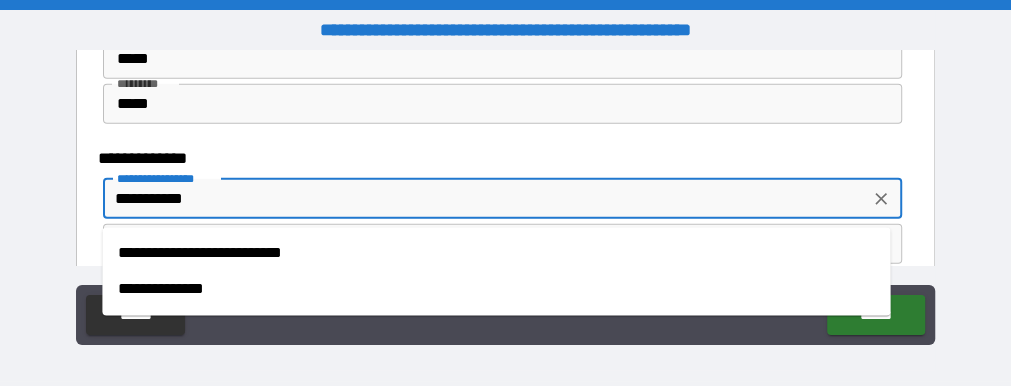 click on "**********" at bounding box center (496, 253) 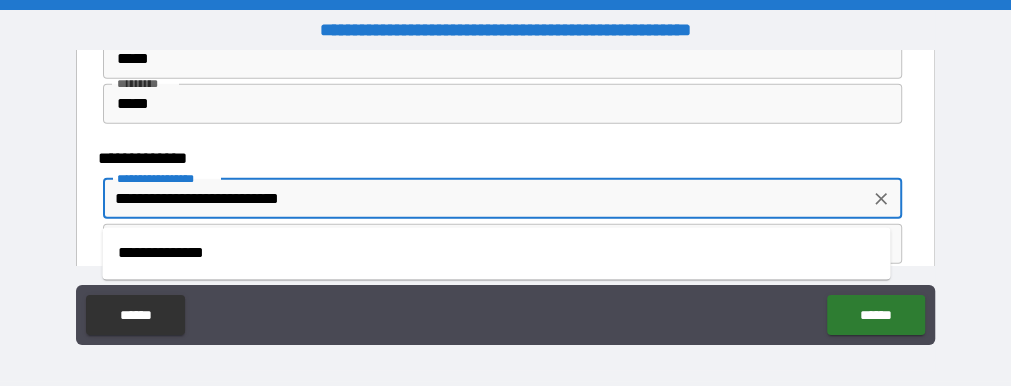 drag, startPoint x: 334, startPoint y: 204, endPoint x: 107, endPoint y: 208, distance: 227.03523 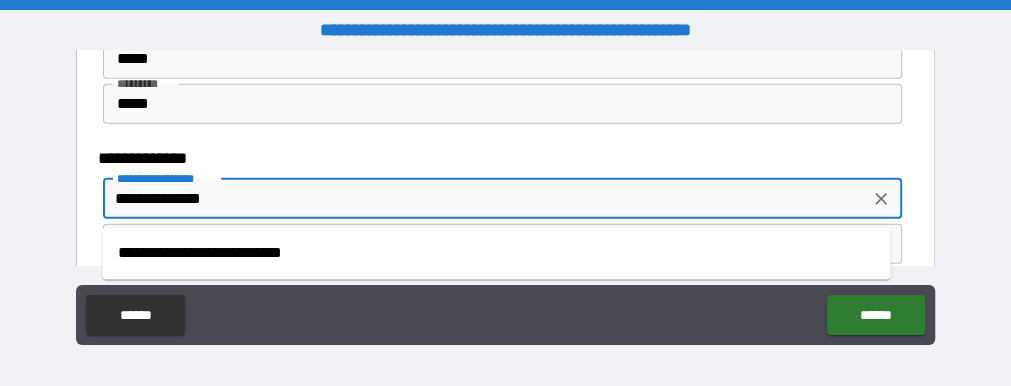 click on "**********" at bounding box center [486, 199] 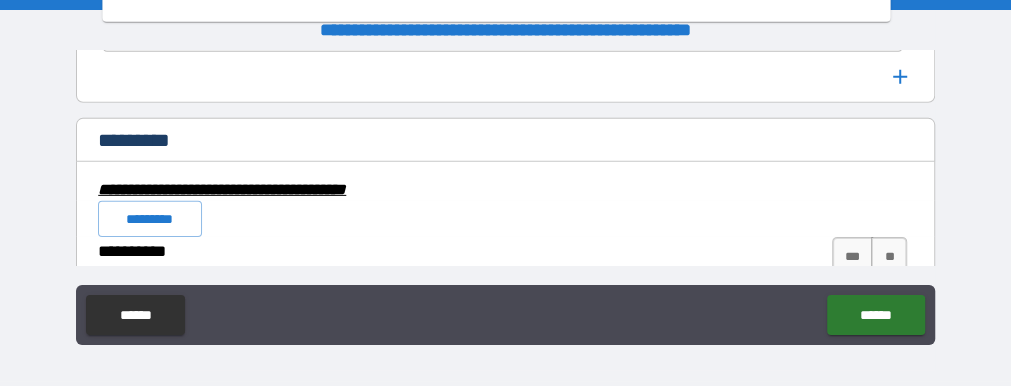 scroll, scrollTop: 6283, scrollLeft: 0, axis: vertical 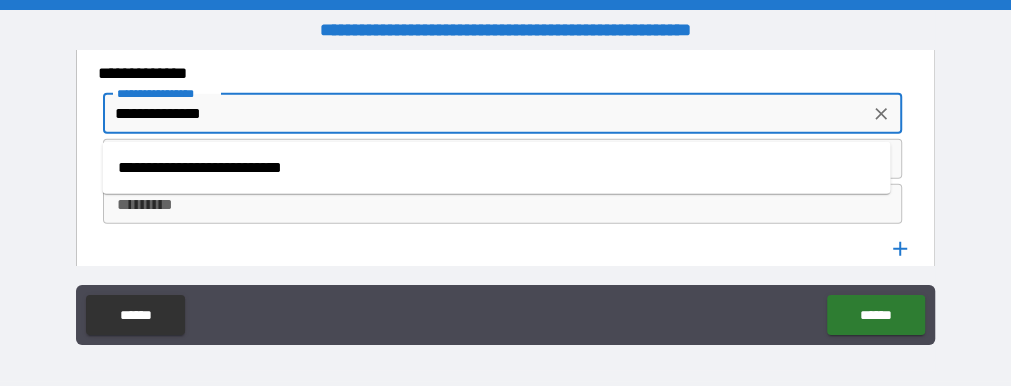 click on "**********" at bounding box center (496, 168) 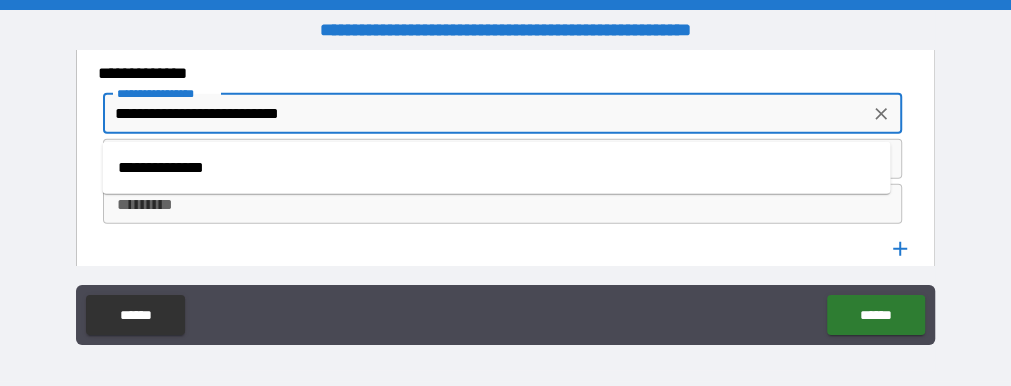 drag, startPoint x: 208, startPoint y: 123, endPoint x: 103, endPoint y: 108, distance: 106.06602 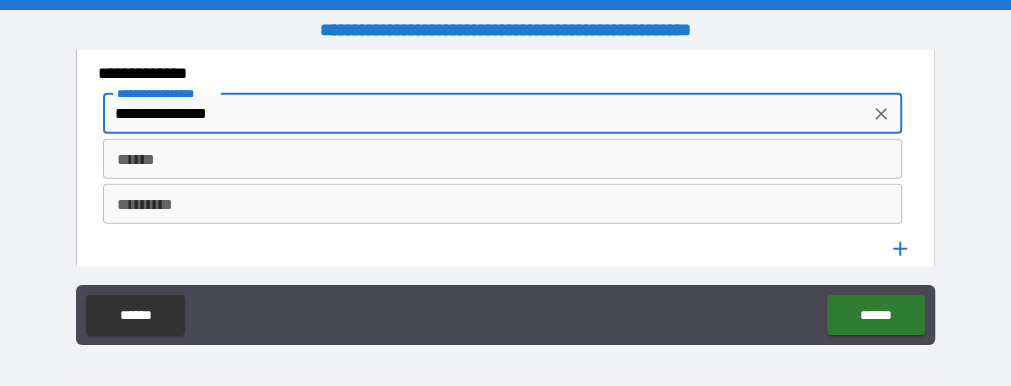 type on "**********" 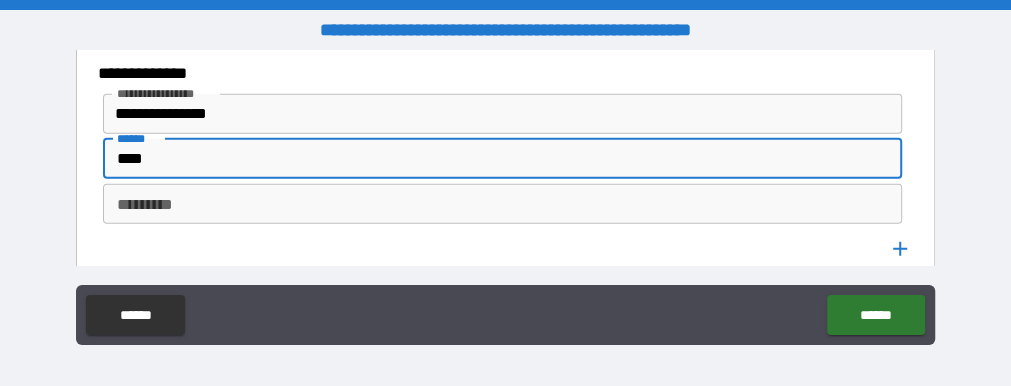 type on "****" 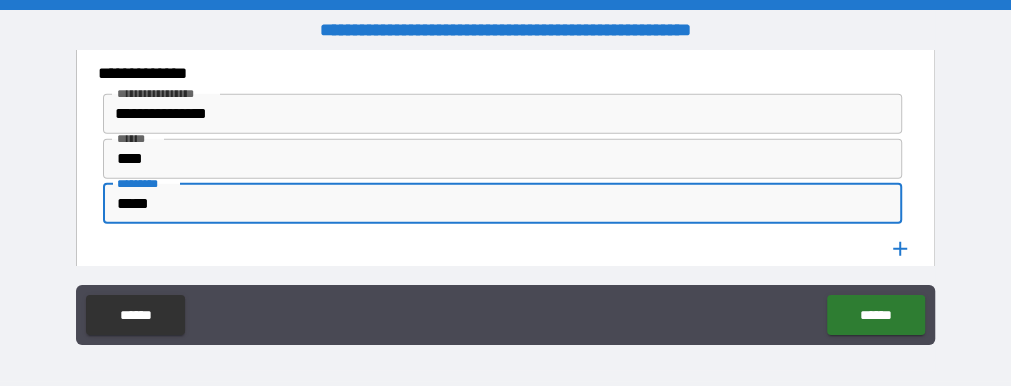 type on "*****" 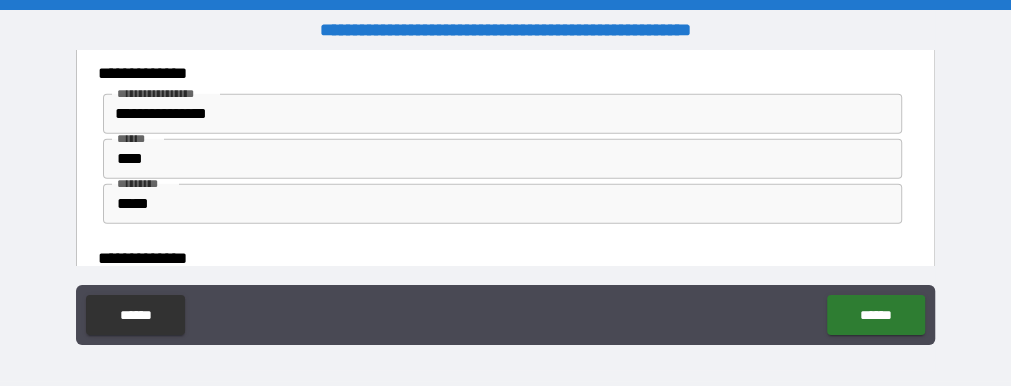 scroll, scrollTop: 6472, scrollLeft: 0, axis: vertical 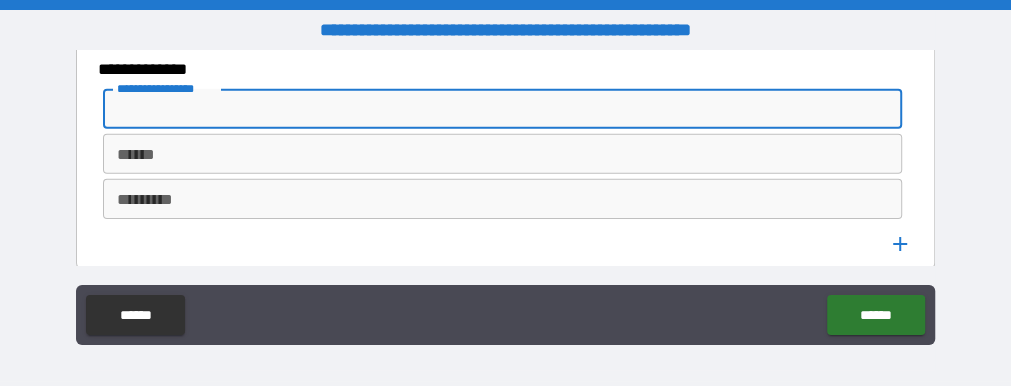 click on "**********" at bounding box center (501, 109) 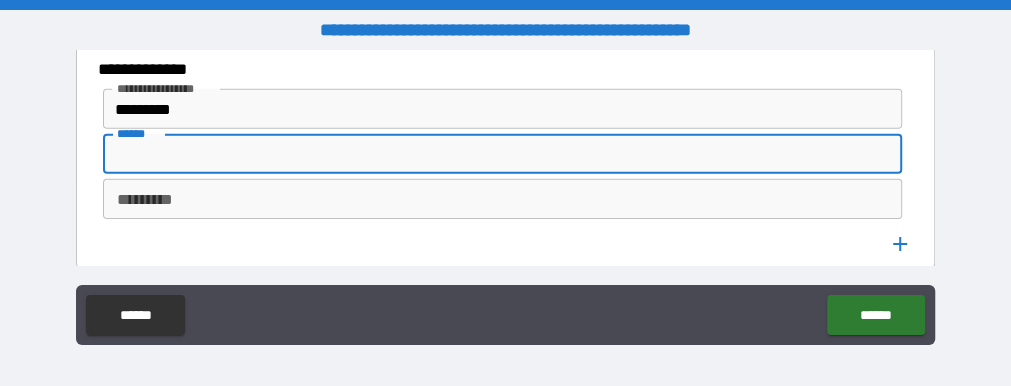 click on "******" at bounding box center [502, 154] 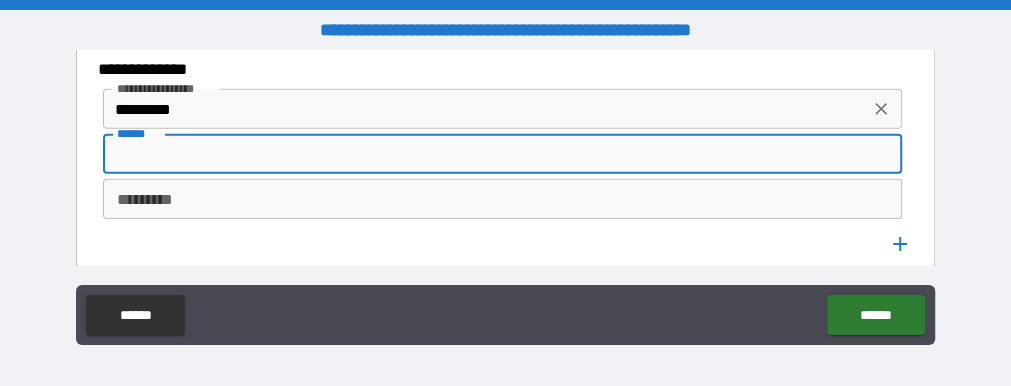 click on "*********" at bounding box center (486, 109) 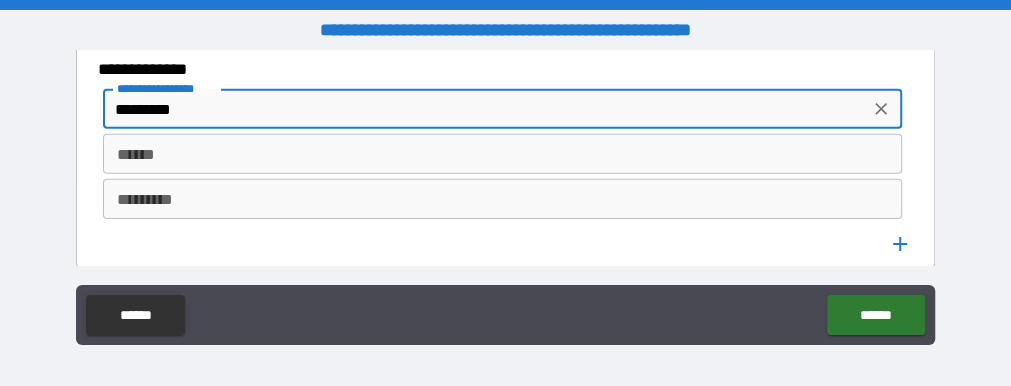 click on "*********" at bounding box center (486, 109) 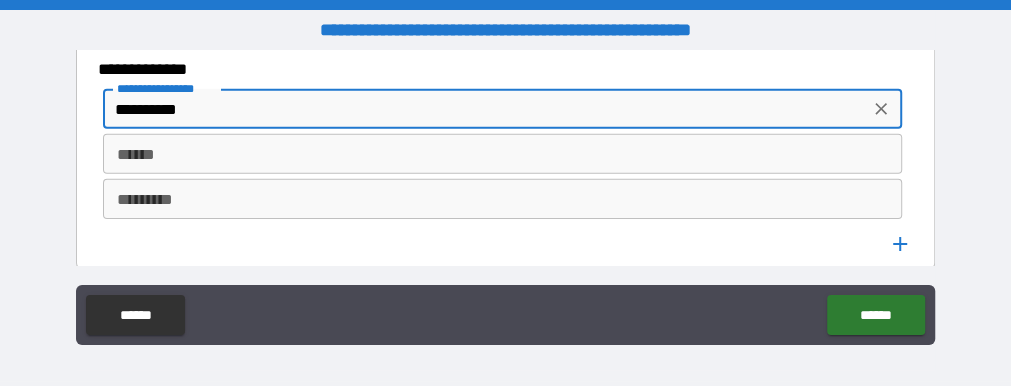 type on "**********" 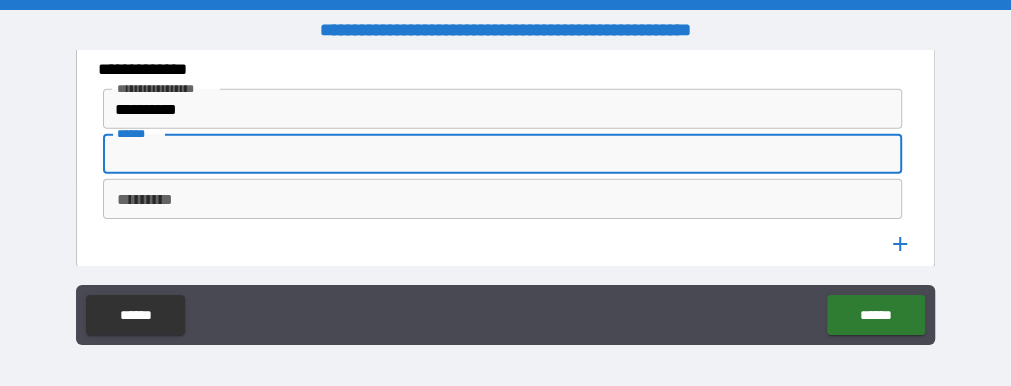 click on "******" at bounding box center (502, 154) 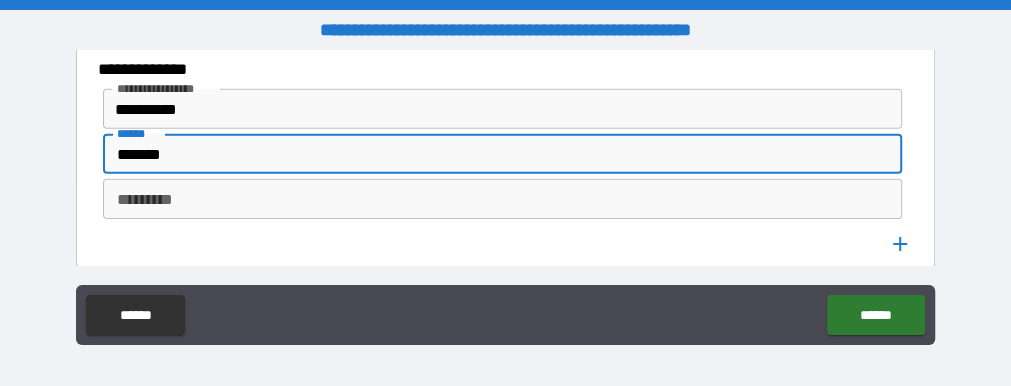 type on "*******" 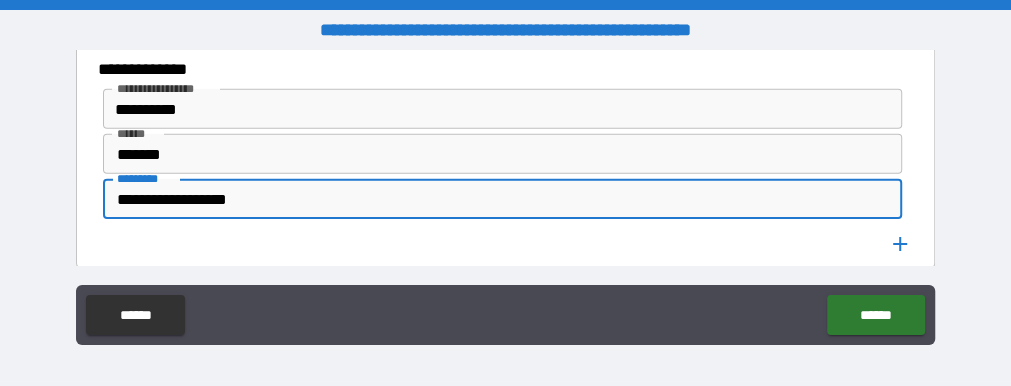 type on "**********" 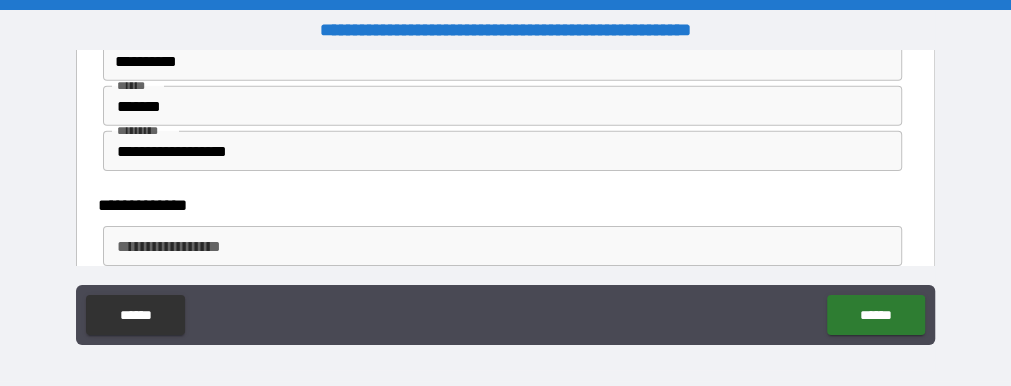 scroll, scrollTop: 6661, scrollLeft: 0, axis: vertical 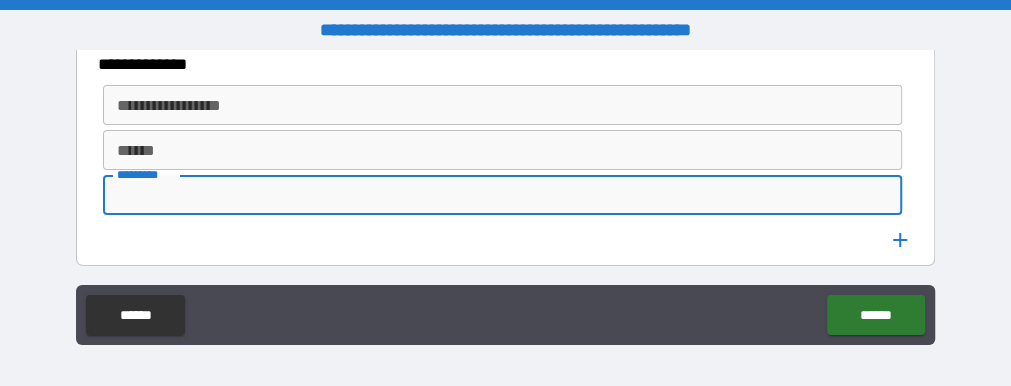 click on "*********" at bounding box center (502, 195) 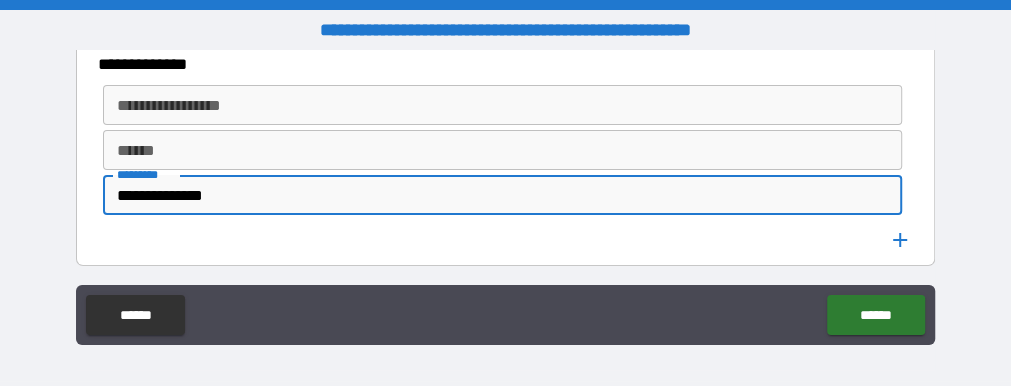 type on "**********" 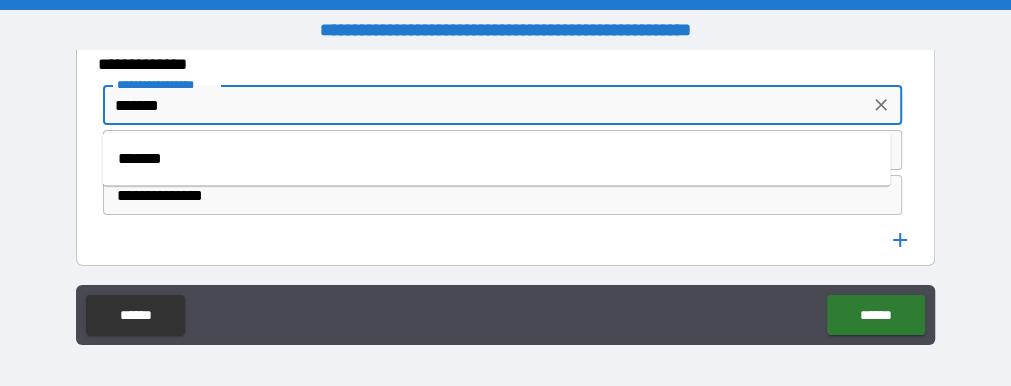 click on "*******" at bounding box center [496, 159] 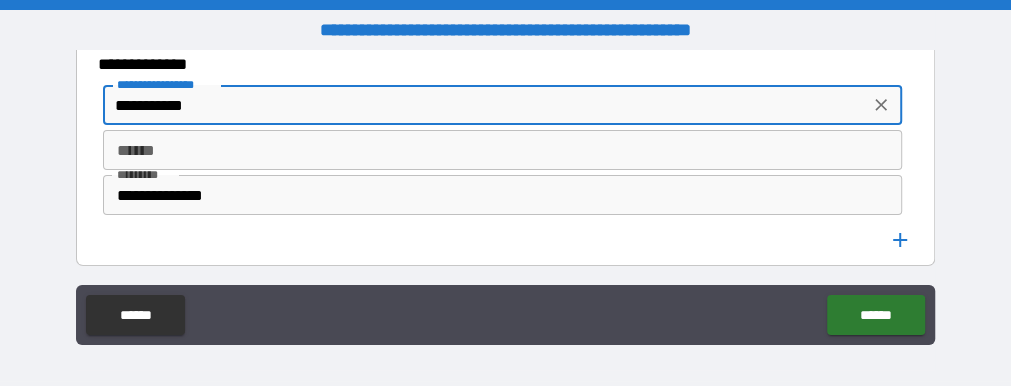 drag, startPoint x: 208, startPoint y: 114, endPoint x: 173, endPoint y: 108, distance: 35.510563 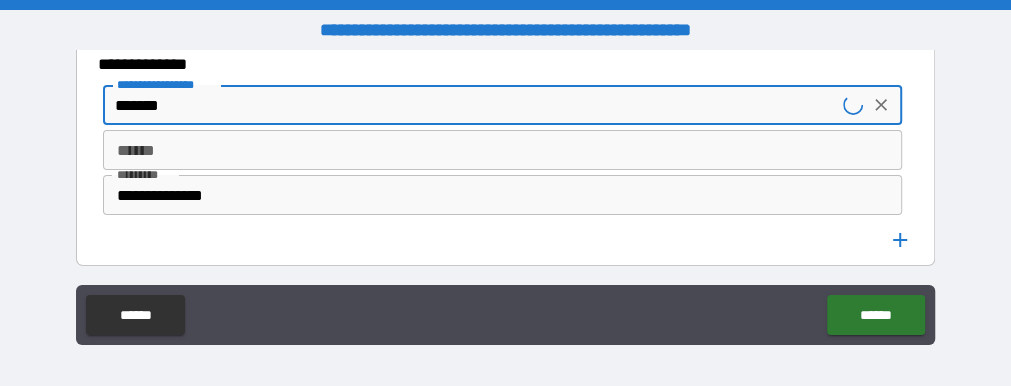 type on "*******" 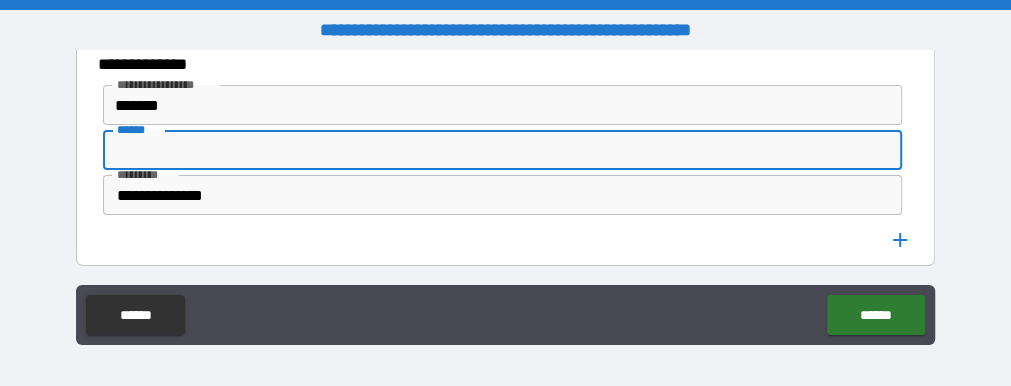click on "******" at bounding box center [502, 150] 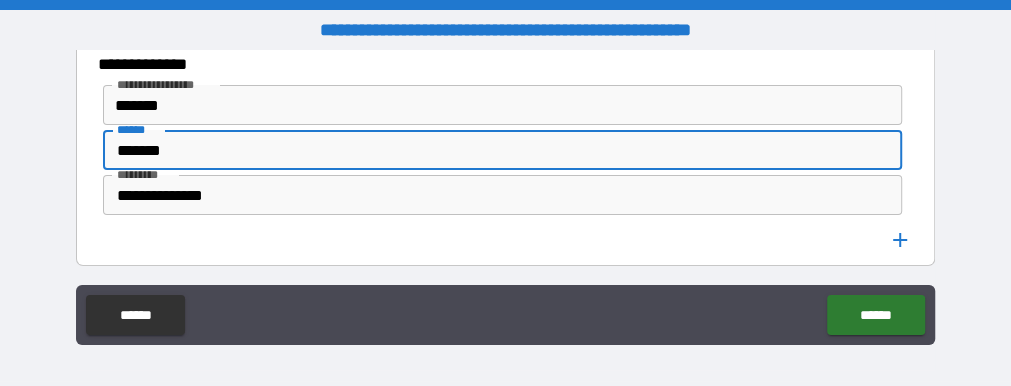 type on "*******" 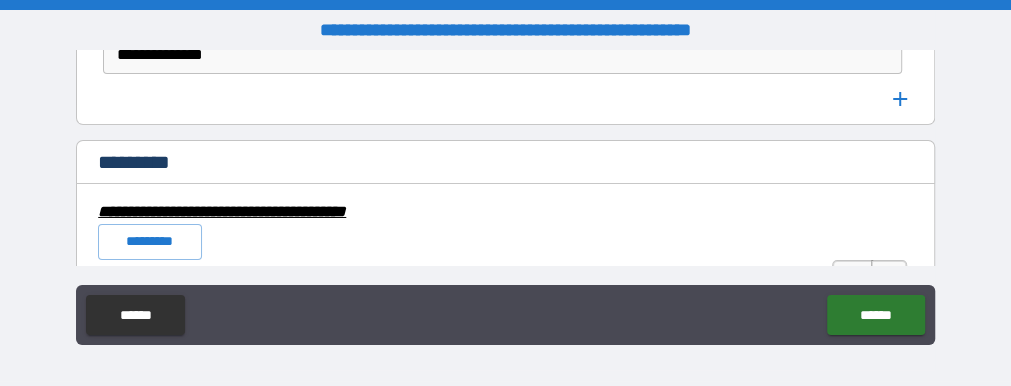 scroll, scrollTop: 6874, scrollLeft: 0, axis: vertical 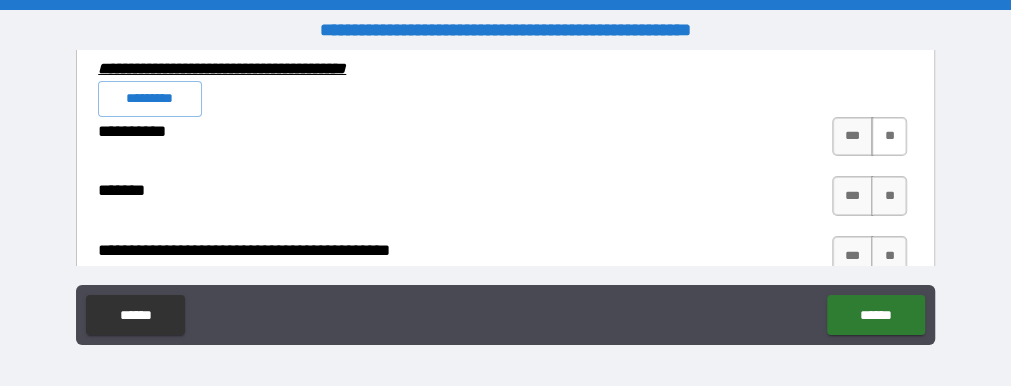 click on "**" at bounding box center [889, 137] 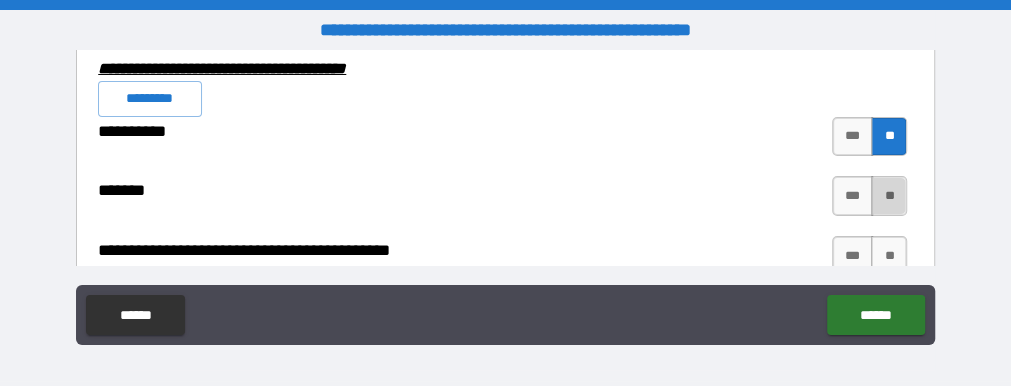 click on "**" at bounding box center [889, 196] 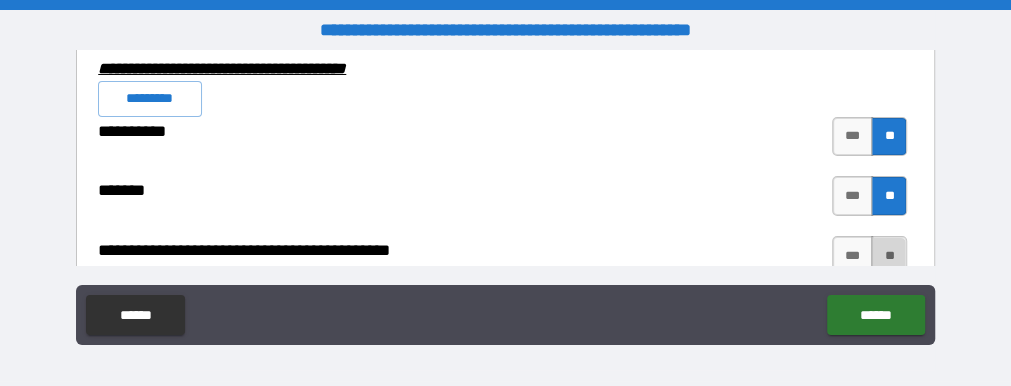 click on "**" at bounding box center [889, 256] 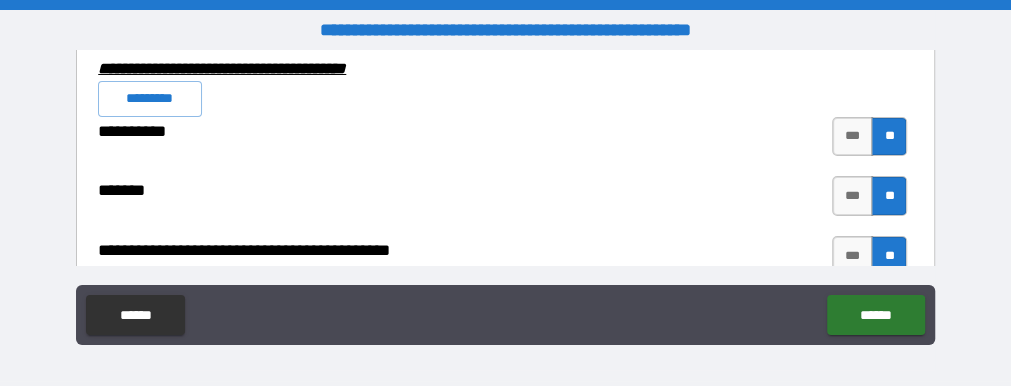 scroll, scrollTop: 7133, scrollLeft: 0, axis: vertical 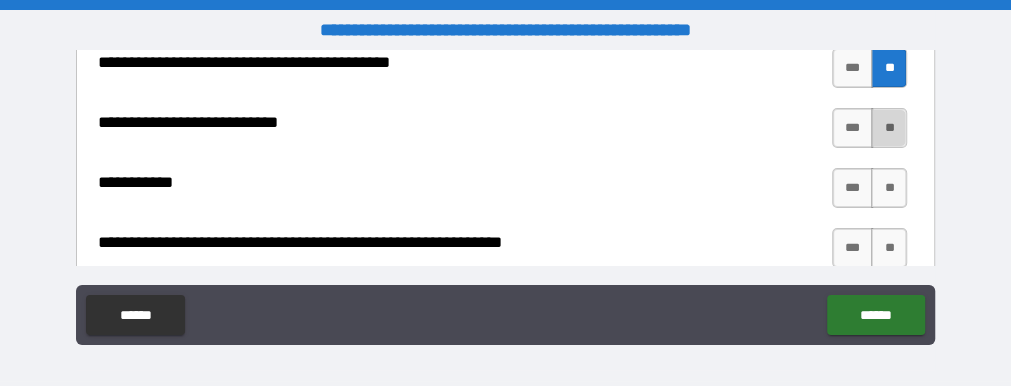 click on "**" at bounding box center [889, 128] 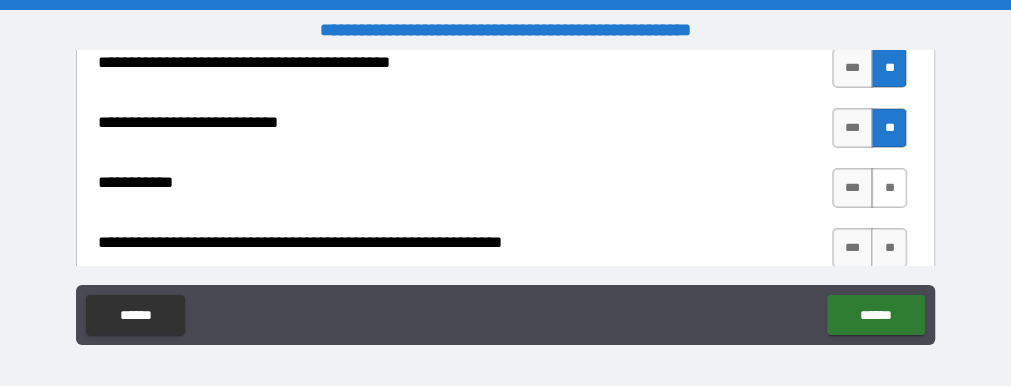 click on "**" at bounding box center [889, 188] 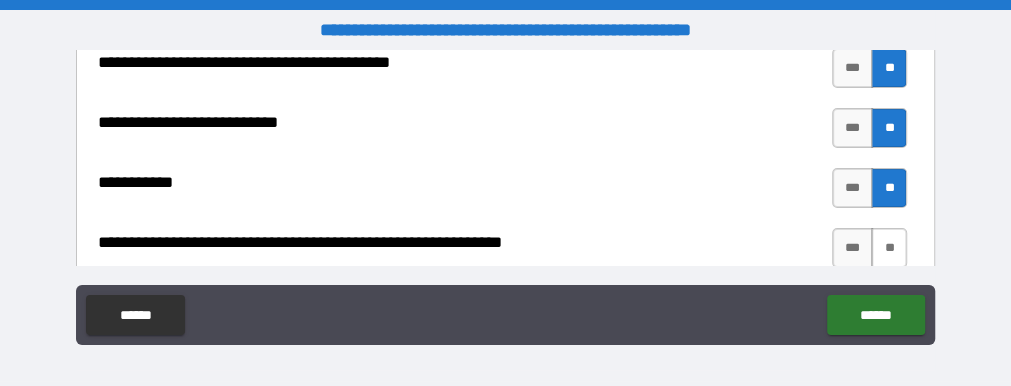 click on "**" at bounding box center [889, 248] 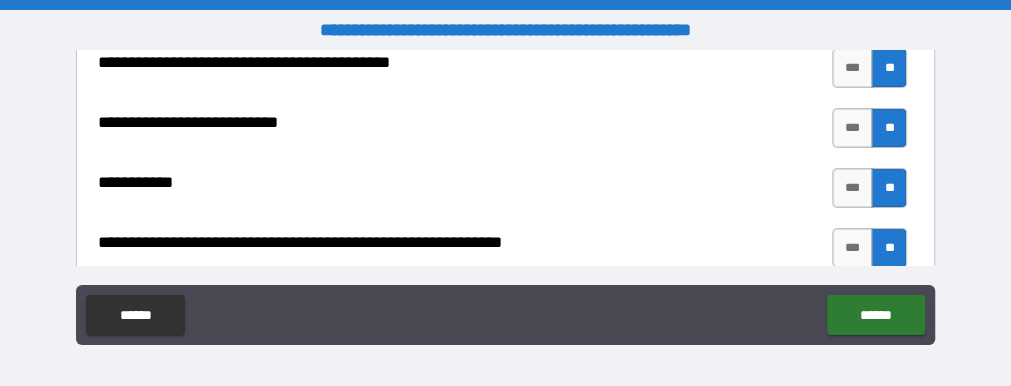 scroll, scrollTop: 7321, scrollLeft: 0, axis: vertical 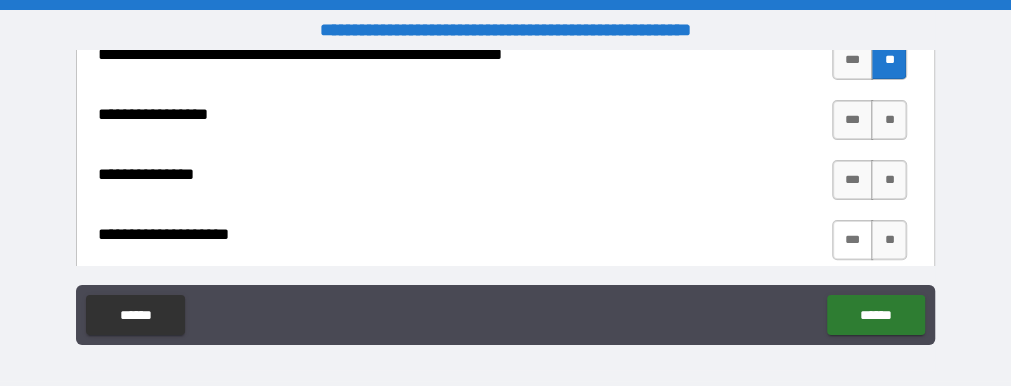 click on "***" at bounding box center [852, 240] 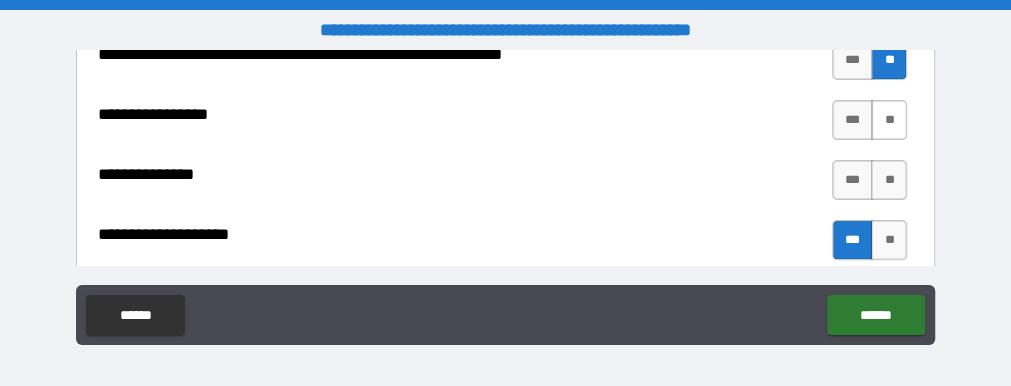 click on "**" at bounding box center [889, 120] 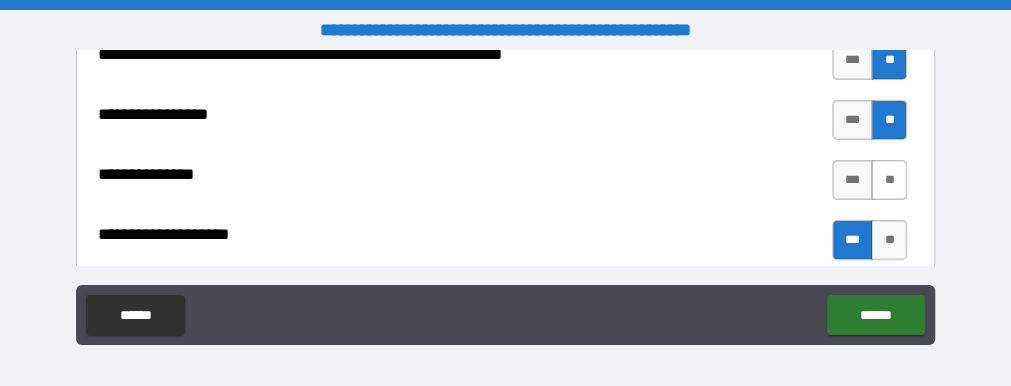 click on "**" at bounding box center (889, 180) 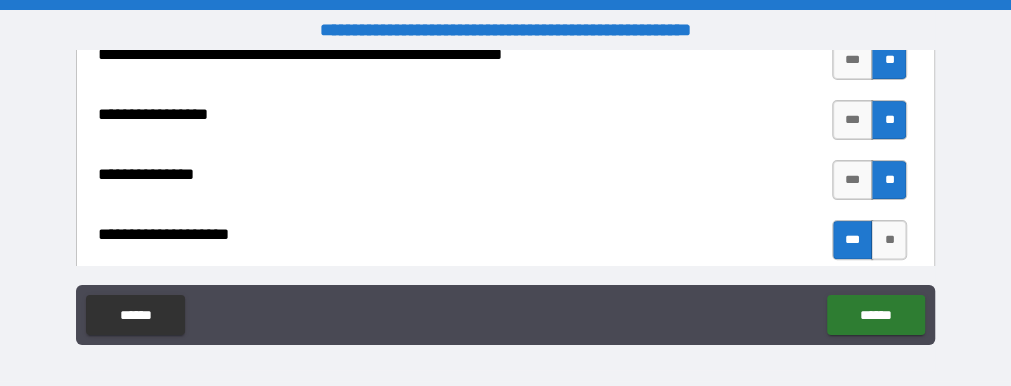 scroll, scrollTop: 7509, scrollLeft: 0, axis: vertical 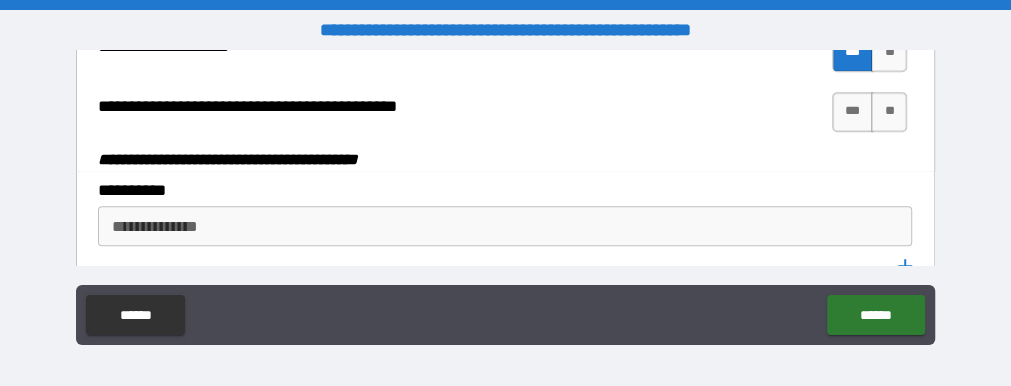 click on "**********" at bounding box center [503, 226] 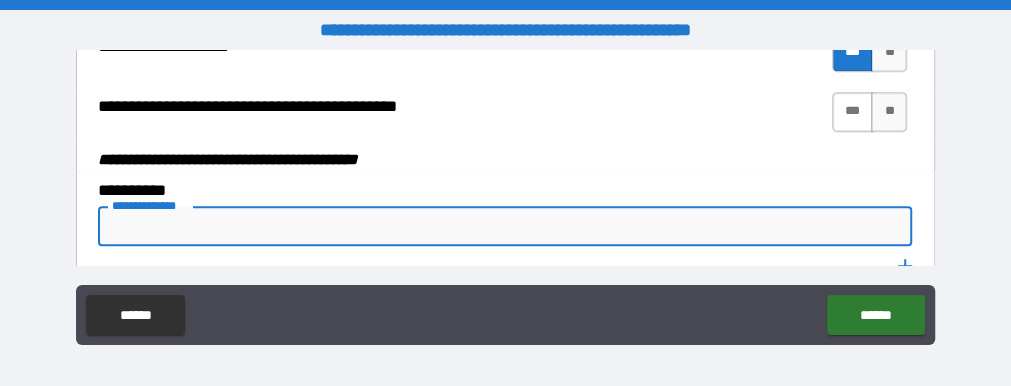 click on "***" at bounding box center (852, 112) 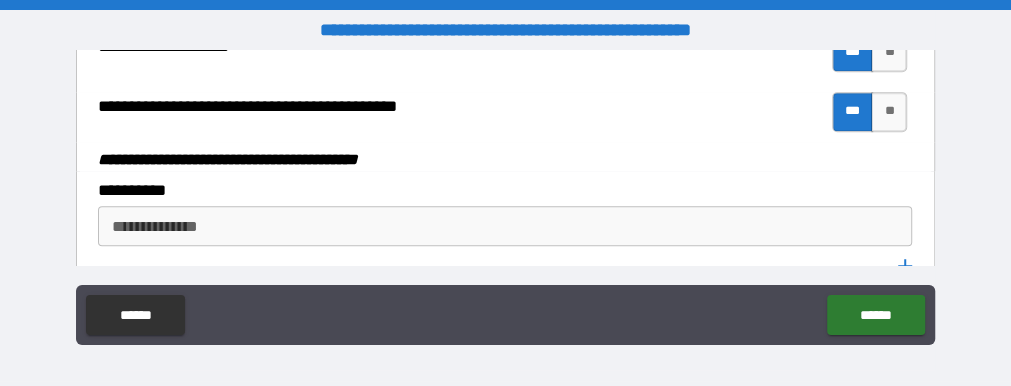 click on "**********" at bounding box center (503, 226) 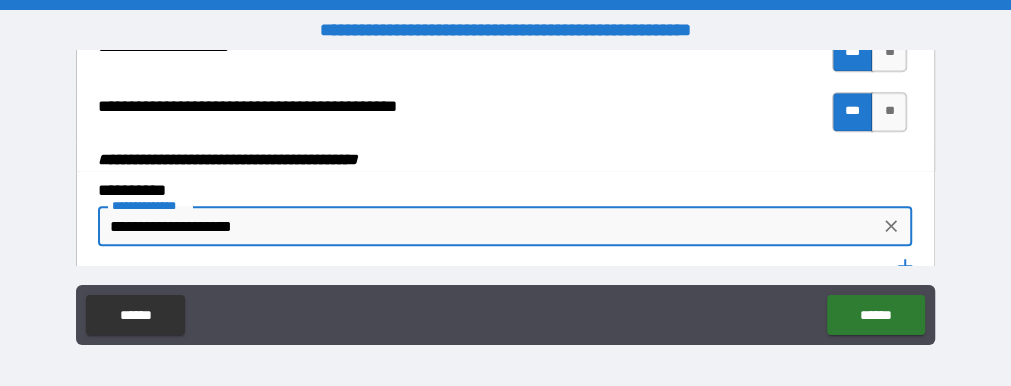 click on "**********" at bounding box center [488, 226] 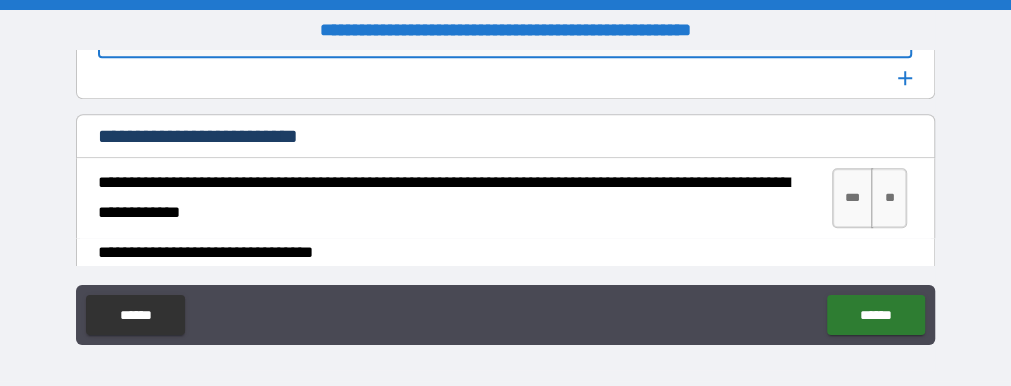 scroll, scrollTop: 7653, scrollLeft: 0, axis: vertical 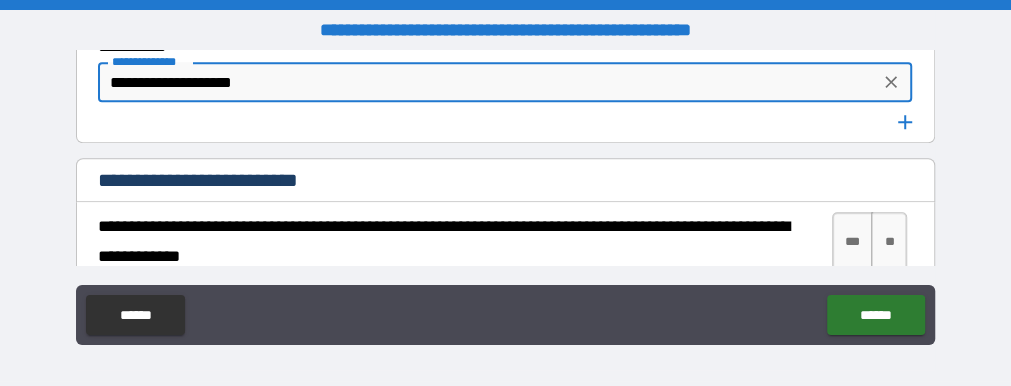 type on "**********" 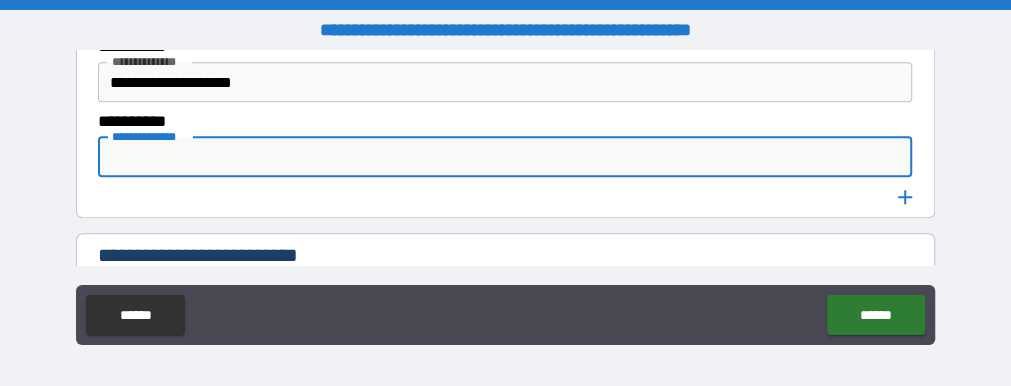 click on "**********" at bounding box center (503, 157) 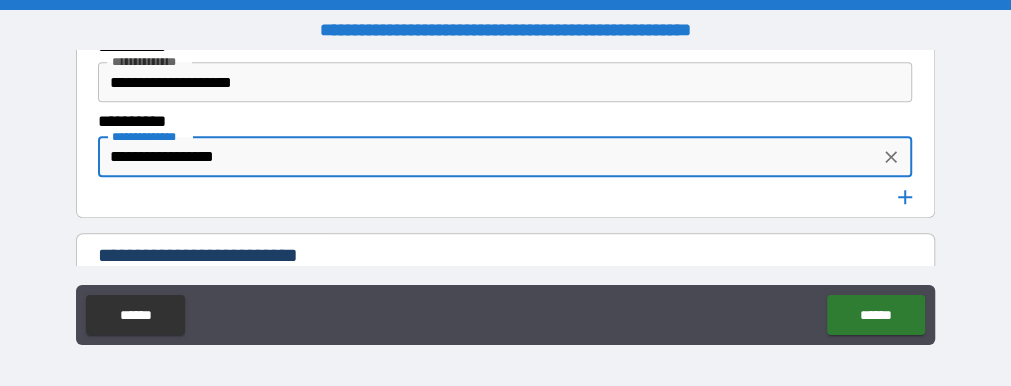 type on "**********" 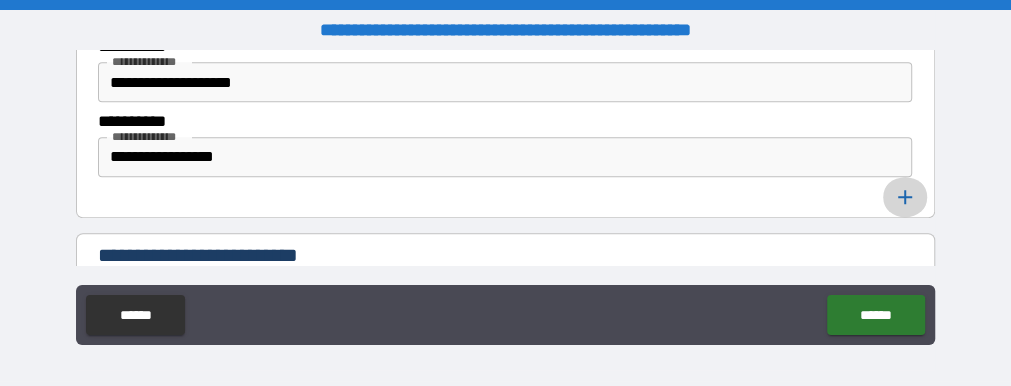 click 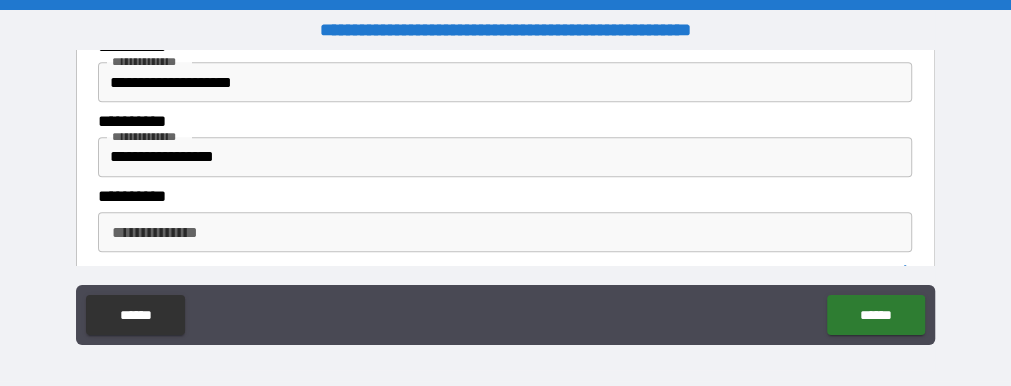 click on "**********" at bounding box center [503, 232] 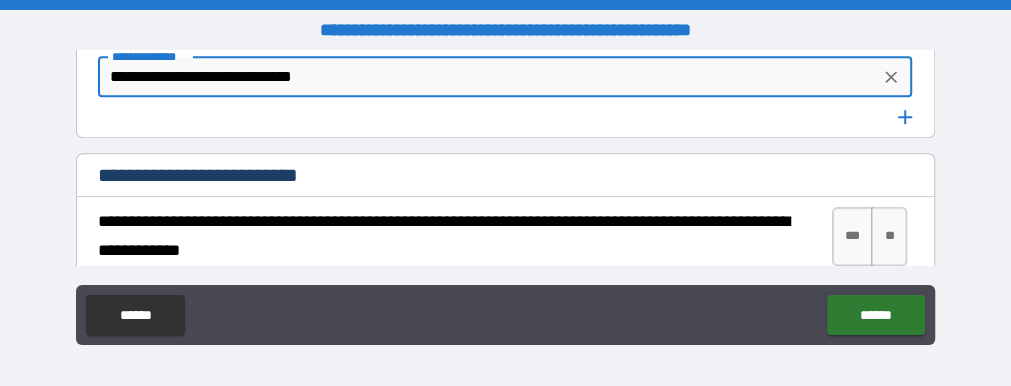 scroll, scrollTop: 7841, scrollLeft: 0, axis: vertical 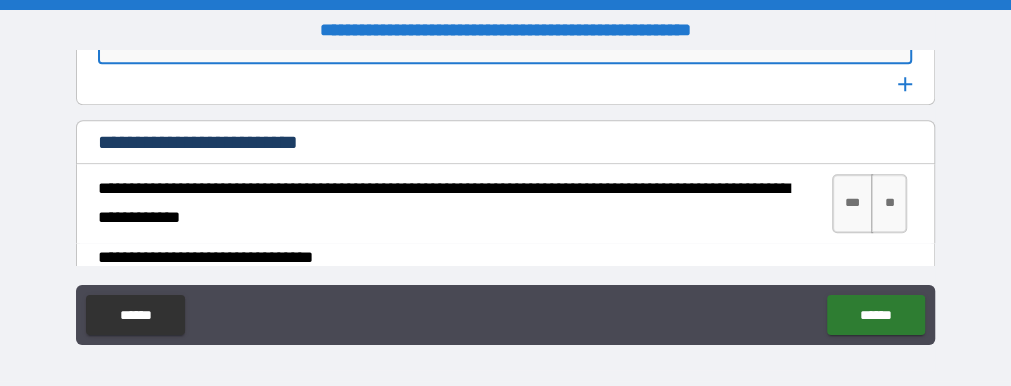 type on "**********" 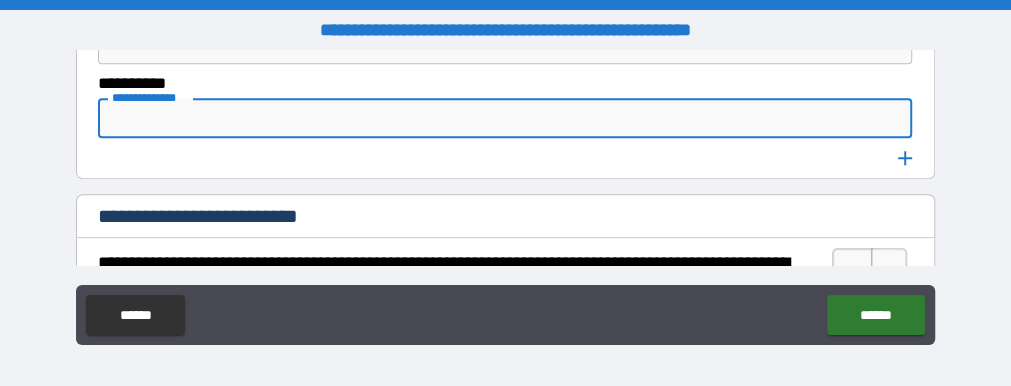click on "**********" at bounding box center (503, 118) 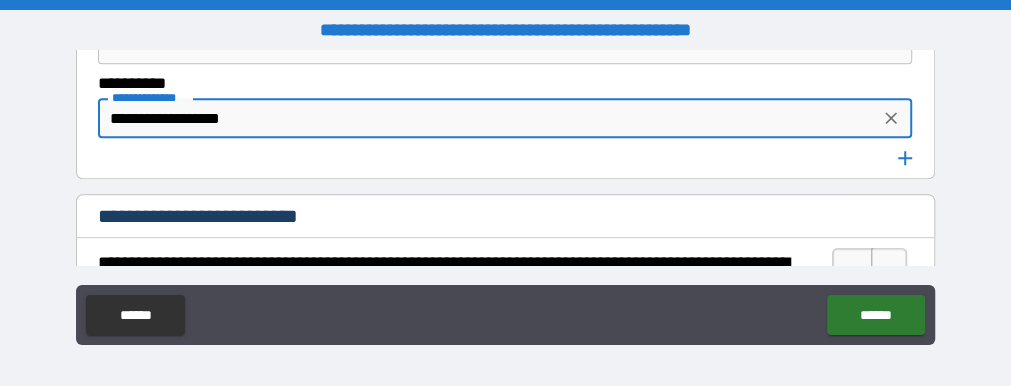 click on "**********" at bounding box center [488, 118] 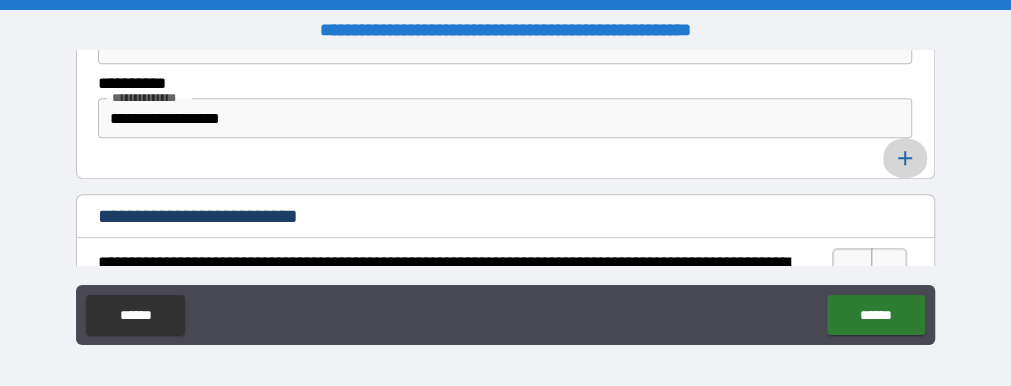 click 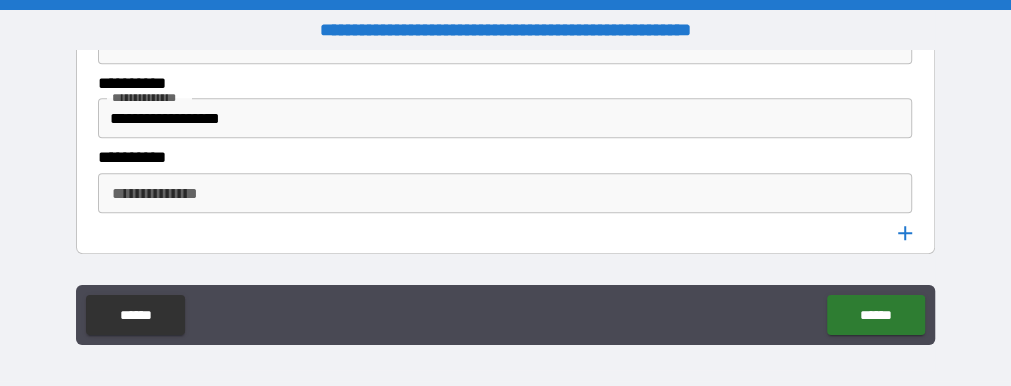 scroll, scrollTop: 8029, scrollLeft: 0, axis: vertical 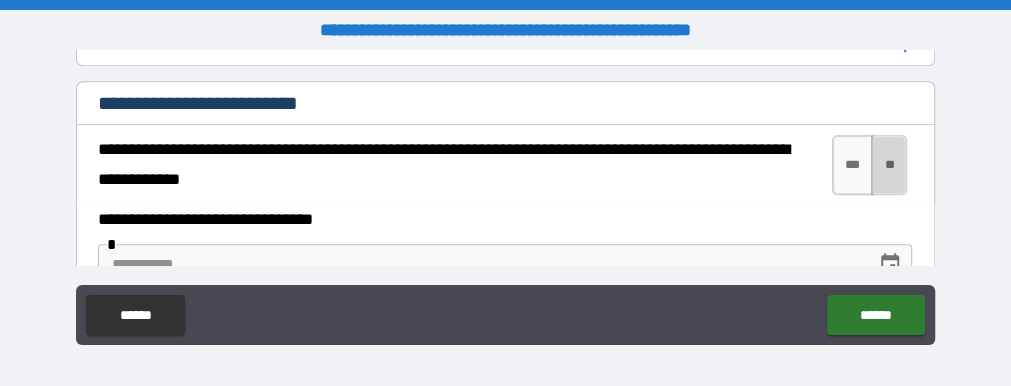 click on "**" at bounding box center (889, 165) 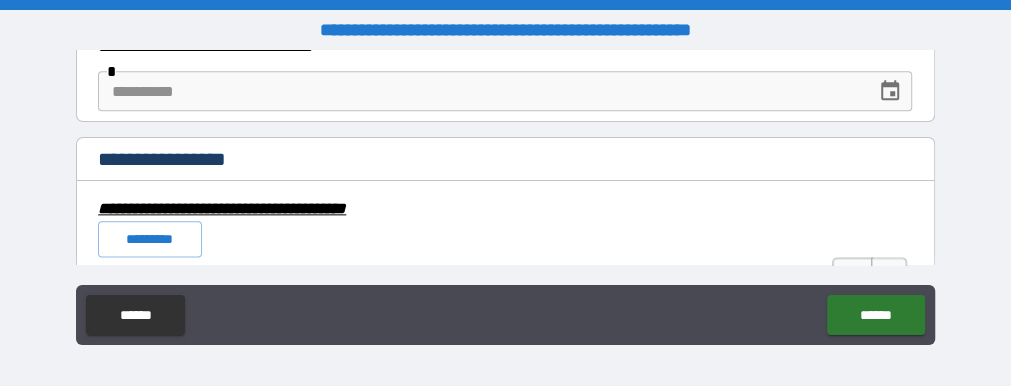 scroll, scrollTop: 8217, scrollLeft: 0, axis: vertical 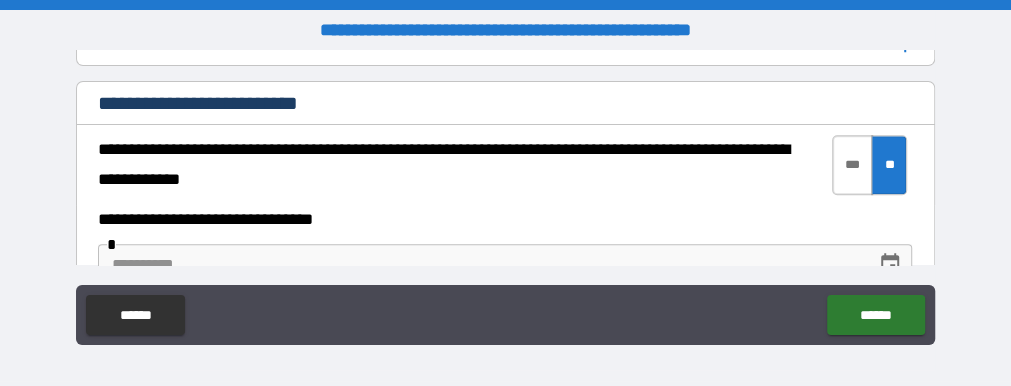 click on "***" at bounding box center [852, 165] 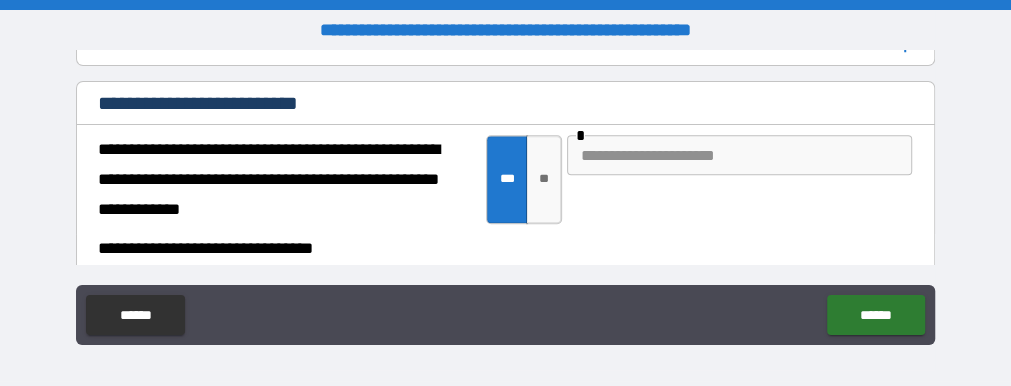 click at bounding box center [740, 155] 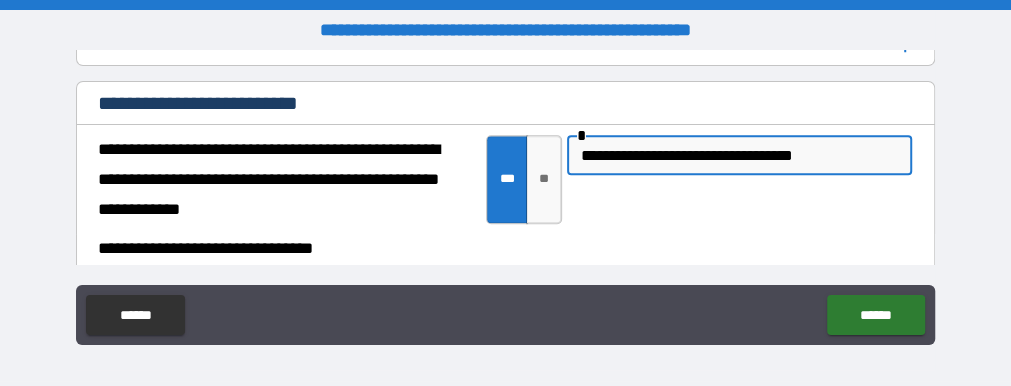 click on "**********" at bounding box center [740, 155] 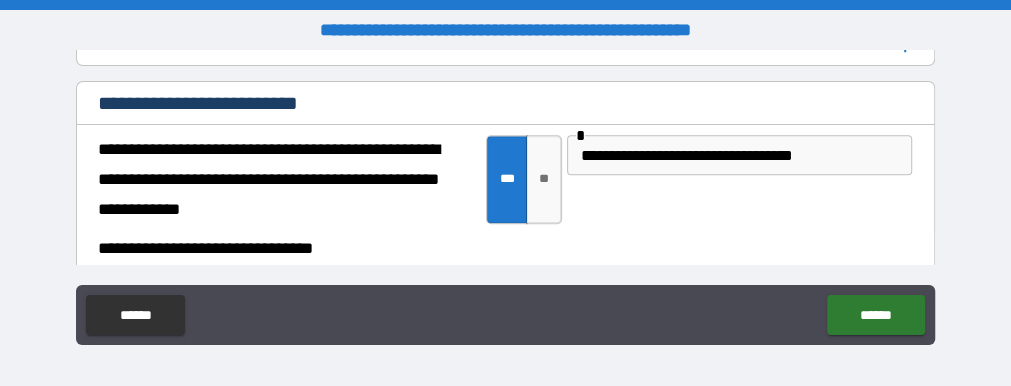 click on "**********" at bounding box center (505, 30) 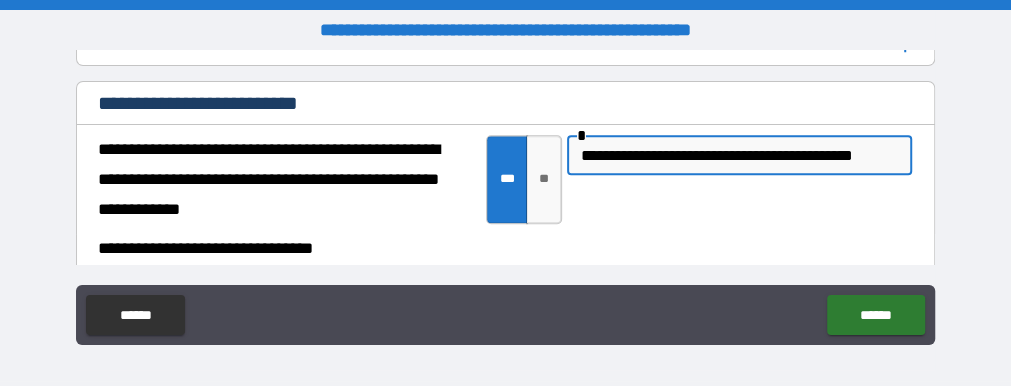 scroll, scrollTop: 0, scrollLeft: 21, axis: horizontal 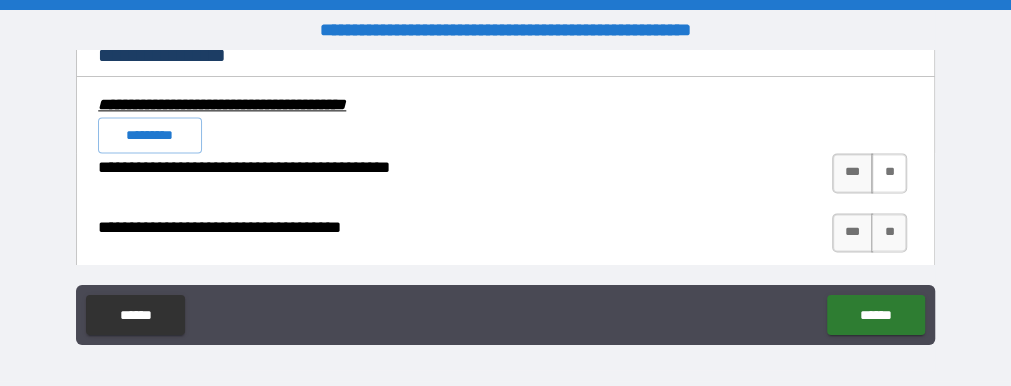 type on "**********" 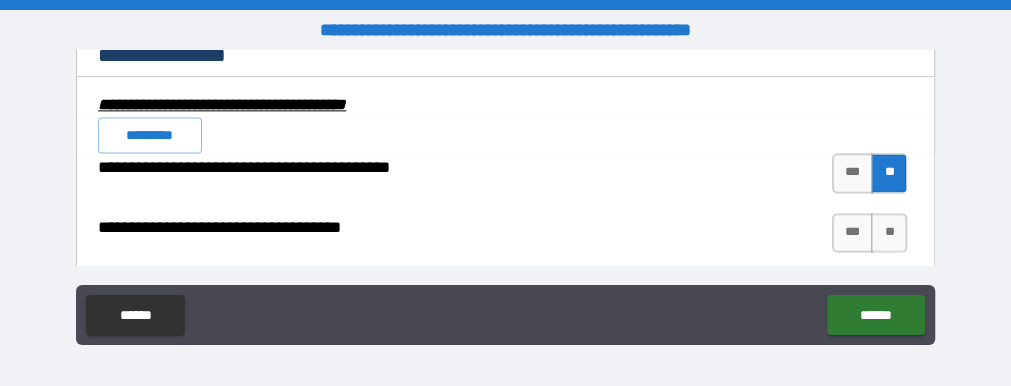 scroll, scrollTop: 0, scrollLeft: 0, axis: both 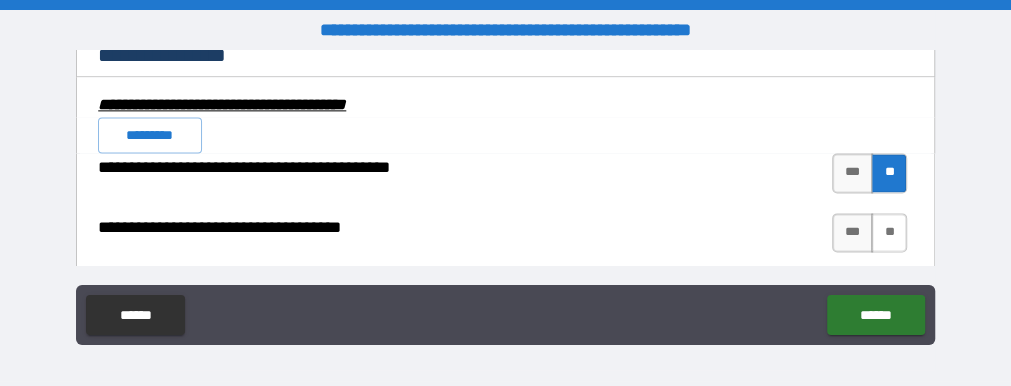 click on "**" at bounding box center [889, 233] 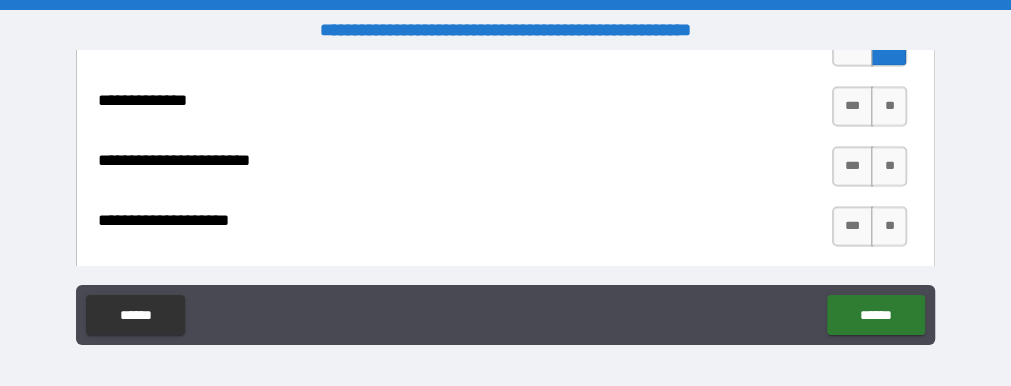scroll, scrollTop: 8525, scrollLeft: 0, axis: vertical 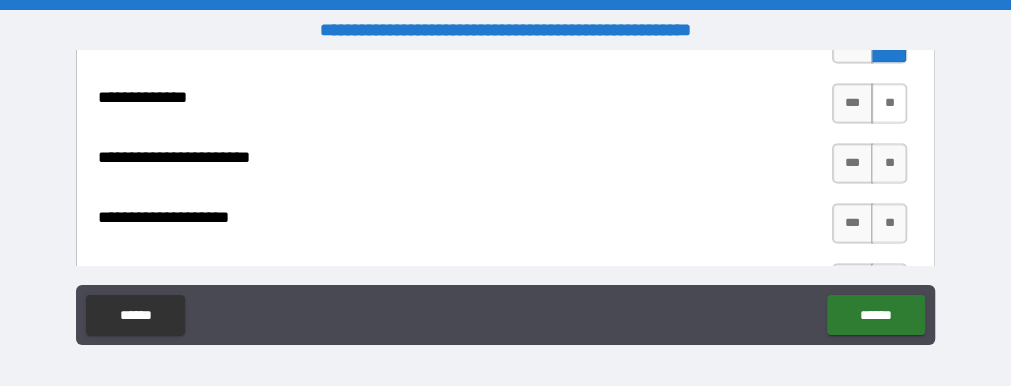 click on "**" at bounding box center [889, 103] 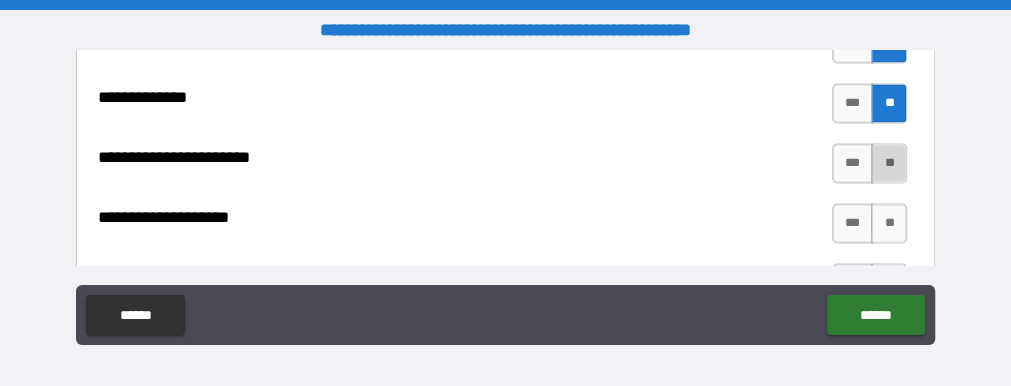 click on "**" at bounding box center [889, 163] 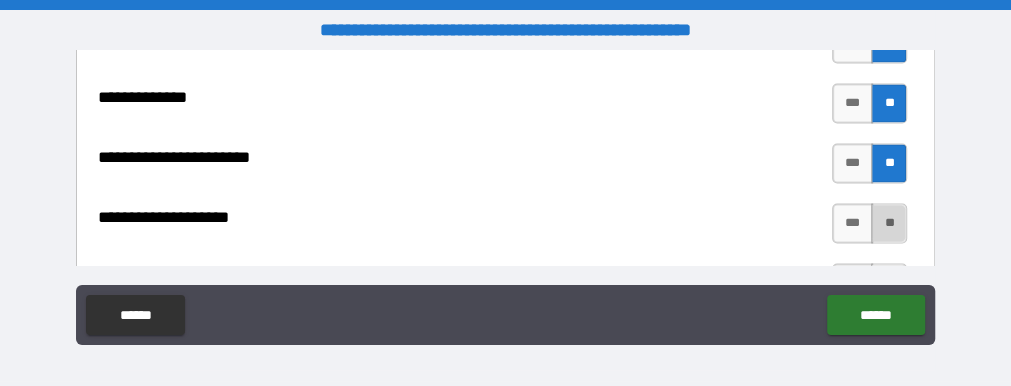 click on "**" at bounding box center [889, 223] 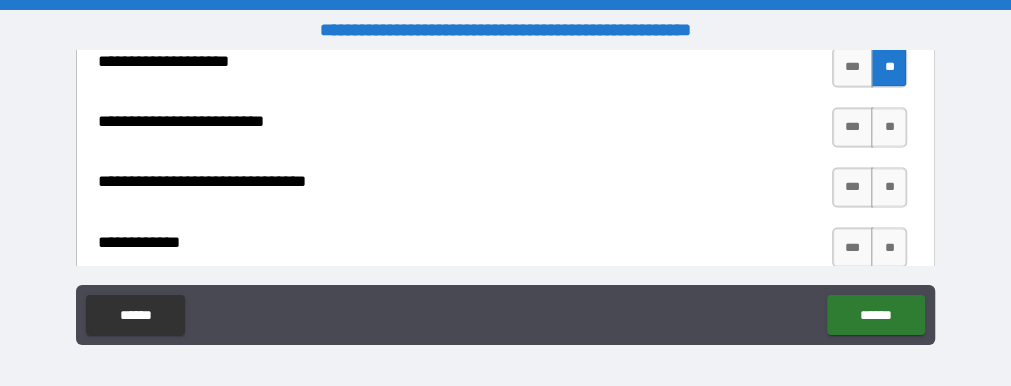 scroll, scrollTop: 8713, scrollLeft: 0, axis: vertical 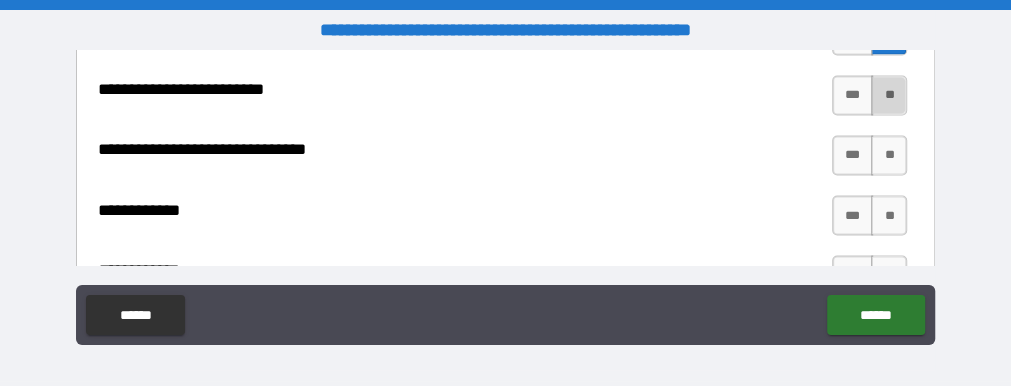click on "**" at bounding box center [889, 95] 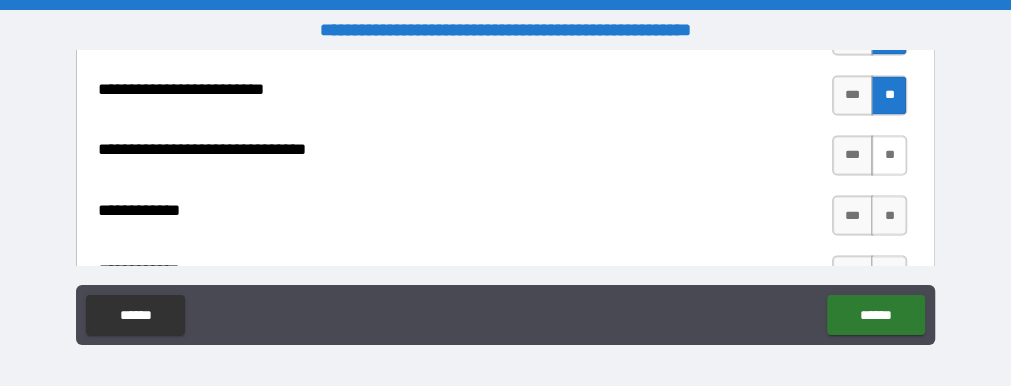 click on "**" at bounding box center (889, 155) 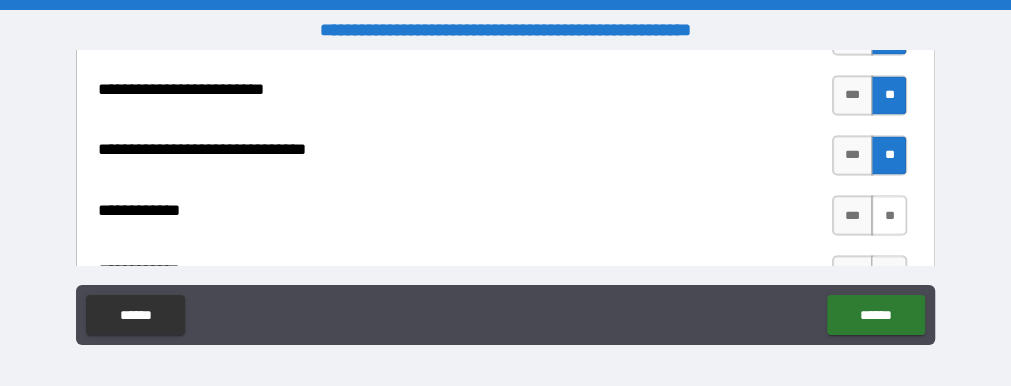 click on "**" at bounding box center (889, 215) 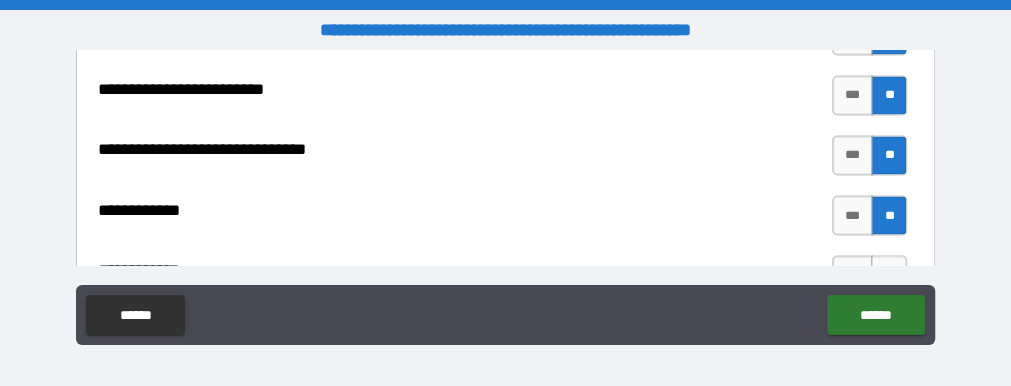 scroll, scrollTop: 8901, scrollLeft: 0, axis: vertical 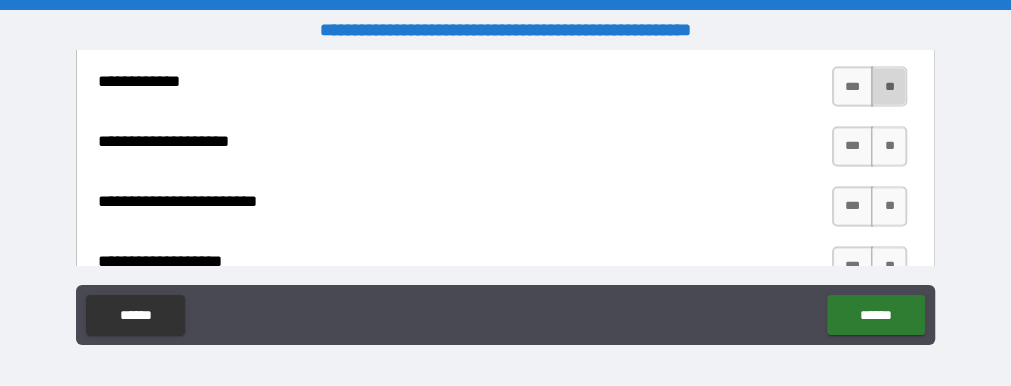 click on "**" at bounding box center [889, 87] 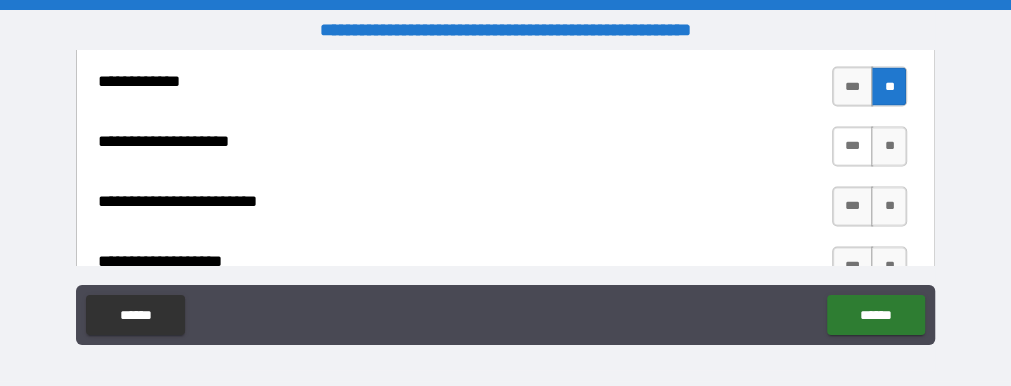 click on "***" at bounding box center (852, 147) 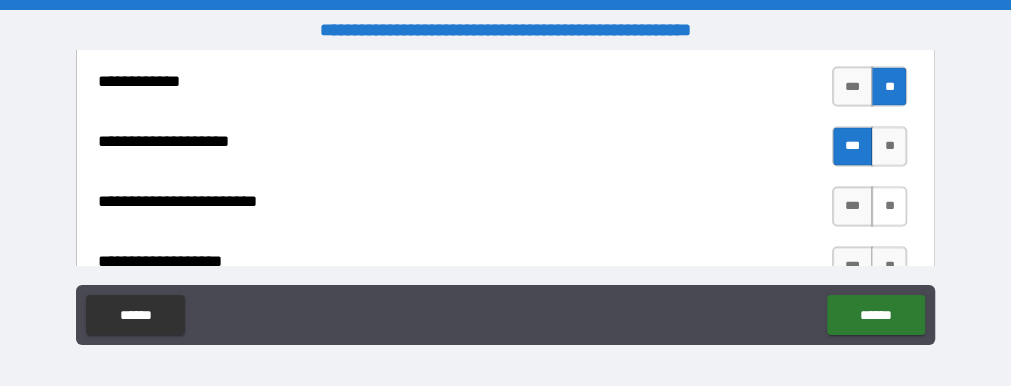 click on "**" at bounding box center [889, 207] 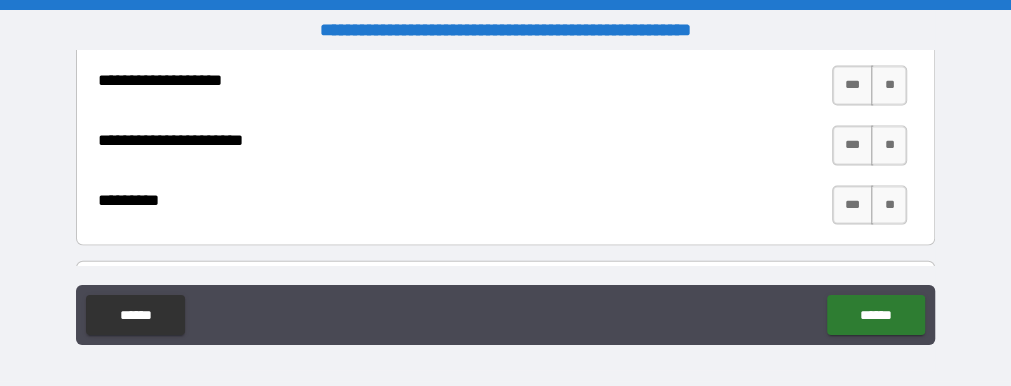 scroll, scrollTop: 9089, scrollLeft: 0, axis: vertical 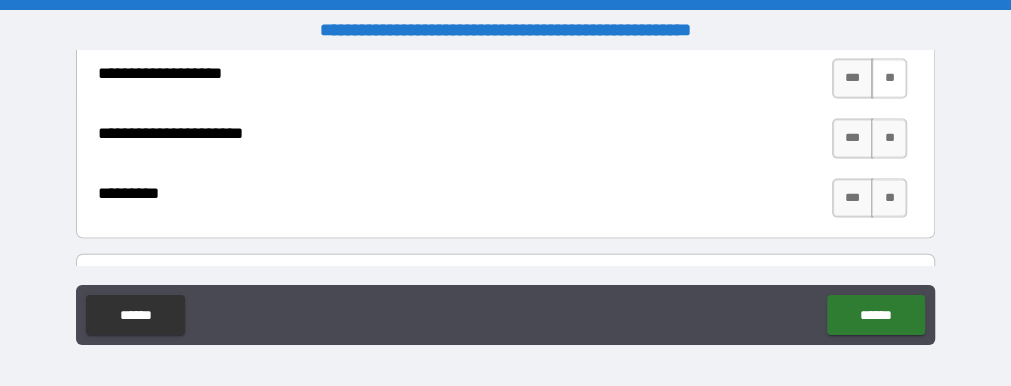 click on "**" at bounding box center [889, 79] 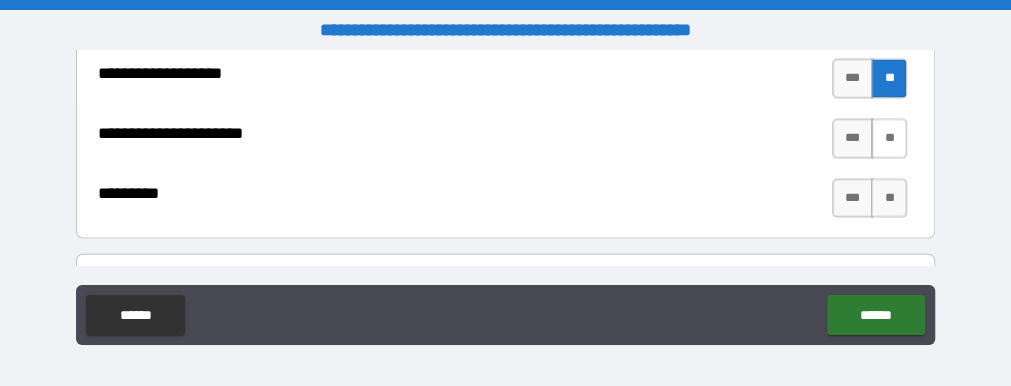 click on "**" at bounding box center [889, 139] 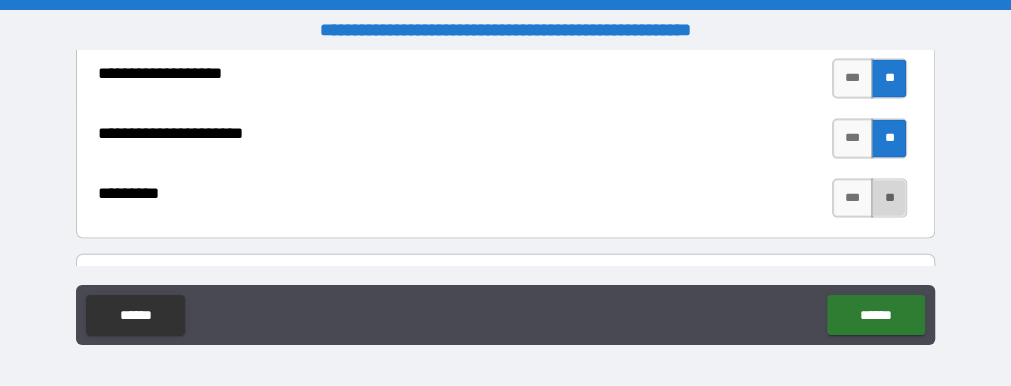 click on "**" at bounding box center (889, 199) 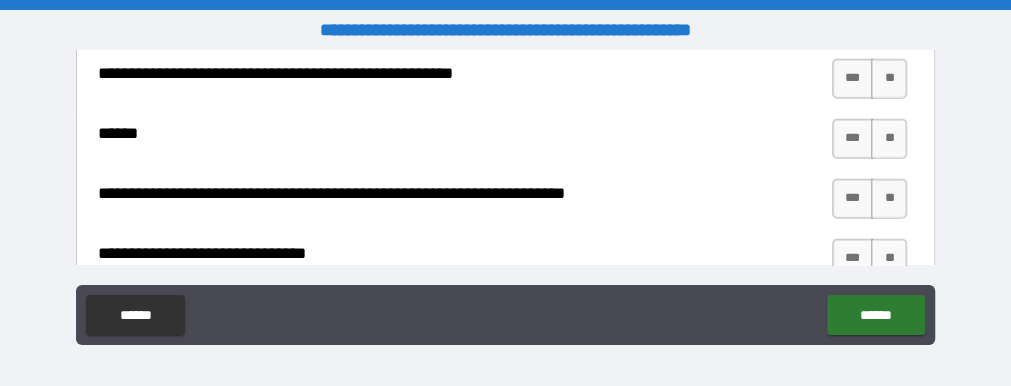 scroll, scrollTop: 9276, scrollLeft: 0, axis: vertical 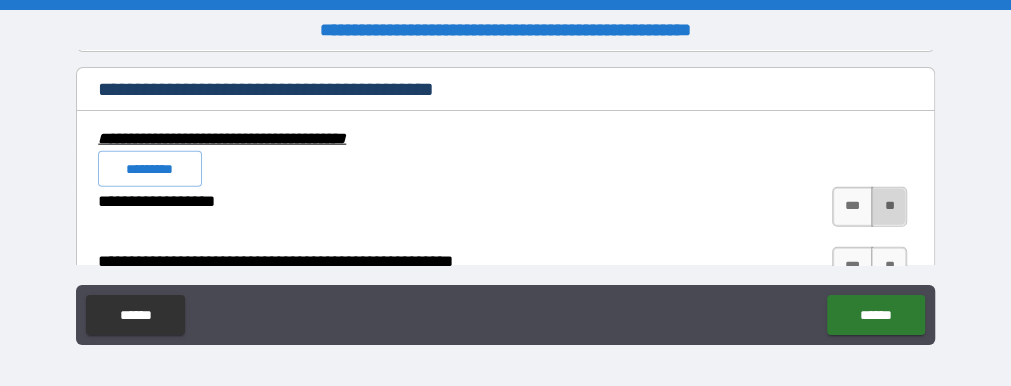 click on "**" at bounding box center [889, 207] 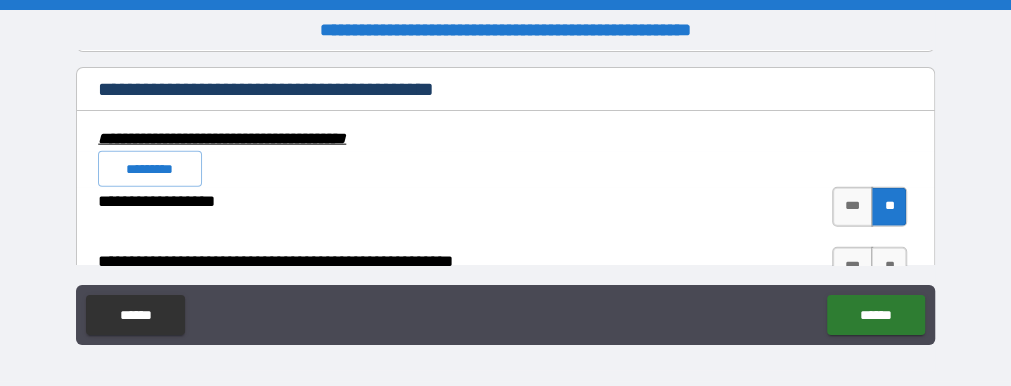 scroll, scrollTop: 9464, scrollLeft: 0, axis: vertical 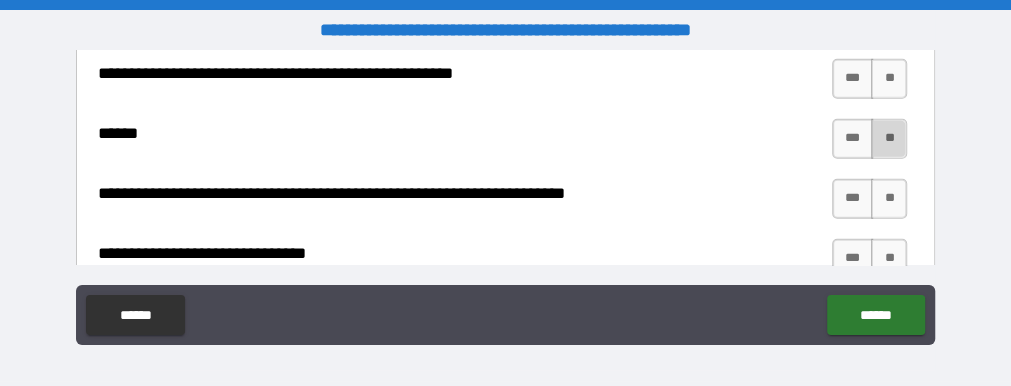 click on "**" at bounding box center [889, 139] 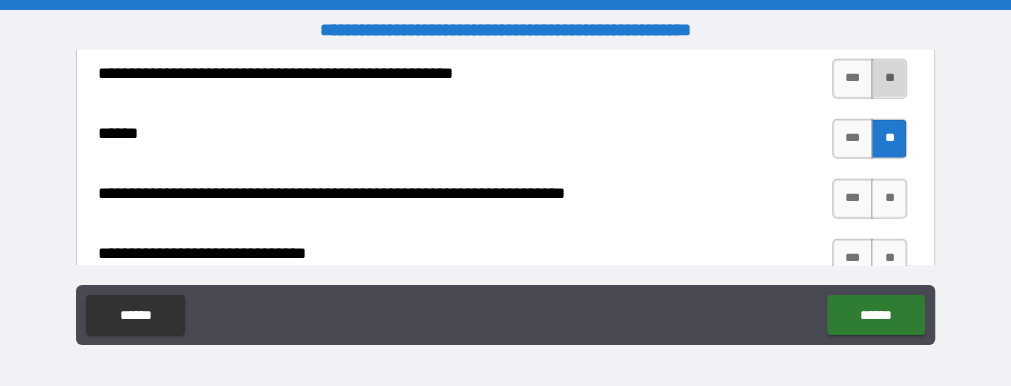 click on "**" at bounding box center (889, 79) 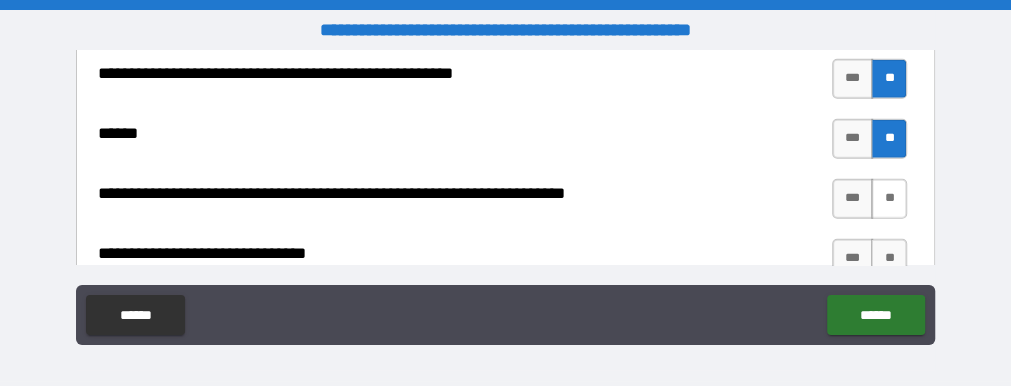 click on "**" at bounding box center [889, 199] 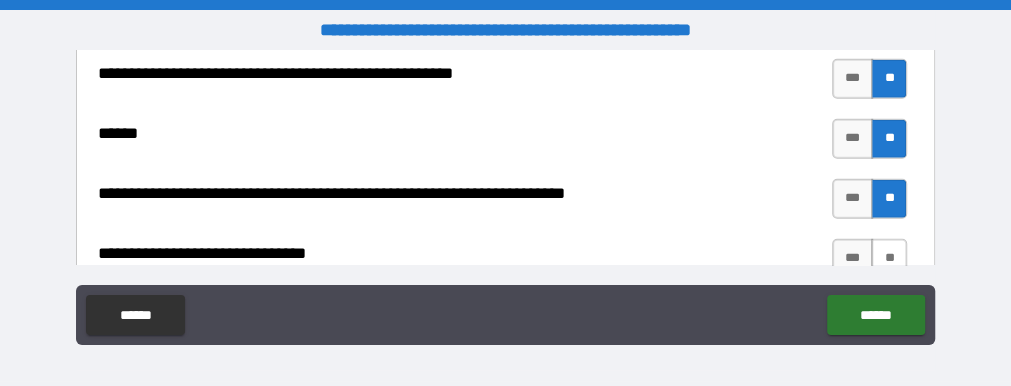click on "**" at bounding box center (889, 259) 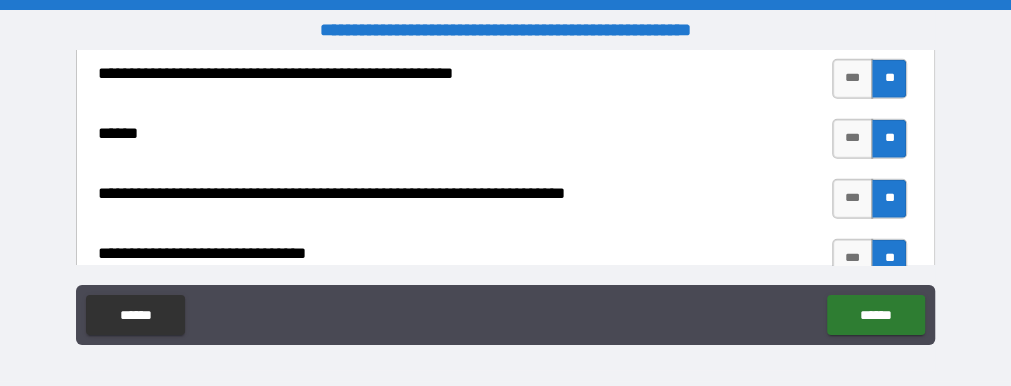 scroll, scrollTop: 9652, scrollLeft: 0, axis: vertical 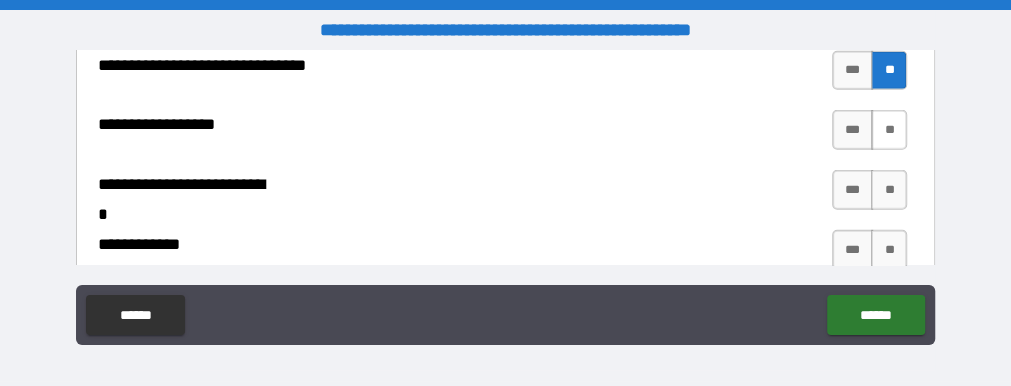 click on "**" at bounding box center (889, 130) 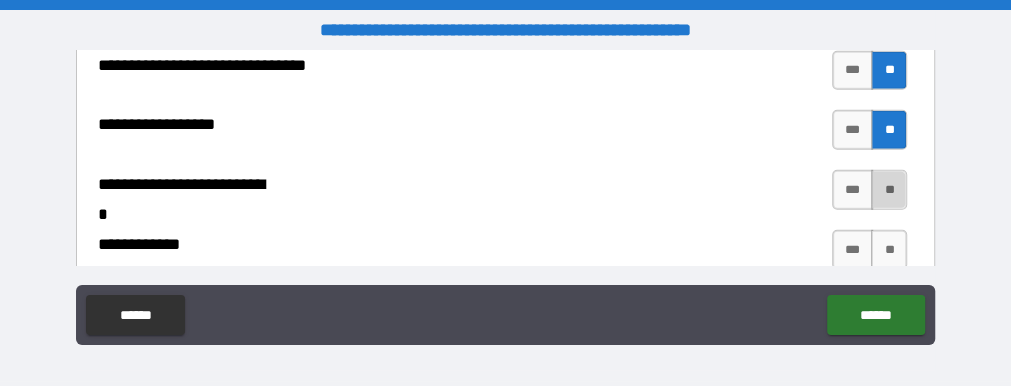 click on "**" at bounding box center (889, 190) 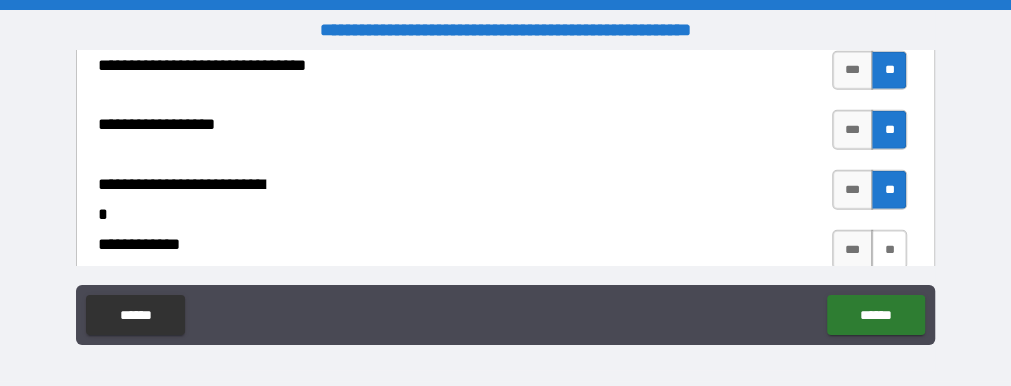 click on "**" at bounding box center (889, 250) 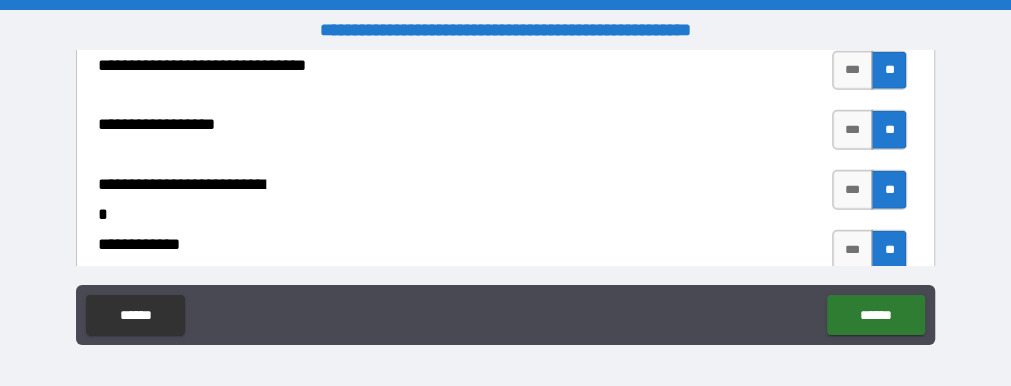 scroll, scrollTop: 9841, scrollLeft: 0, axis: vertical 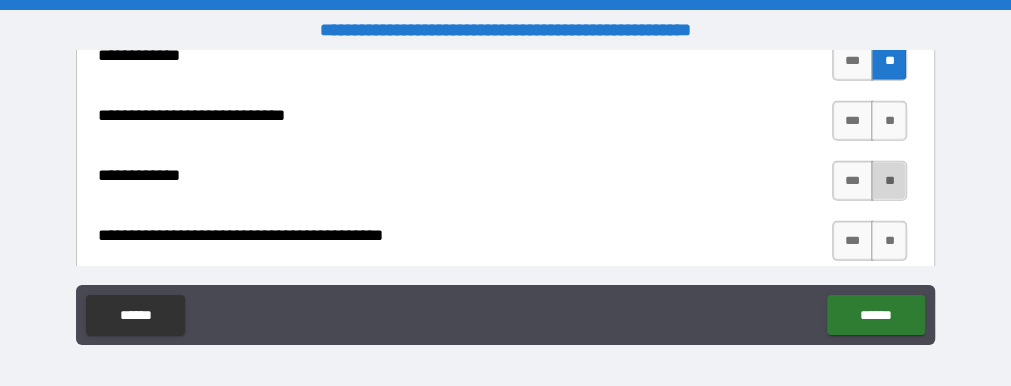 click on "**" at bounding box center (889, 181) 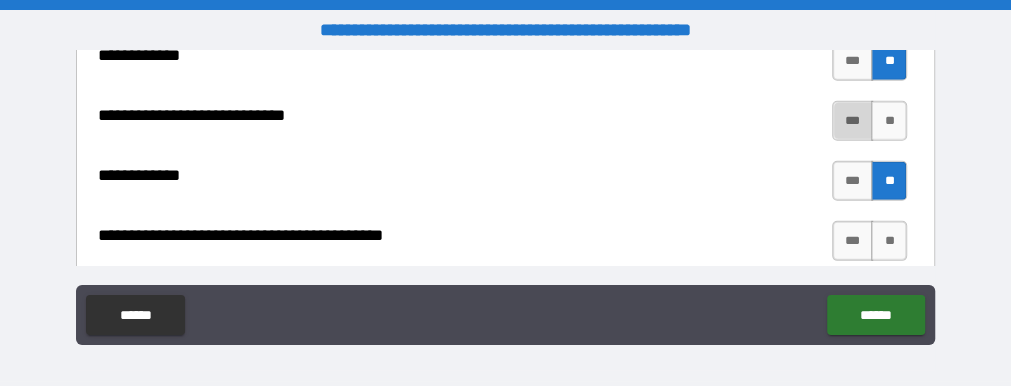 click on "***" at bounding box center (852, 121) 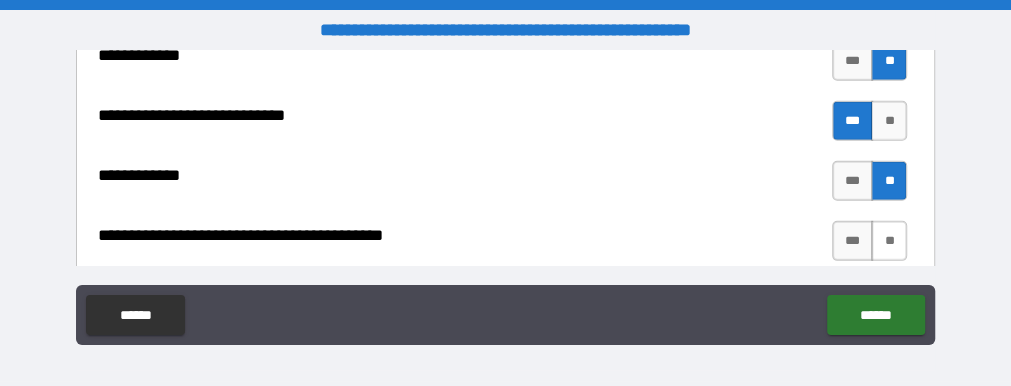 click on "**" at bounding box center (889, 241) 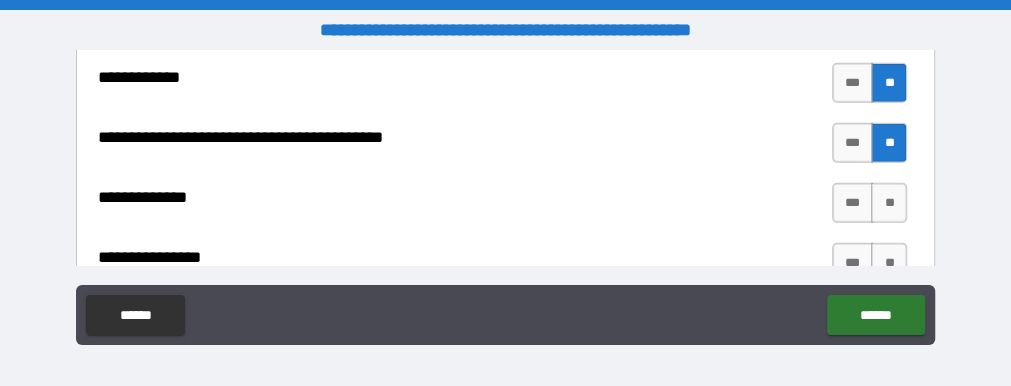 scroll, scrollTop: 9975, scrollLeft: 0, axis: vertical 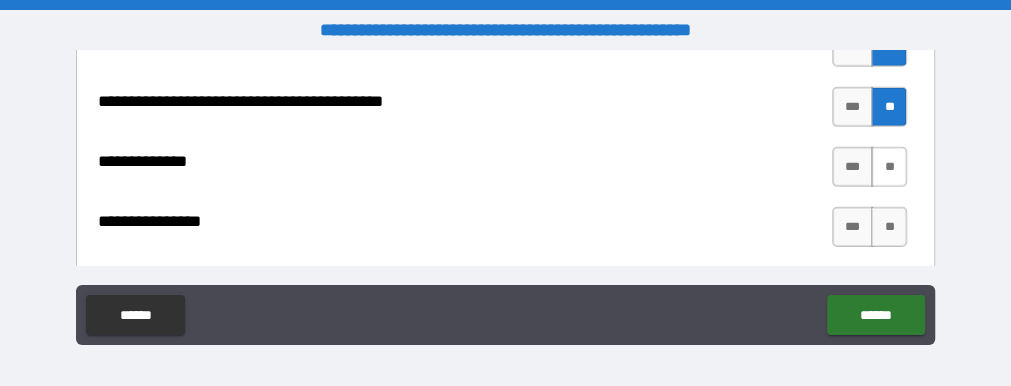 click on "**" at bounding box center [889, 167] 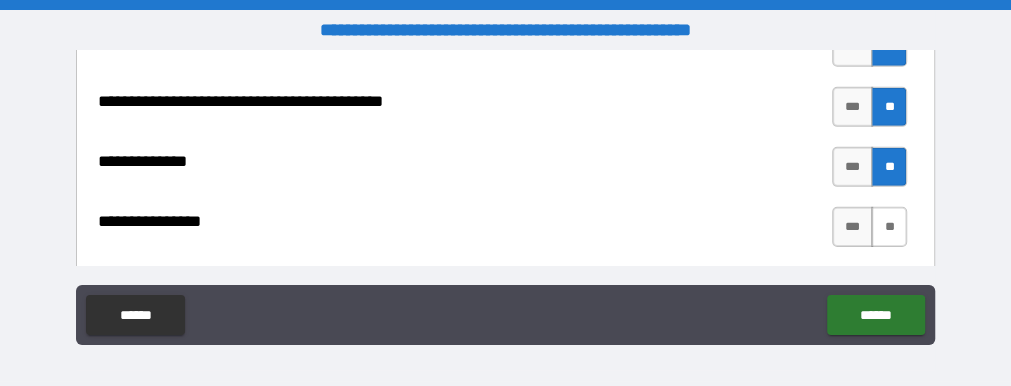 click on "**" at bounding box center (889, 227) 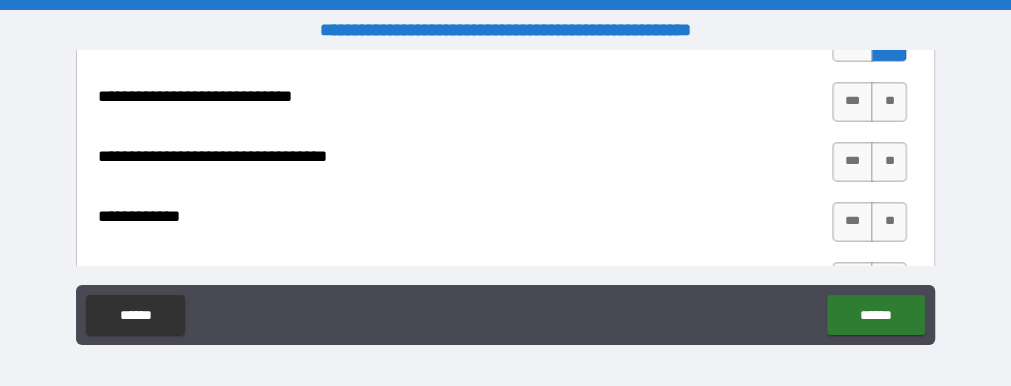 scroll, scrollTop: 10163, scrollLeft: 0, axis: vertical 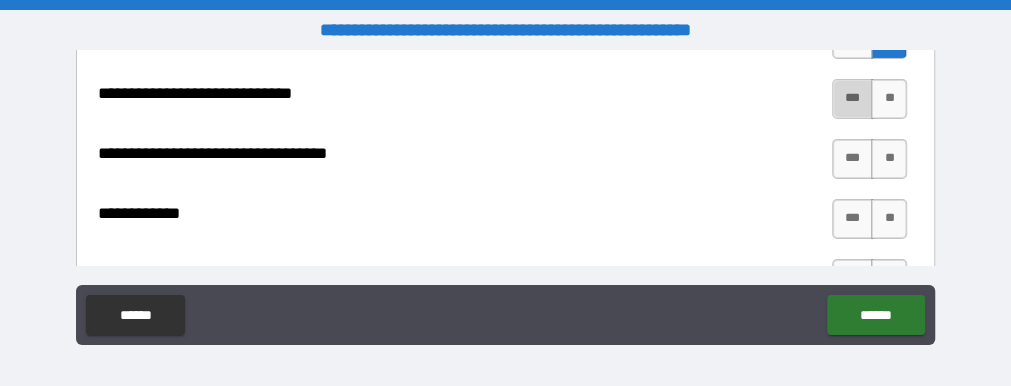 click on "***" at bounding box center [852, 99] 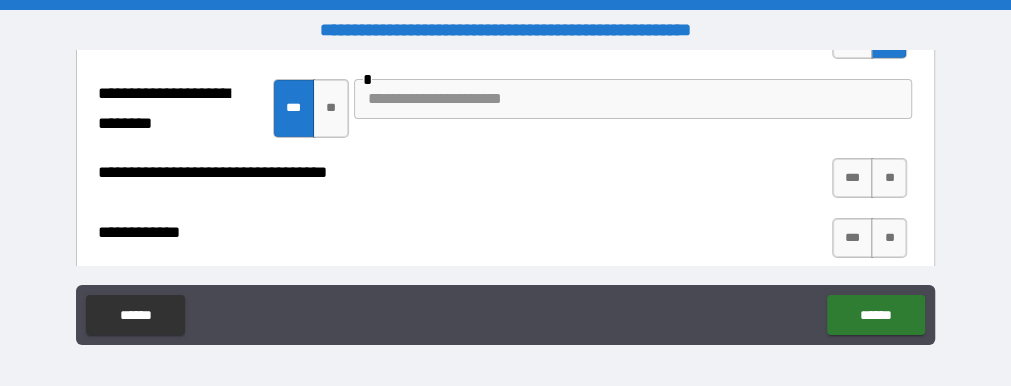 click at bounding box center [633, 99] 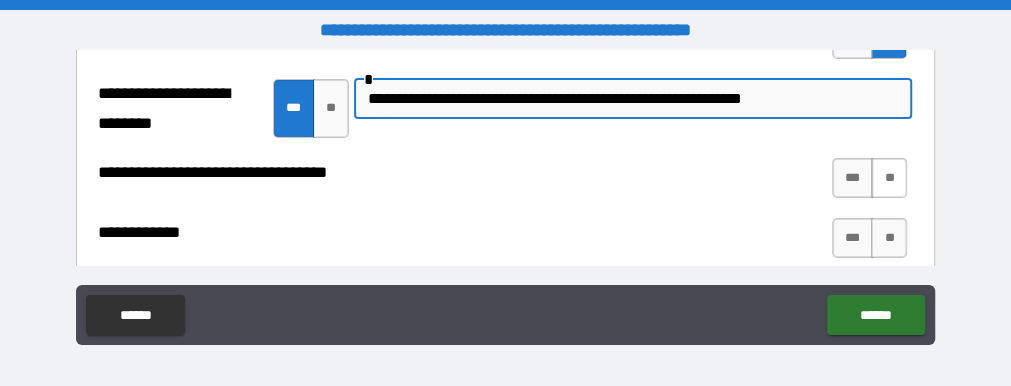 click on "**" at bounding box center [889, 178] 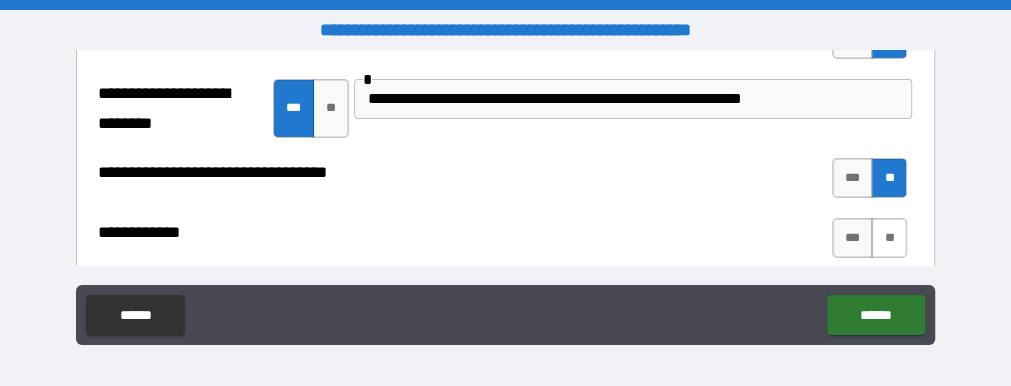 click on "**" at bounding box center [889, 238] 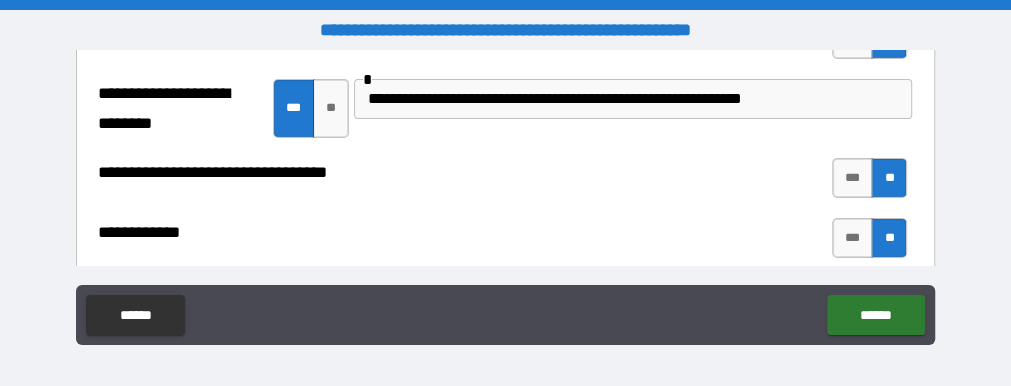 scroll, scrollTop: 10351, scrollLeft: 0, axis: vertical 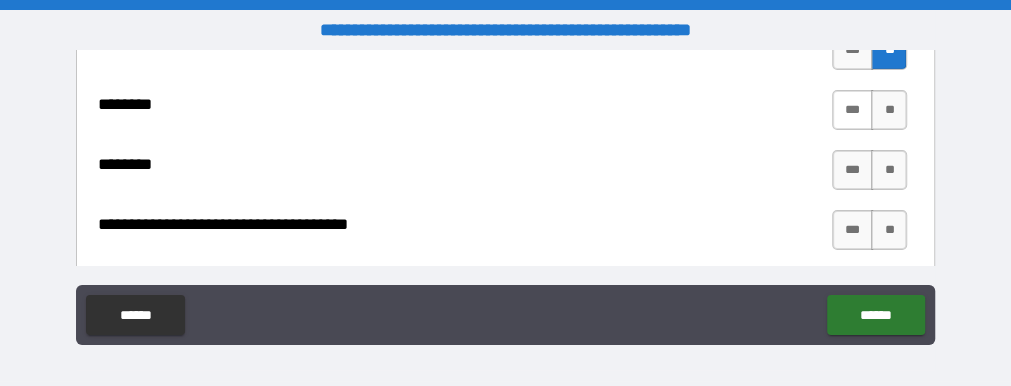 click on "***" at bounding box center [852, 110] 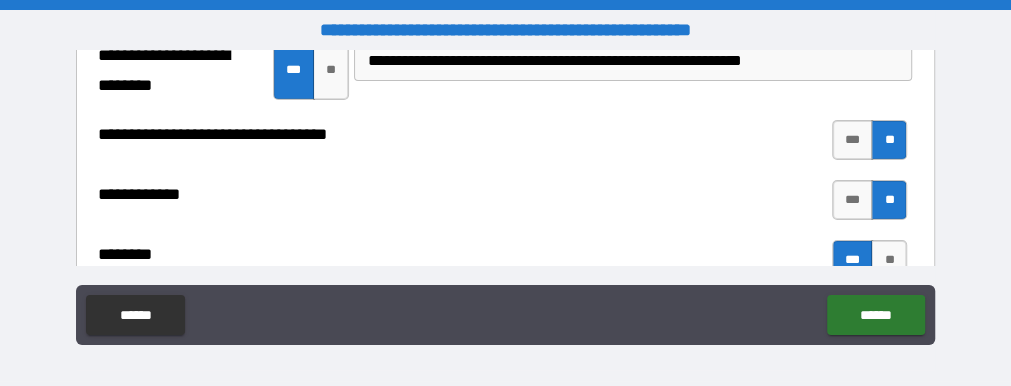 scroll, scrollTop: 10163, scrollLeft: 0, axis: vertical 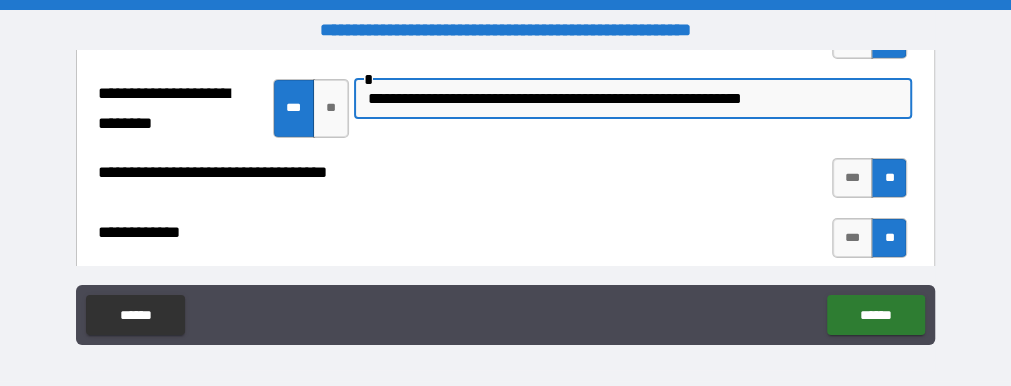 drag, startPoint x: 705, startPoint y: 102, endPoint x: 362, endPoint y: 91, distance: 343.17633 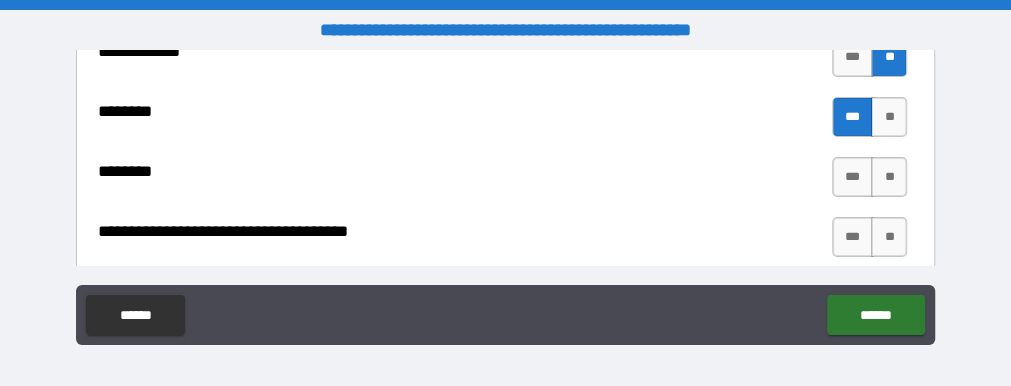 scroll, scrollTop: 10351, scrollLeft: 0, axis: vertical 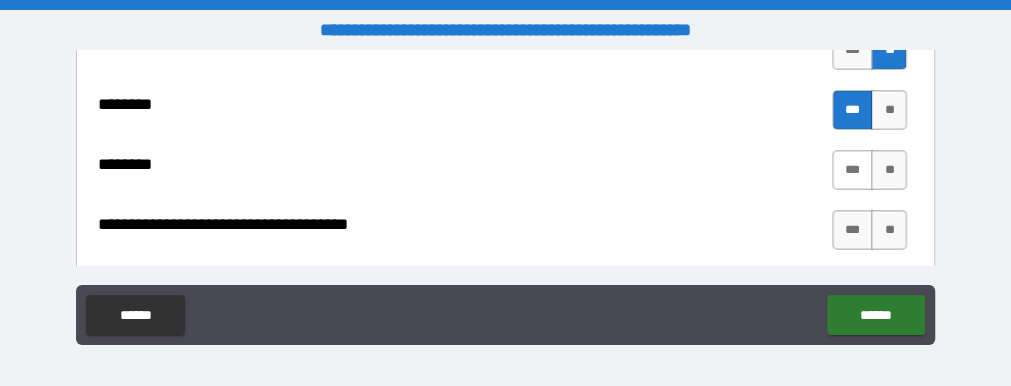 type on "**********" 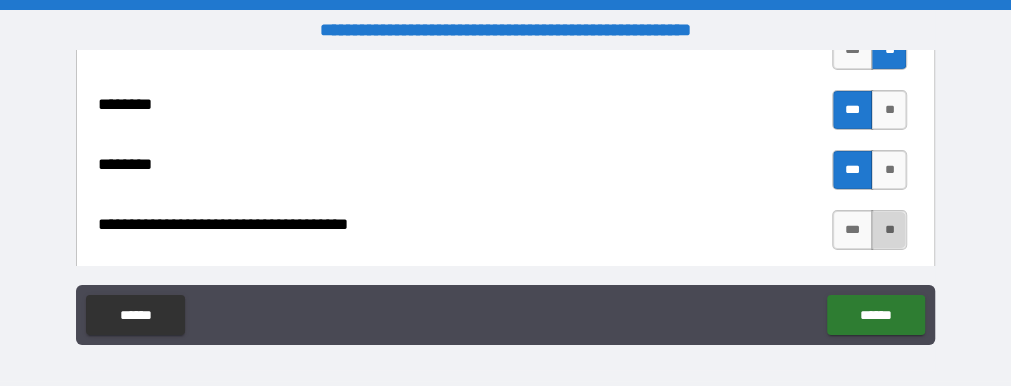 click on "**" at bounding box center (889, 230) 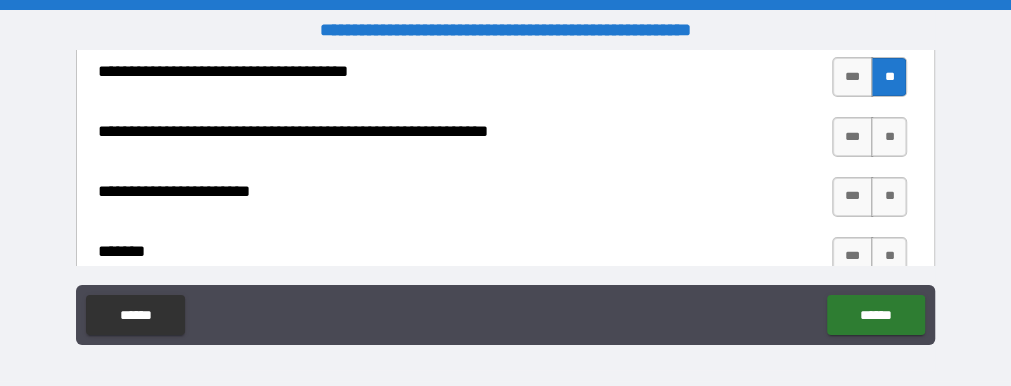 scroll, scrollTop: 10539, scrollLeft: 0, axis: vertical 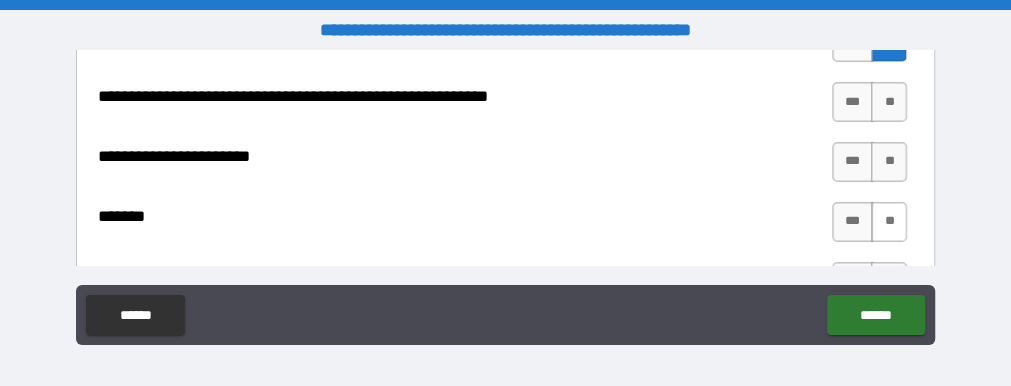 click on "**" at bounding box center [889, 222] 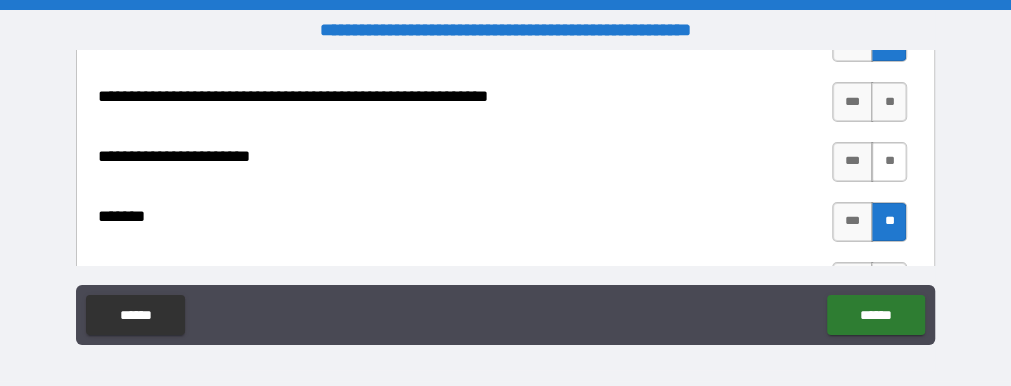 click on "**" at bounding box center [889, 162] 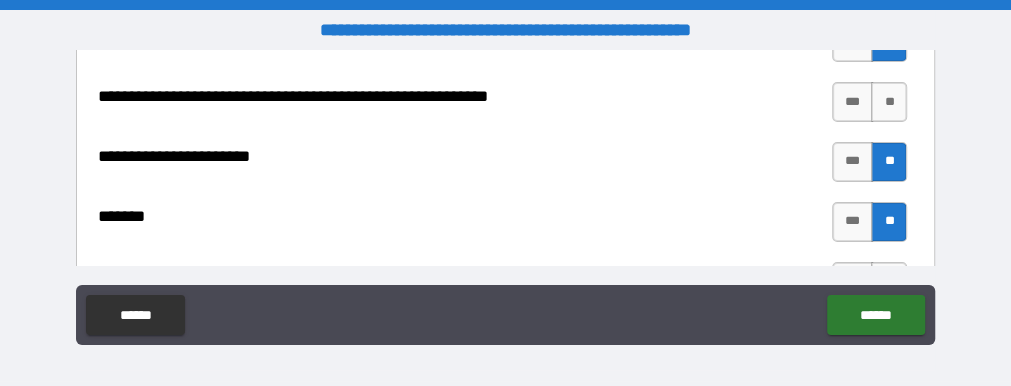 click on "**" at bounding box center (889, 102) 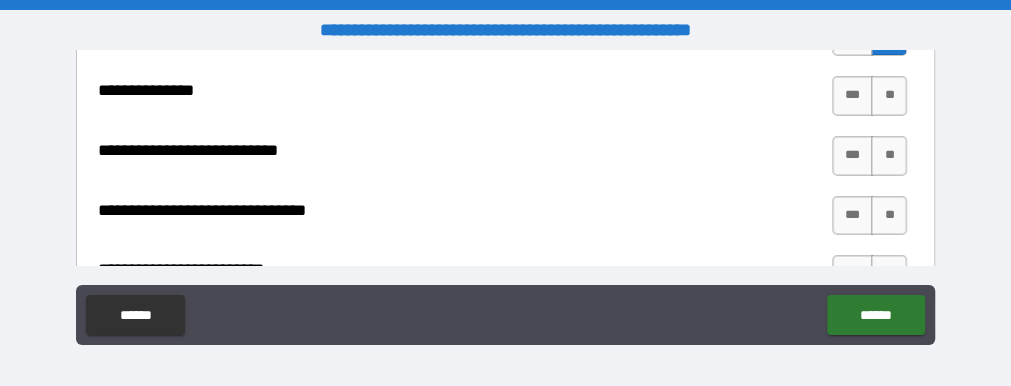 scroll, scrollTop: 10727, scrollLeft: 0, axis: vertical 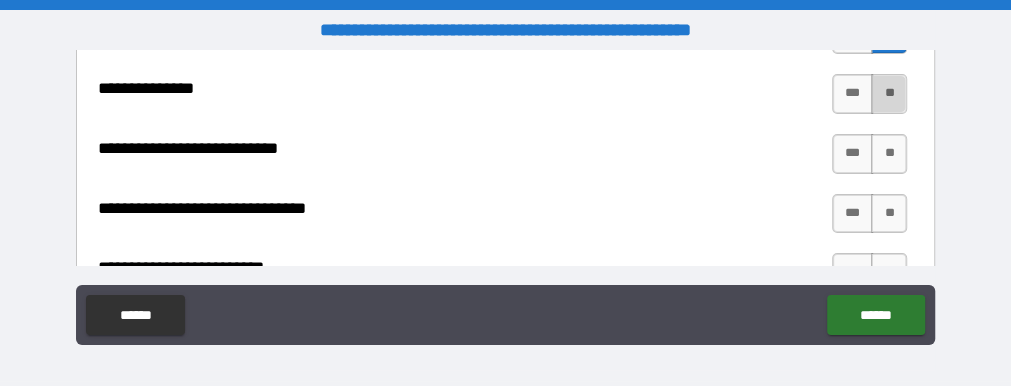 click on "**" at bounding box center (889, 94) 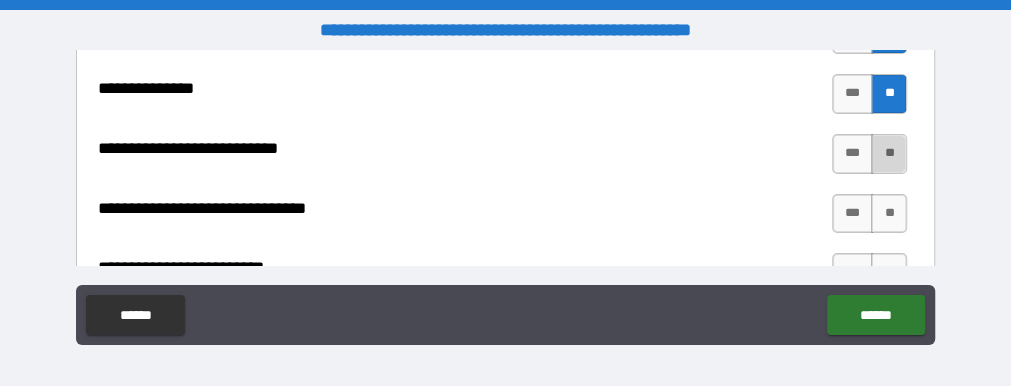 click on "**" at bounding box center [889, 154] 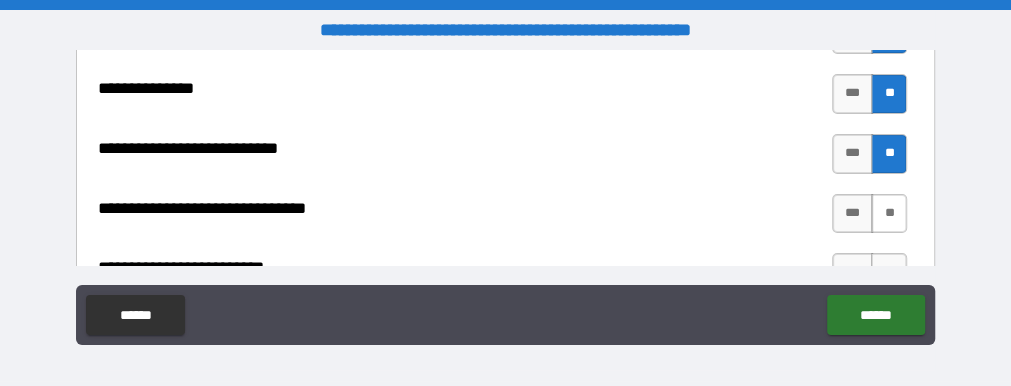 click on "**" at bounding box center [889, 214] 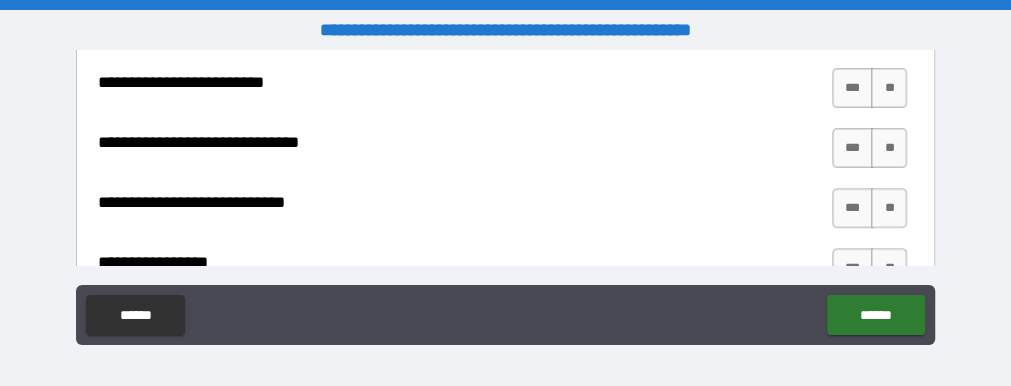 scroll, scrollTop: 10915, scrollLeft: 0, axis: vertical 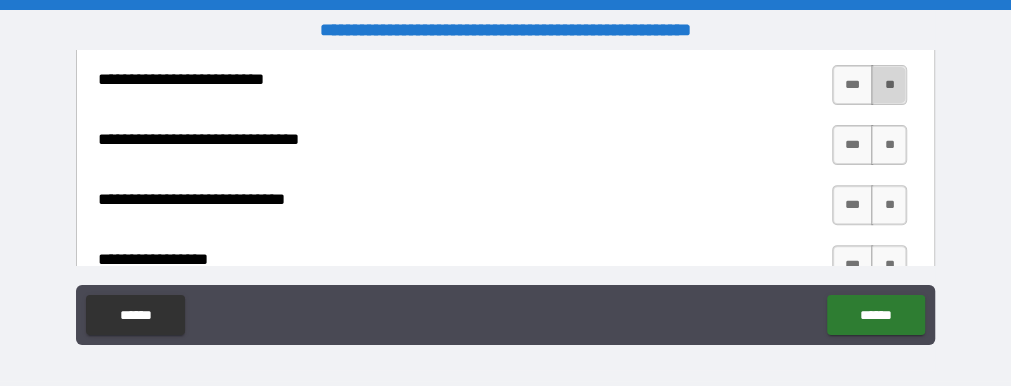 click on "**" at bounding box center (889, 85) 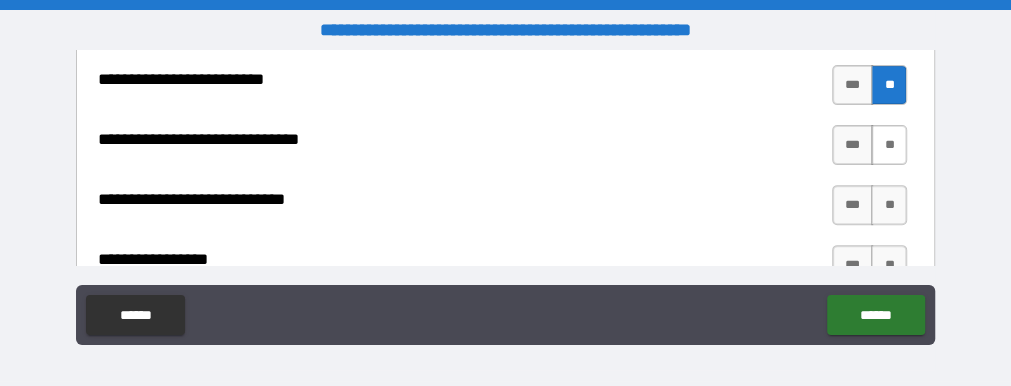 click on "**" at bounding box center (889, 145) 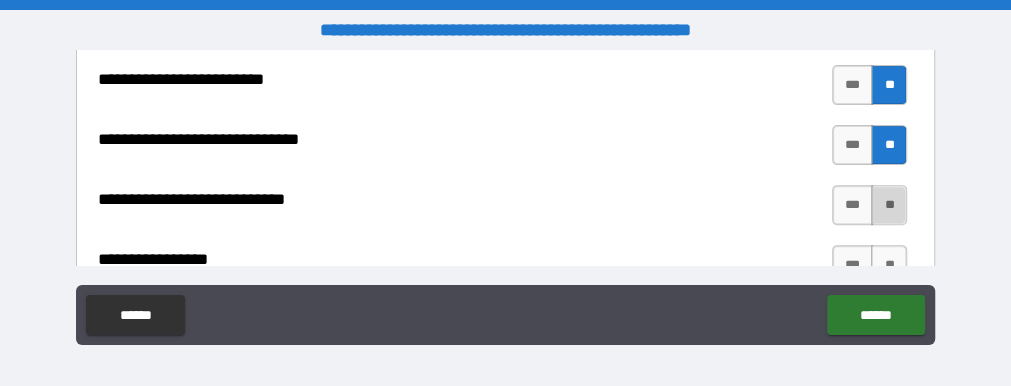 click on "**" at bounding box center [889, 205] 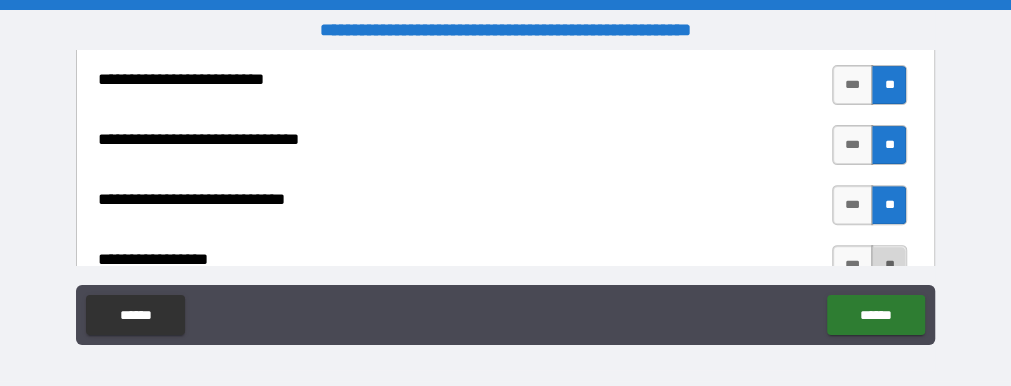 click on "**" at bounding box center (889, 265) 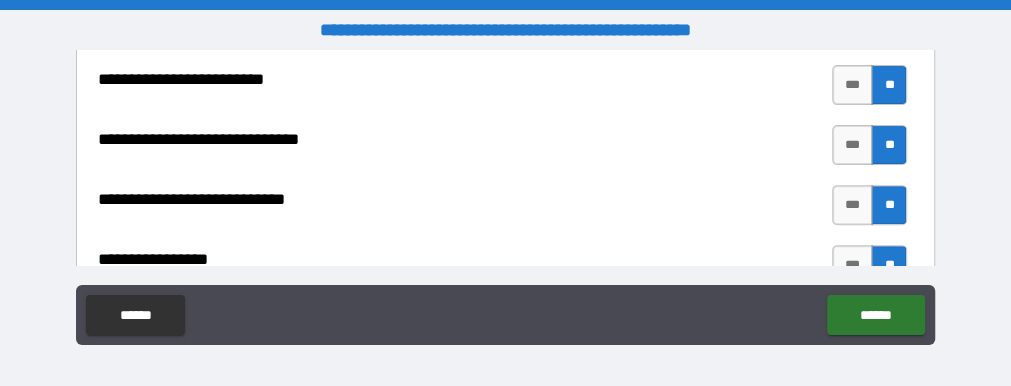 scroll, scrollTop: 11103, scrollLeft: 0, axis: vertical 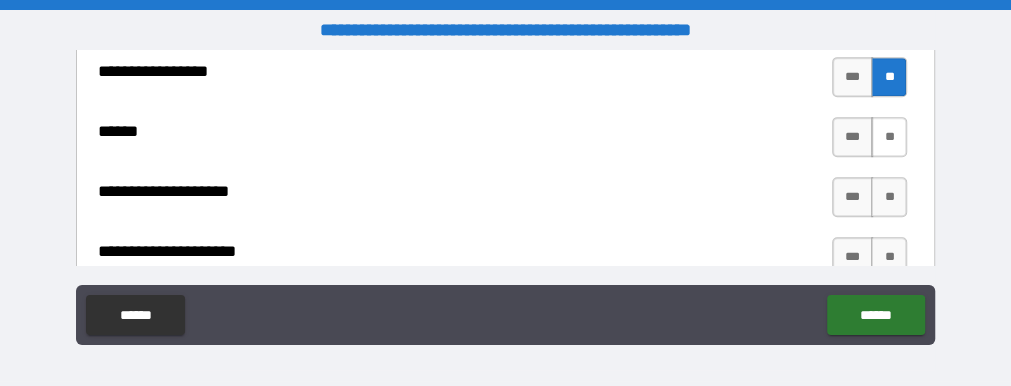 click on "**" at bounding box center (889, 137) 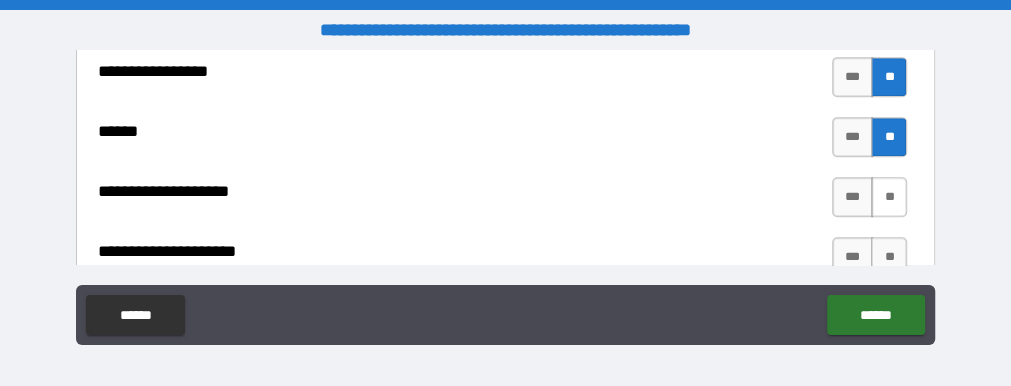click on "**" at bounding box center (889, 197) 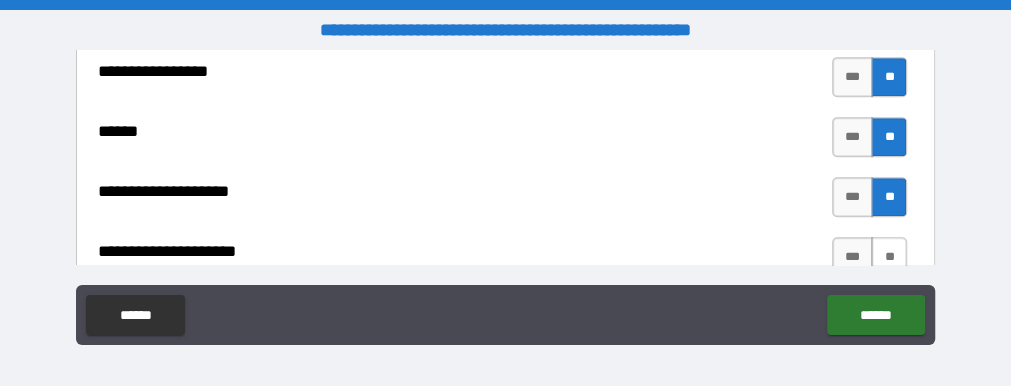 click on "**" at bounding box center [889, 257] 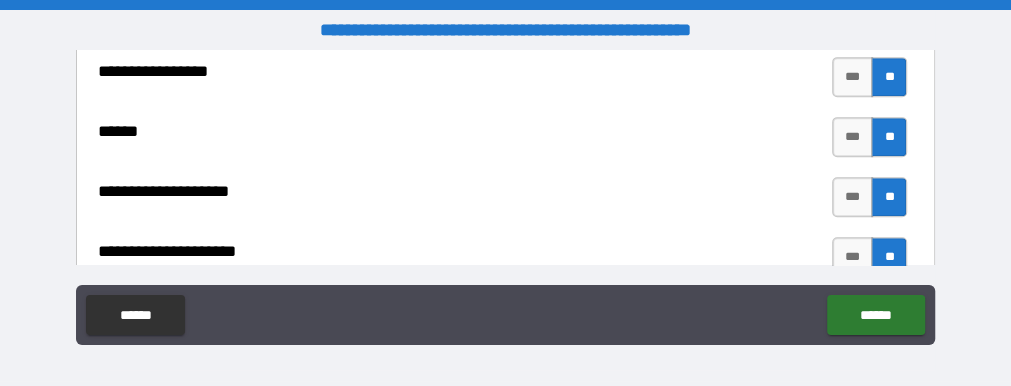 scroll, scrollTop: 11291, scrollLeft: 0, axis: vertical 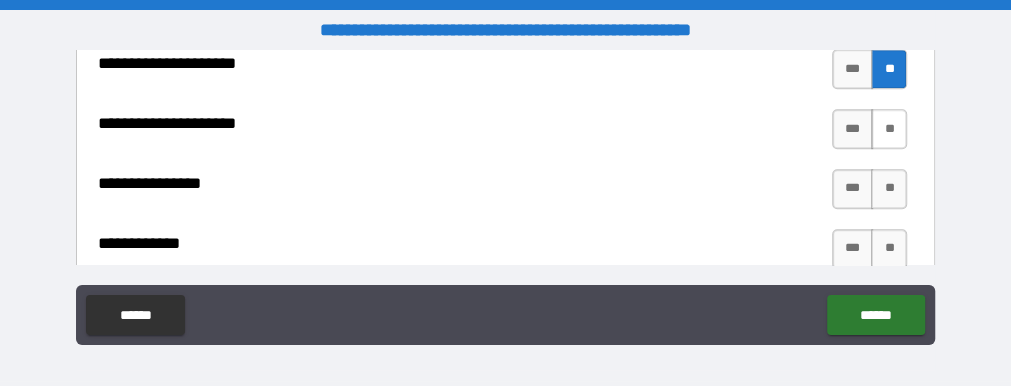 click on "**" at bounding box center (889, 129) 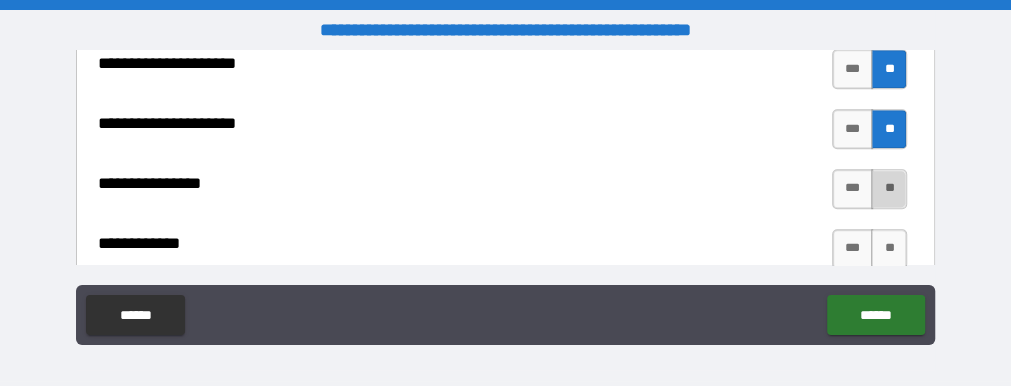 click on "**" at bounding box center [889, 189] 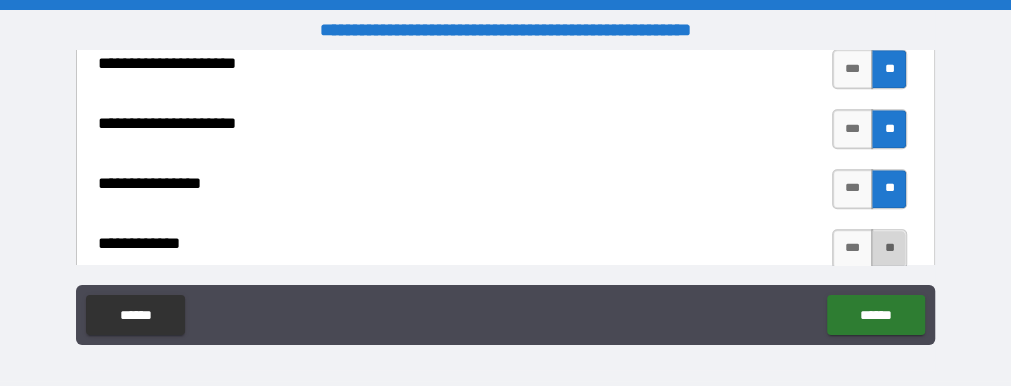 click on "**" at bounding box center (889, 249) 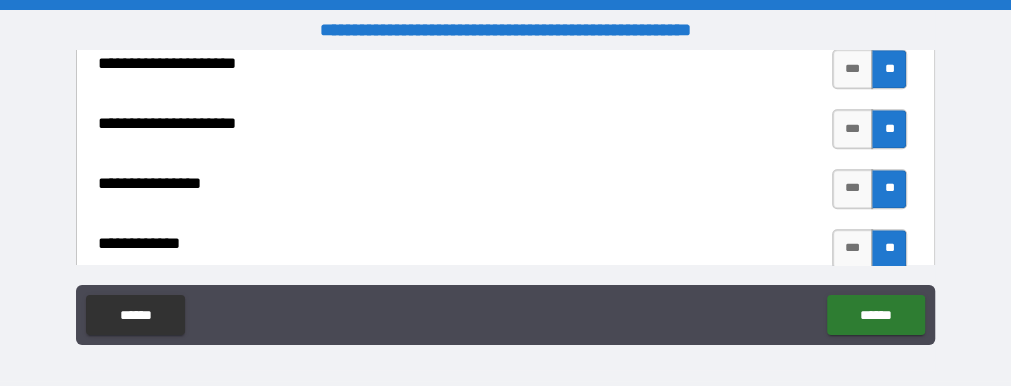 scroll, scrollTop: 11479, scrollLeft: 0, axis: vertical 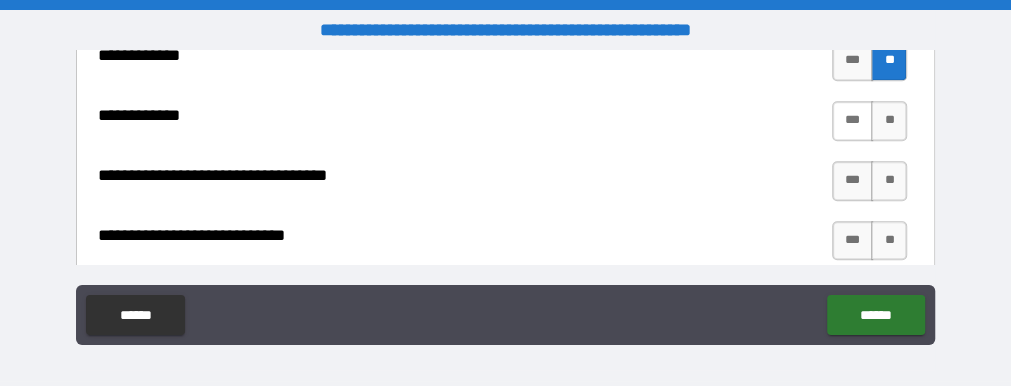 click on "***" at bounding box center (852, 121) 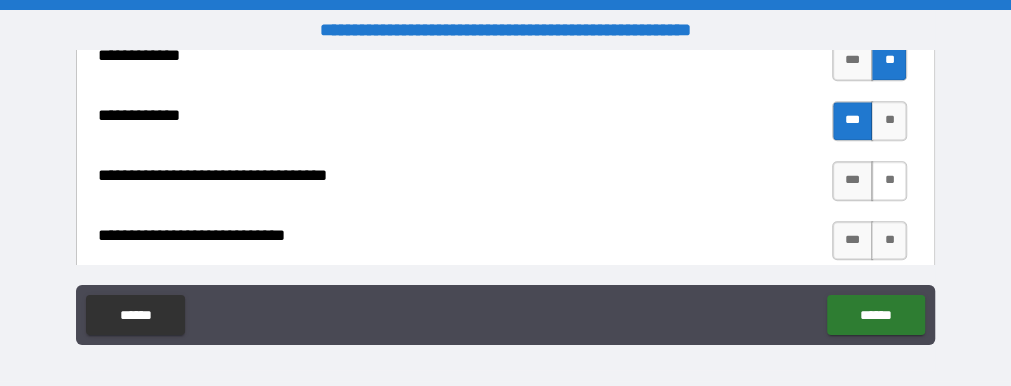 click on "**" at bounding box center (889, 181) 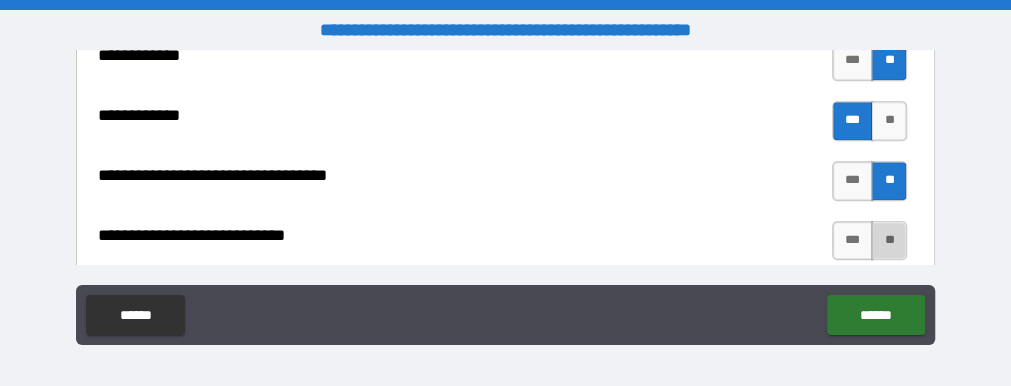 click on "**" at bounding box center (889, 241) 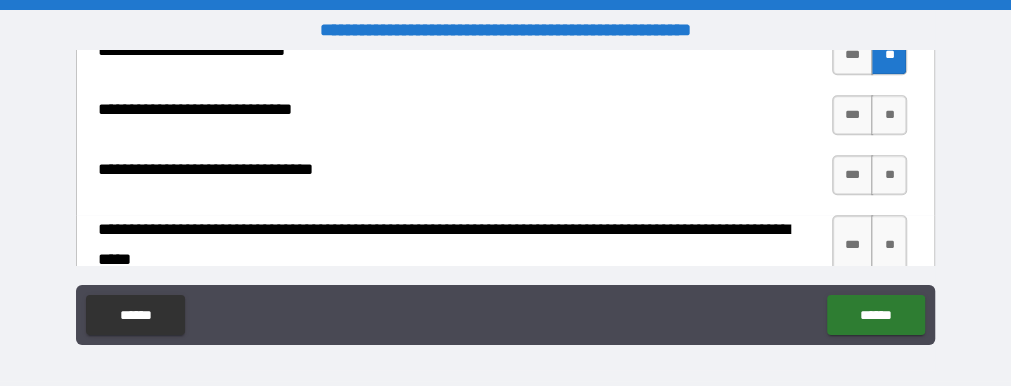 scroll, scrollTop: 11667, scrollLeft: 0, axis: vertical 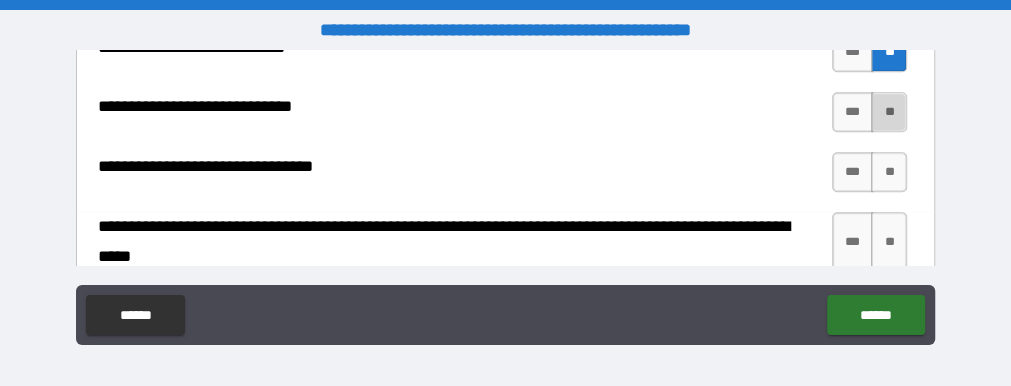 click on "**" at bounding box center [889, 112] 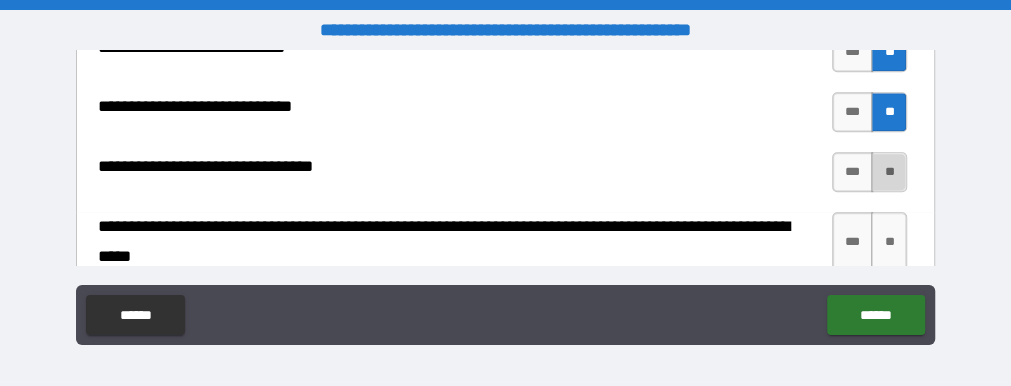 click on "**" at bounding box center [889, 172] 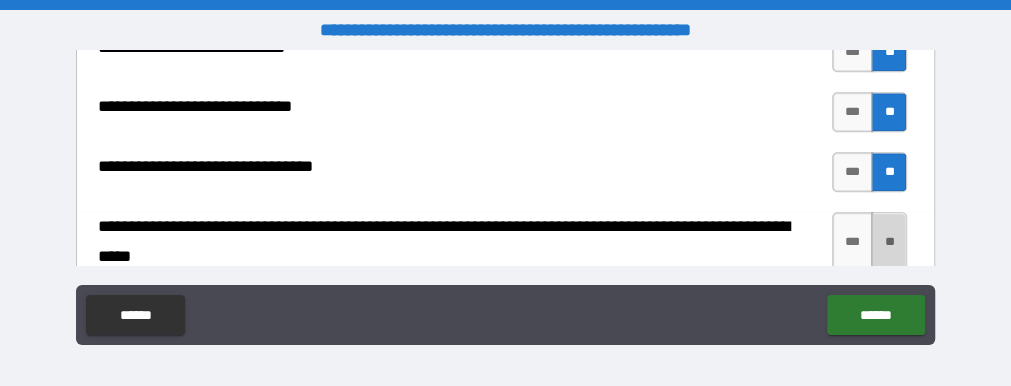 click on "**" at bounding box center [889, 242] 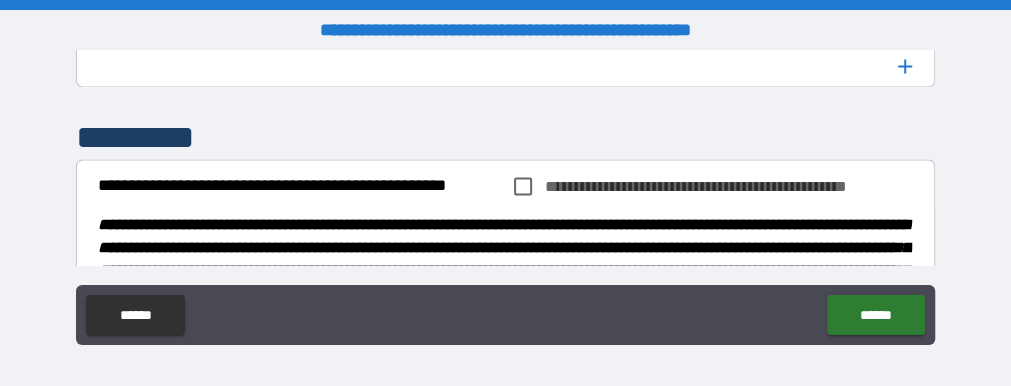scroll, scrollTop: 12043, scrollLeft: 0, axis: vertical 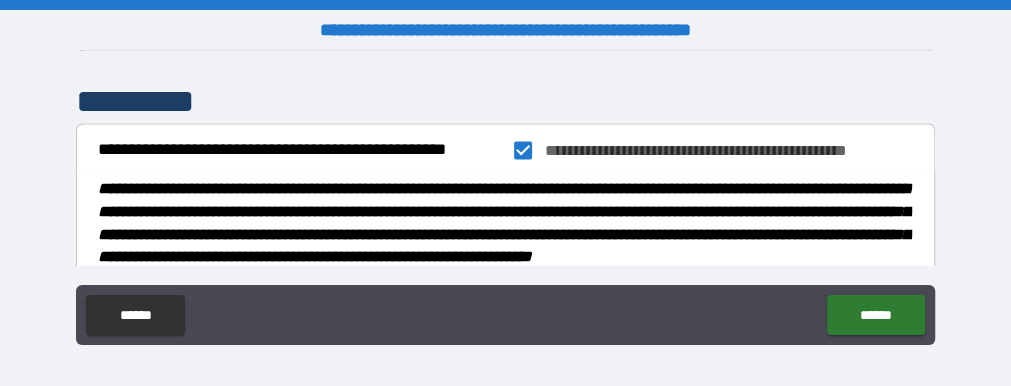 drag, startPoint x: 963, startPoint y: 208, endPoint x: 955, endPoint y: 227, distance: 20.615528 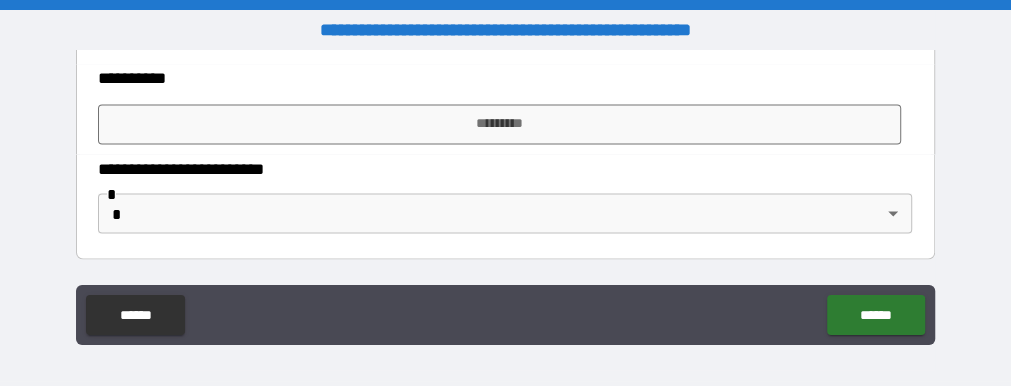 scroll, scrollTop: 12319, scrollLeft: 0, axis: vertical 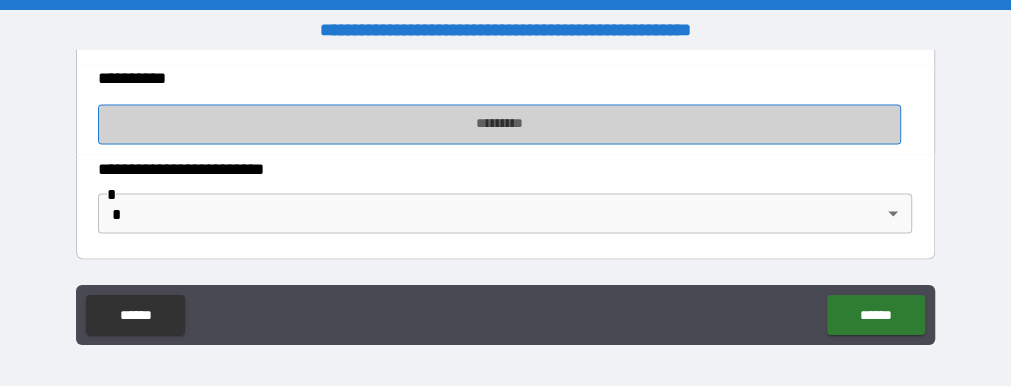 click on "*********" at bounding box center (499, 124) 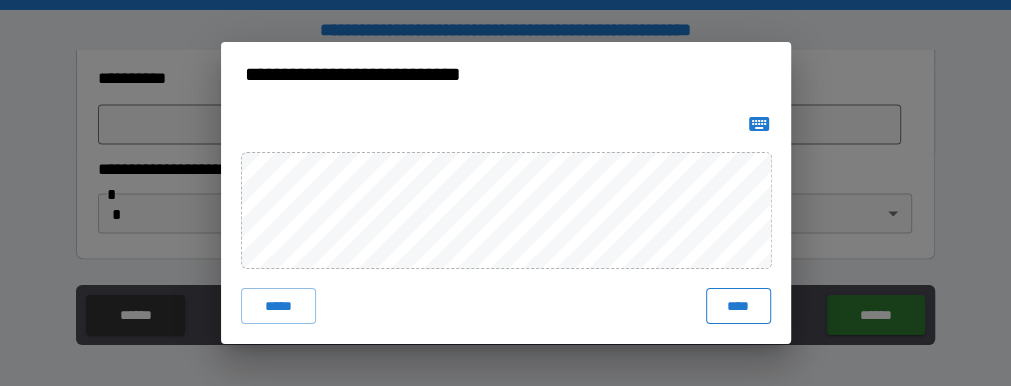 click on "****" at bounding box center [738, 306] 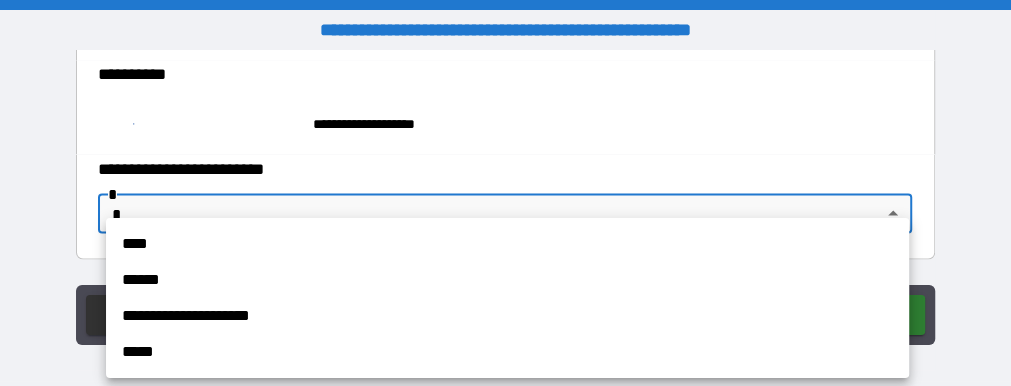 click on "**********" at bounding box center [505, 193] 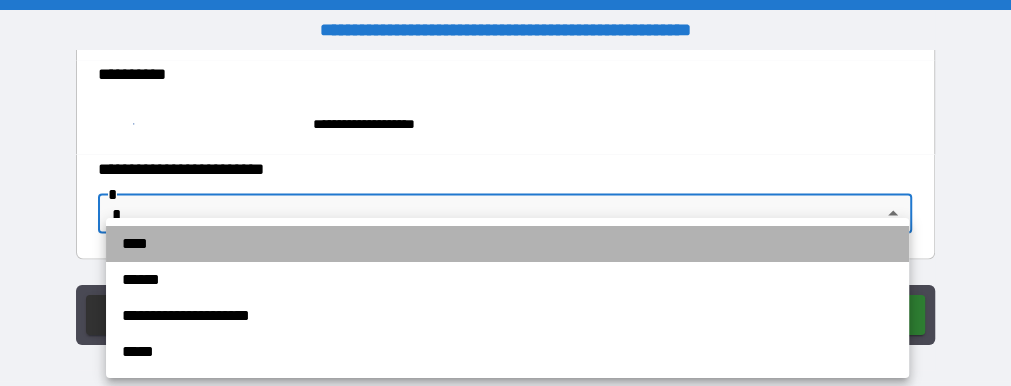 click on "****" at bounding box center (507, 244) 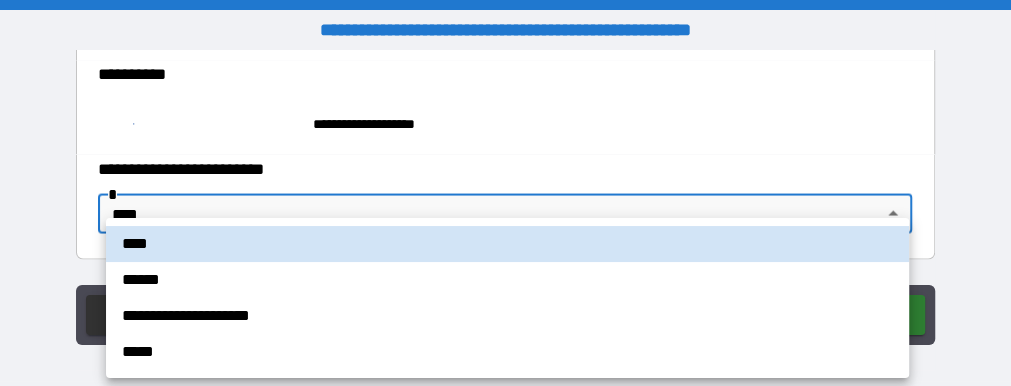 type 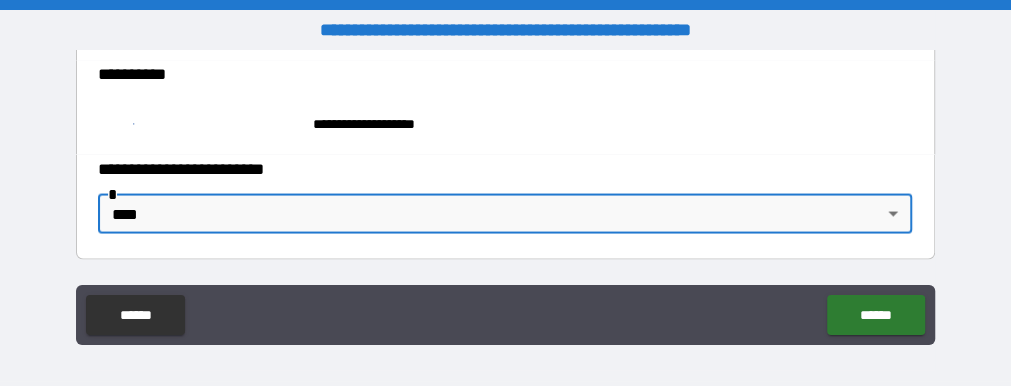 click on "**********" at bounding box center (499, 75) 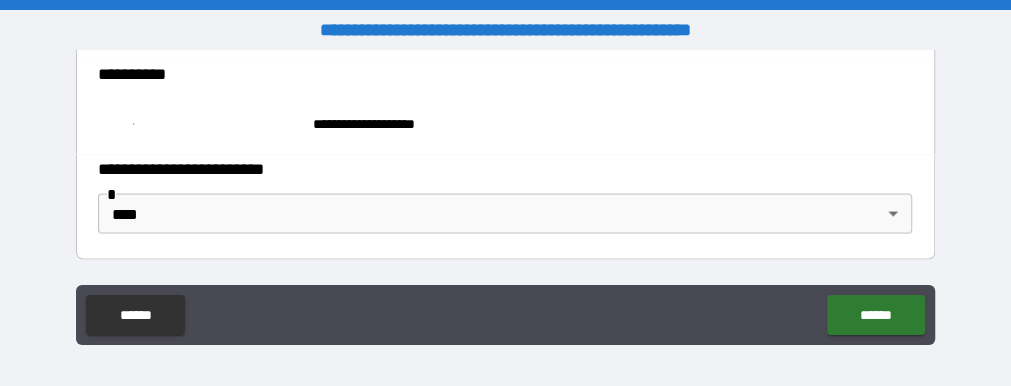 click on "**********" at bounding box center [499, 75] 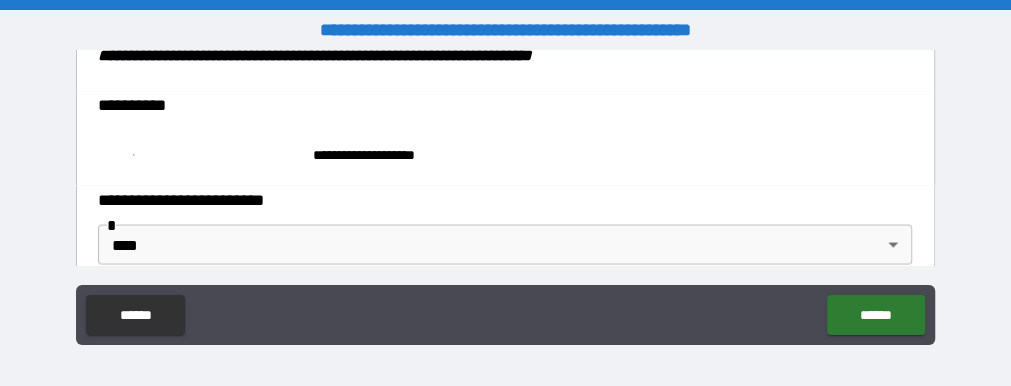 scroll, scrollTop: 12247, scrollLeft: 0, axis: vertical 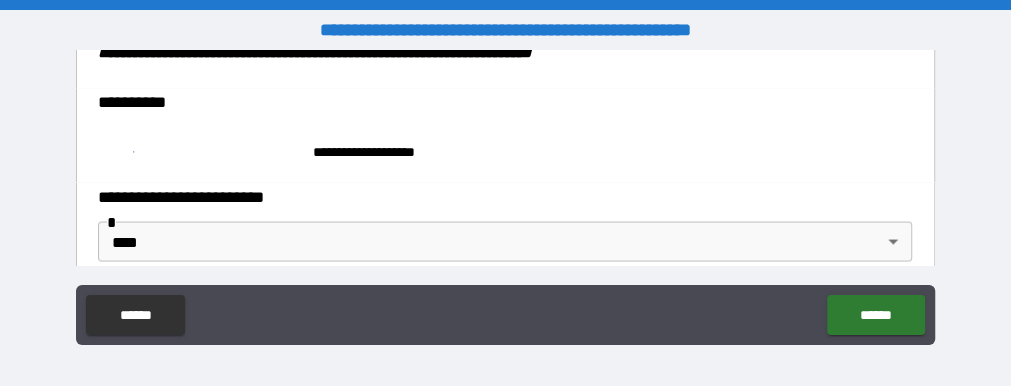 click on "**********" at bounding box center (499, 103) 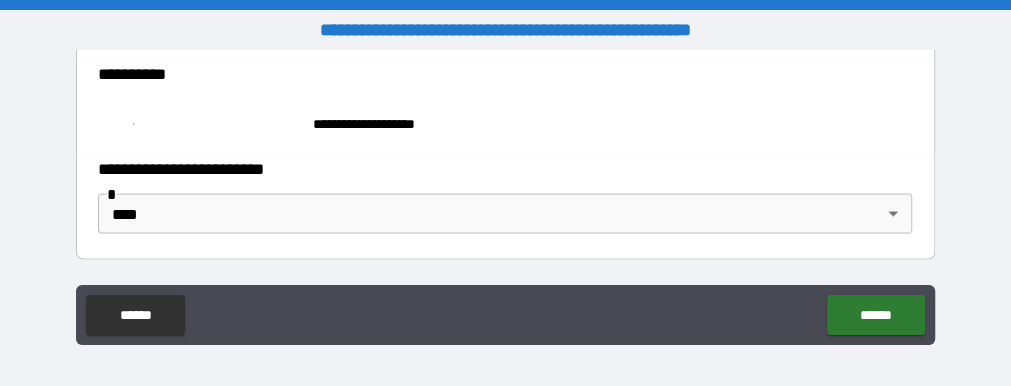 scroll, scrollTop: 12328, scrollLeft: 0, axis: vertical 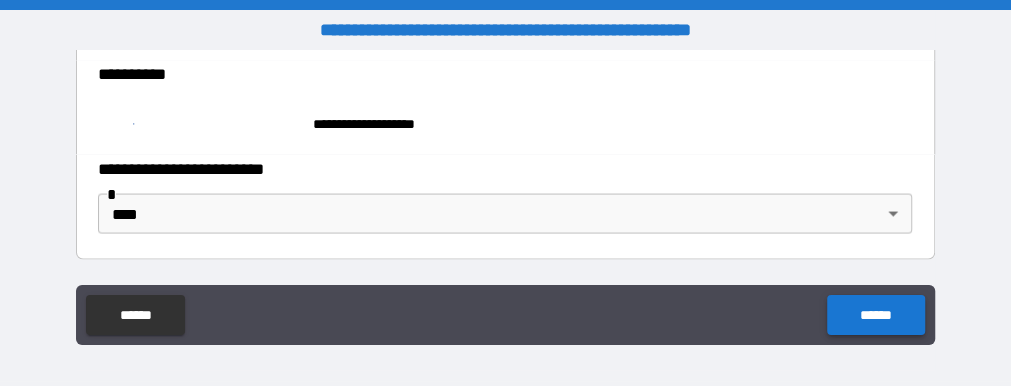 click on "******" at bounding box center (875, 315) 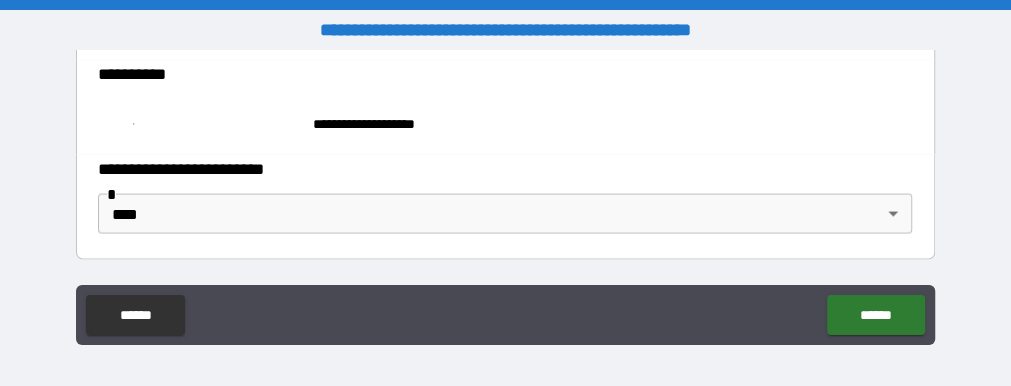 type 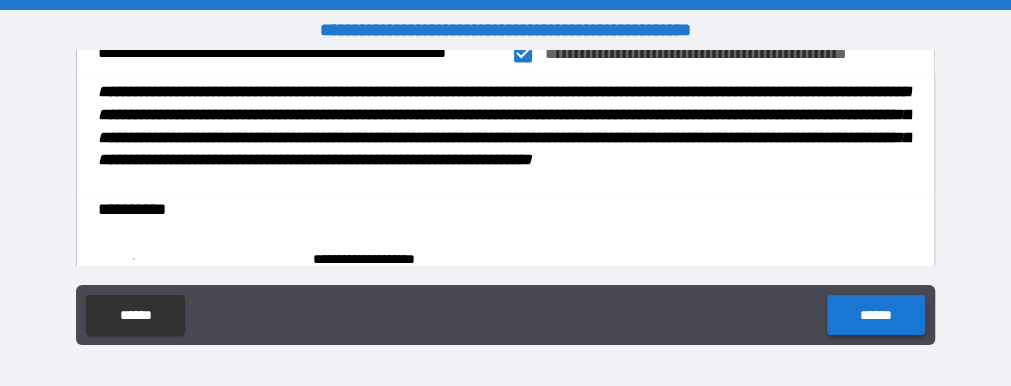 click on "******" at bounding box center [875, 315] 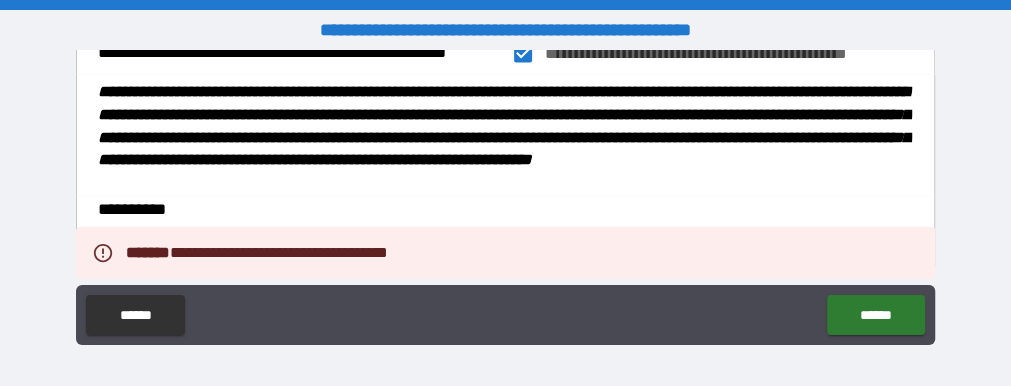 click at bounding box center (505, 183) 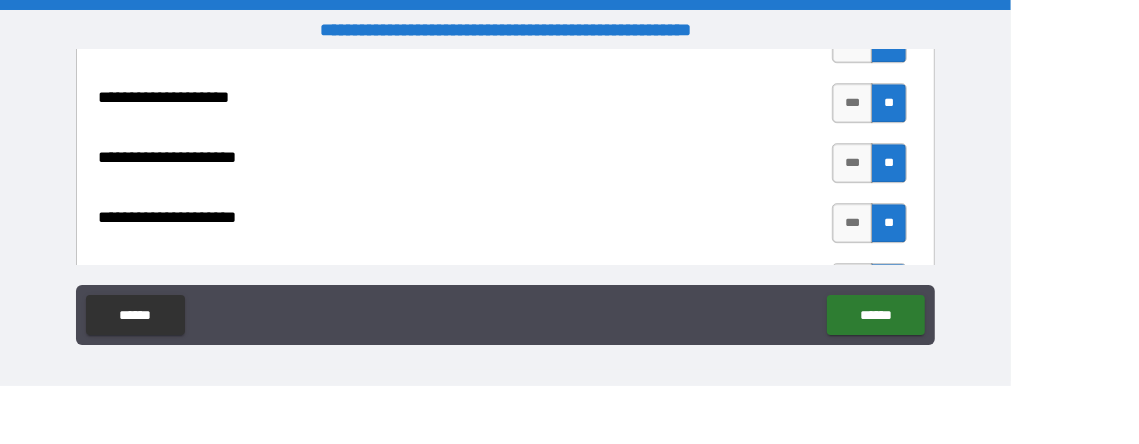 scroll, scrollTop: 11122, scrollLeft: 0, axis: vertical 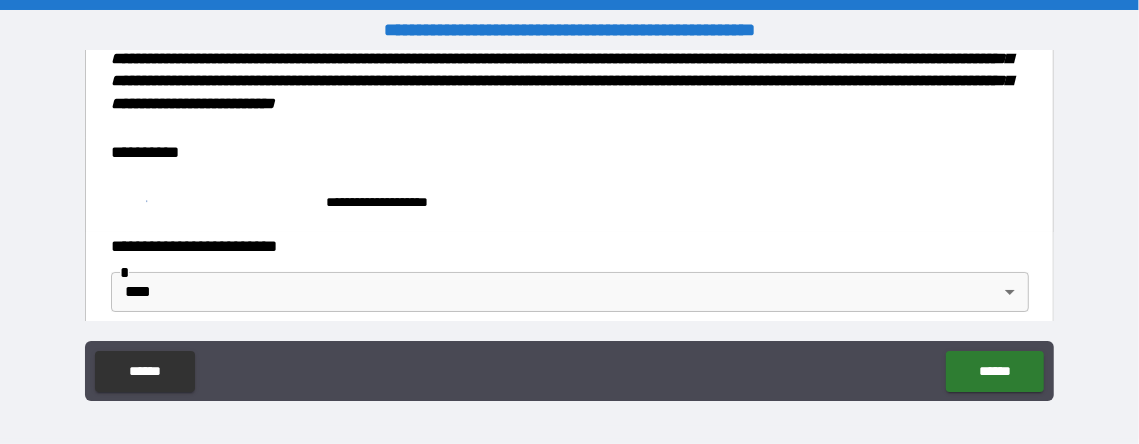 click on "**********" at bounding box center [569, 222] 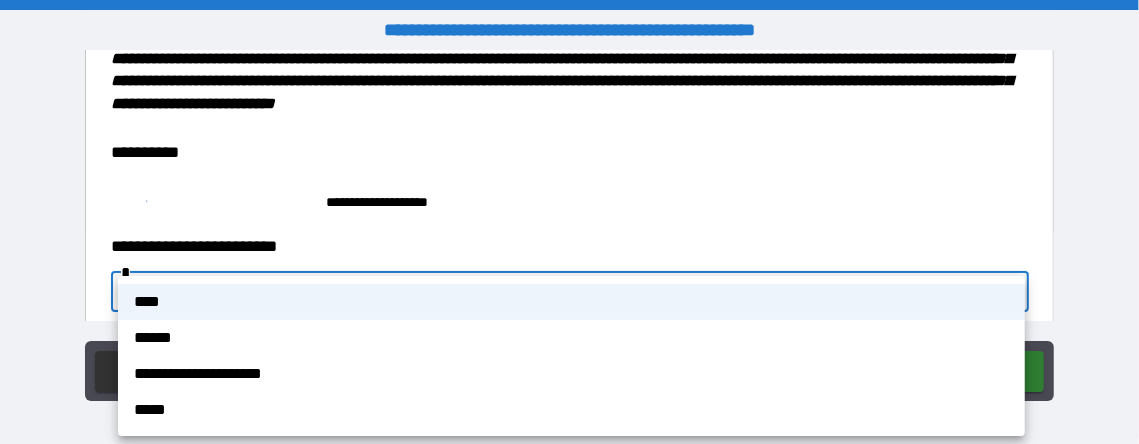 click at bounding box center (569, 222) 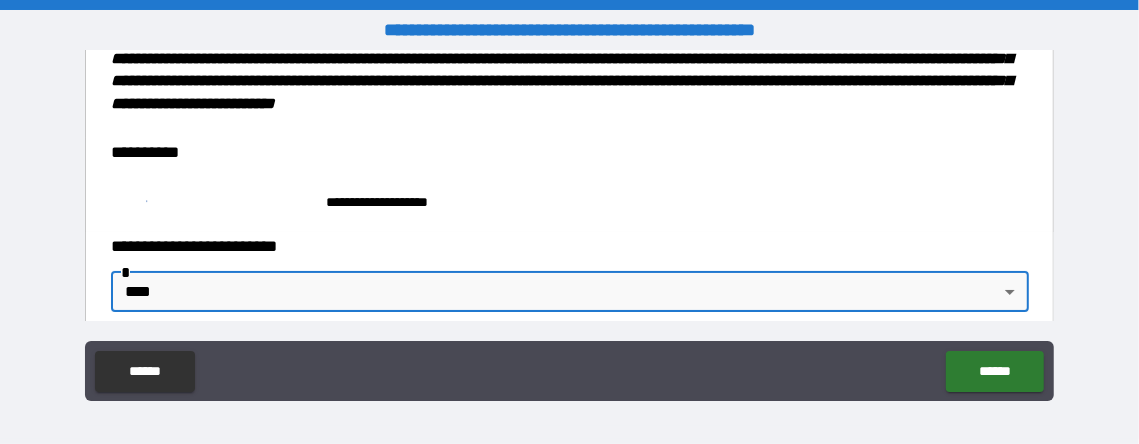 click on "**********" at bounding box center (564, 200) 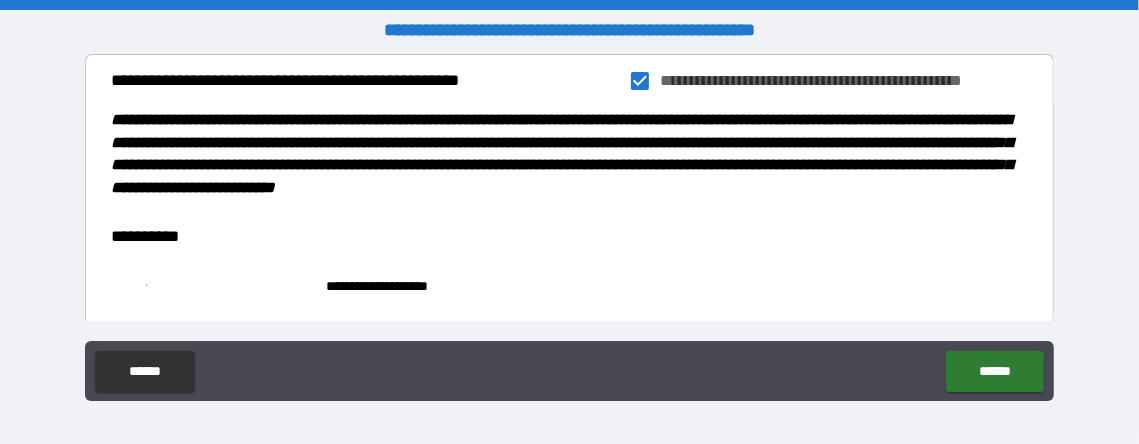 scroll, scrollTop: 12144, scrollLeft: 0, axis: vertical 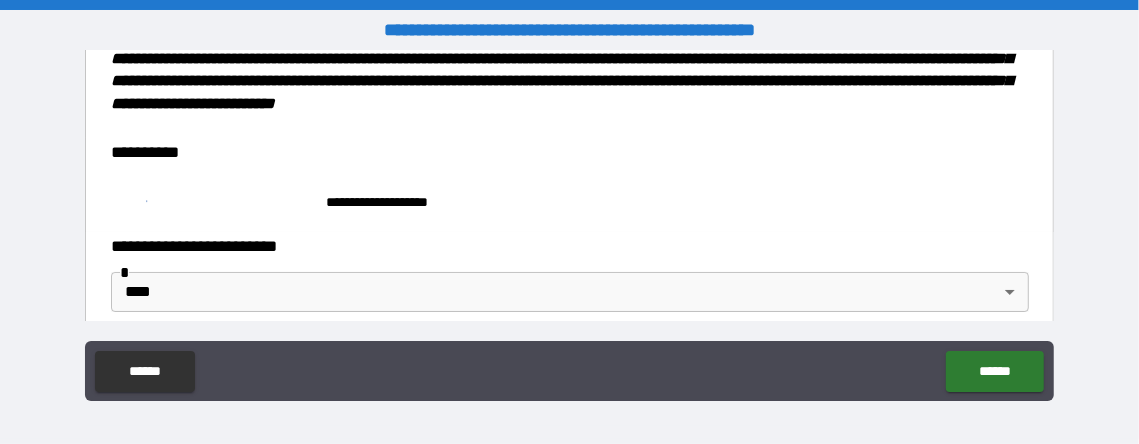click on "**********" at bounding box center (564, 153) 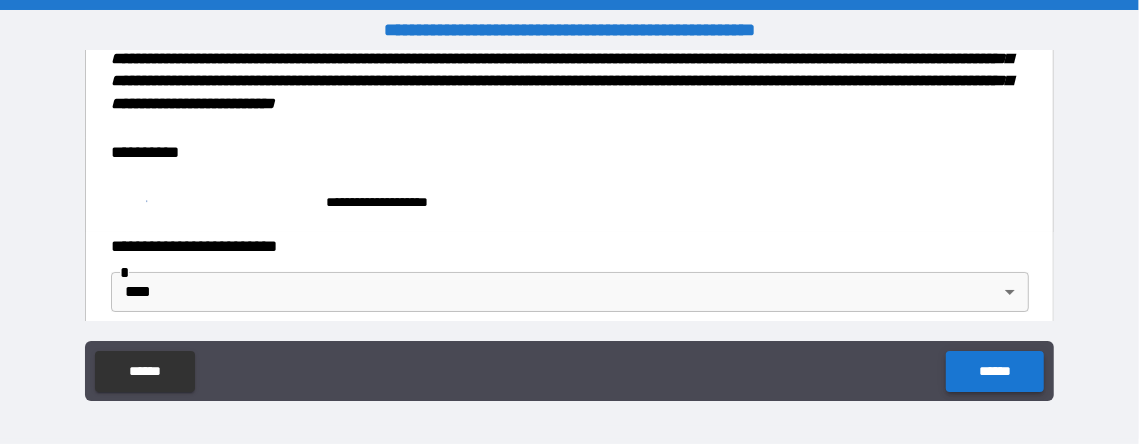 click on "******" at bounding box center [994, 371] 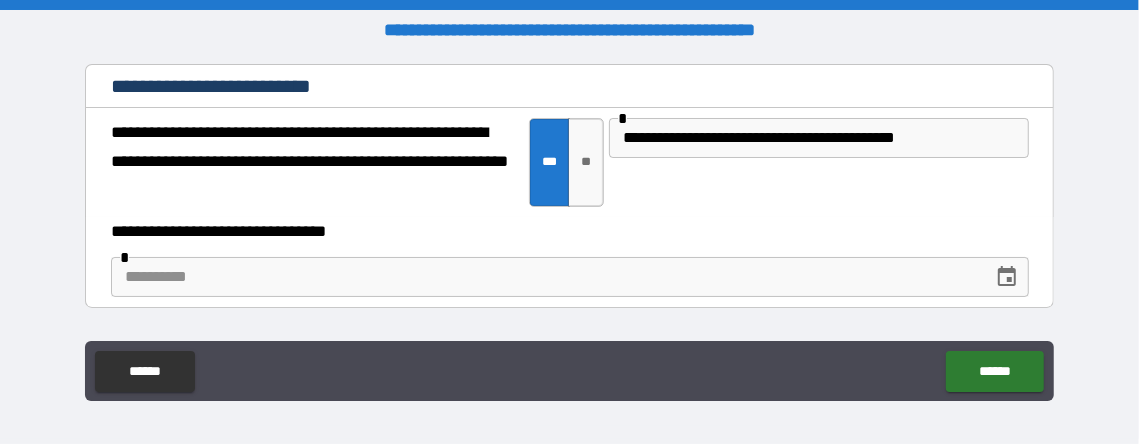 scroll, scrollTop: 8105, scrollLeft: 0, axis: vertical 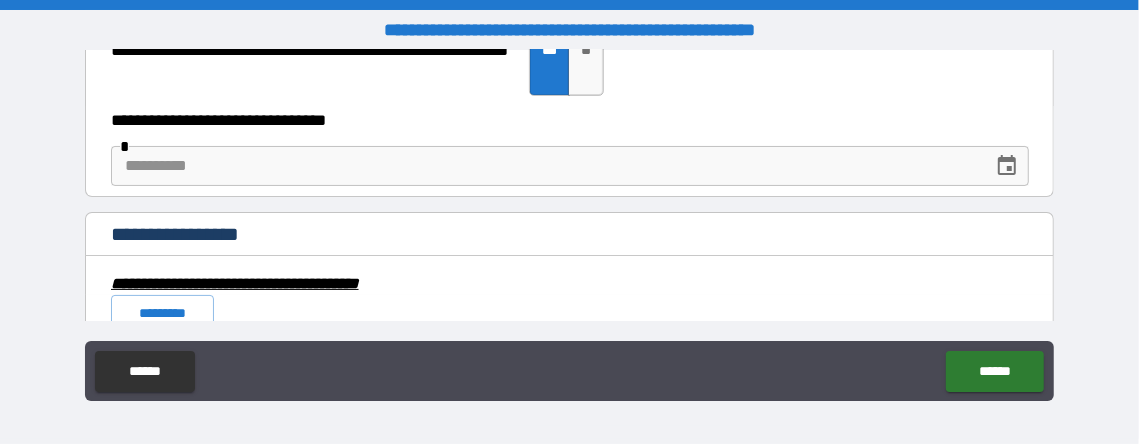 click at bounding box center [545, 166] 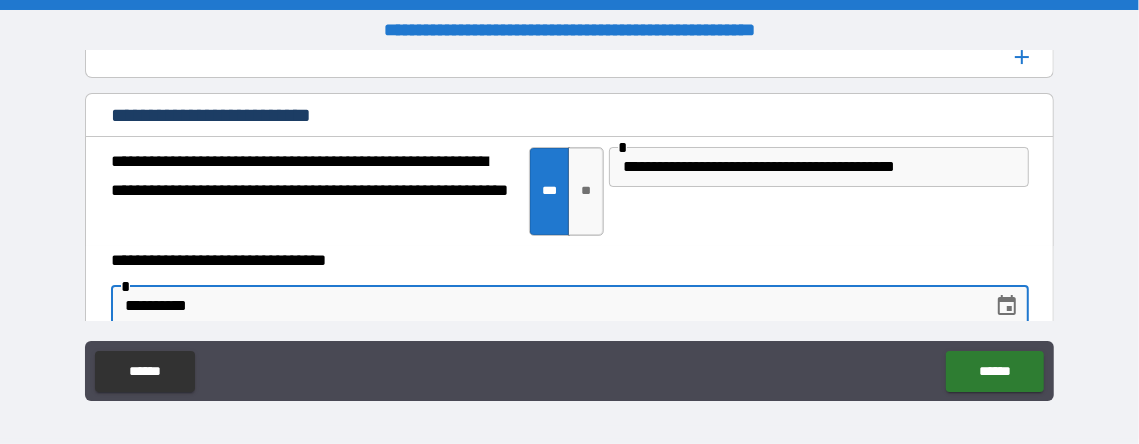scroll, scrollTop: 7993, scrollLeft: 0, axis: vertical 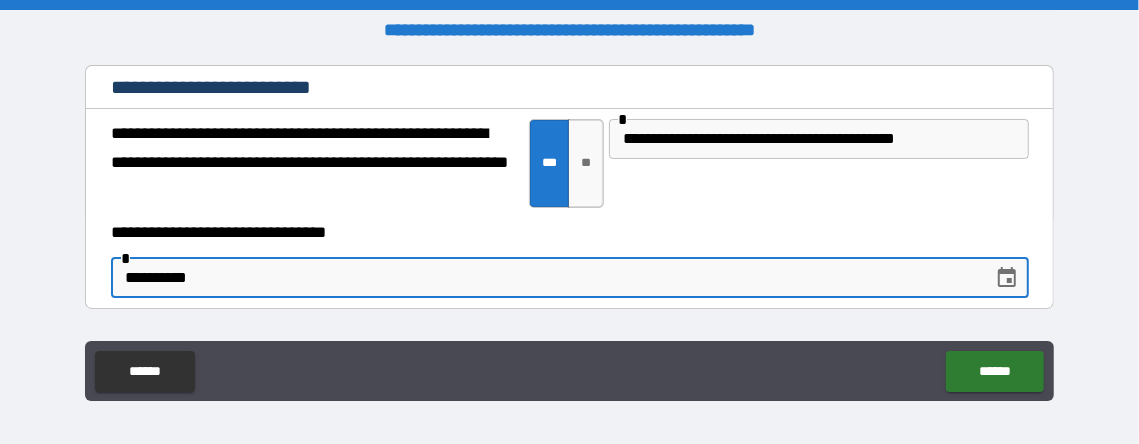 type on "**********" 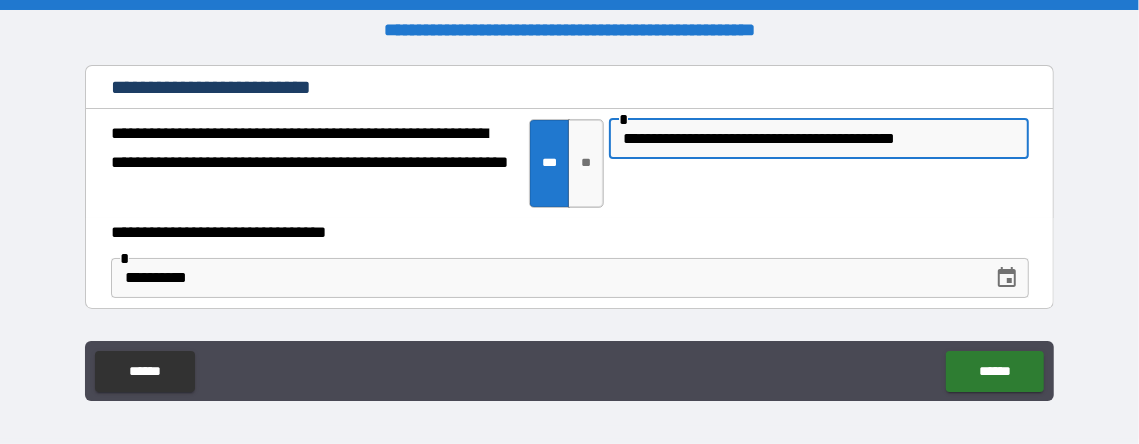 drag, startPoint x: 956, startPoint y: 120, endPoint x: 879, endPoint y: 122, distance: 77.02597 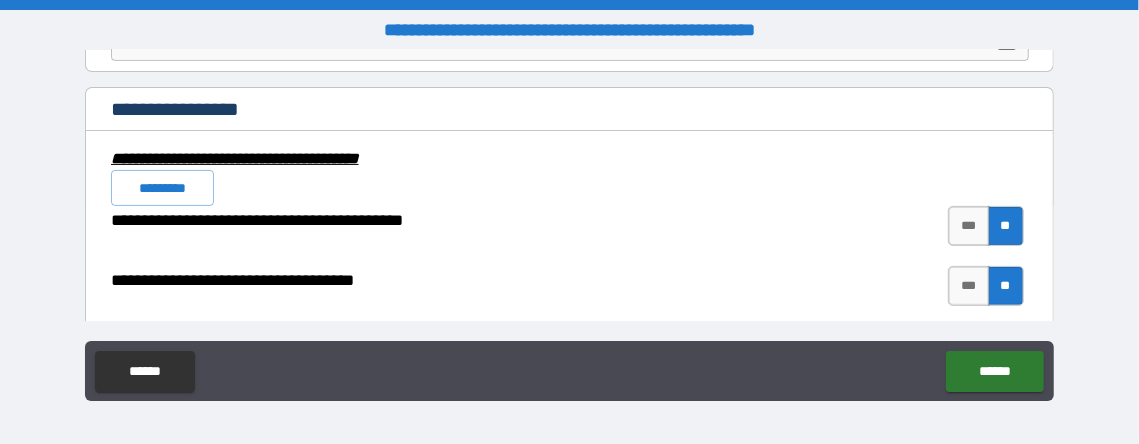 scroll, scrollTop: 8230, scrollLeft: 0, axis: vertical 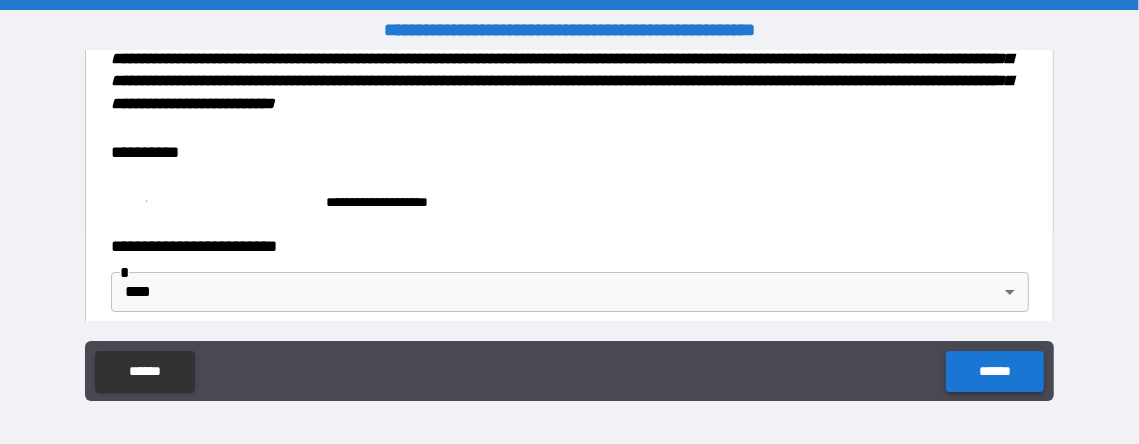 type on "**********" 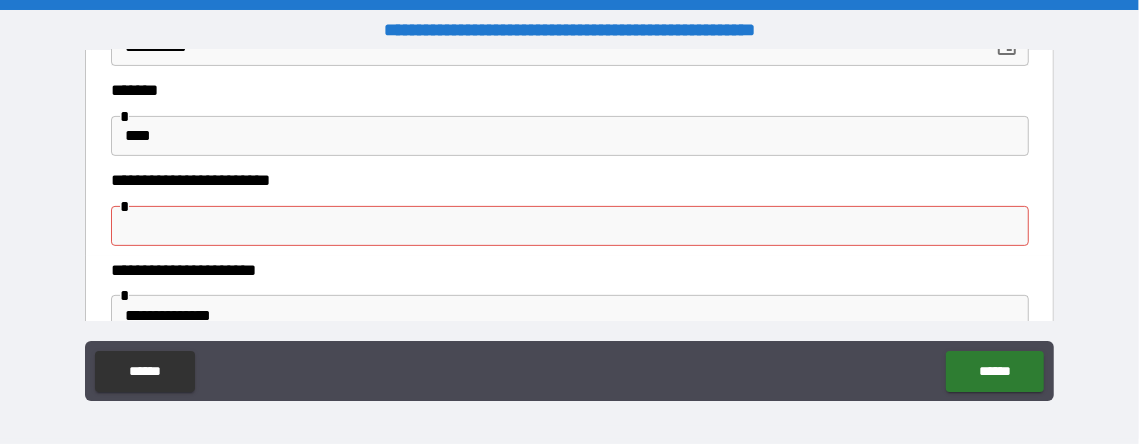 scroll, scrollTop: 364, scrollLeft: 0, axis: vertical 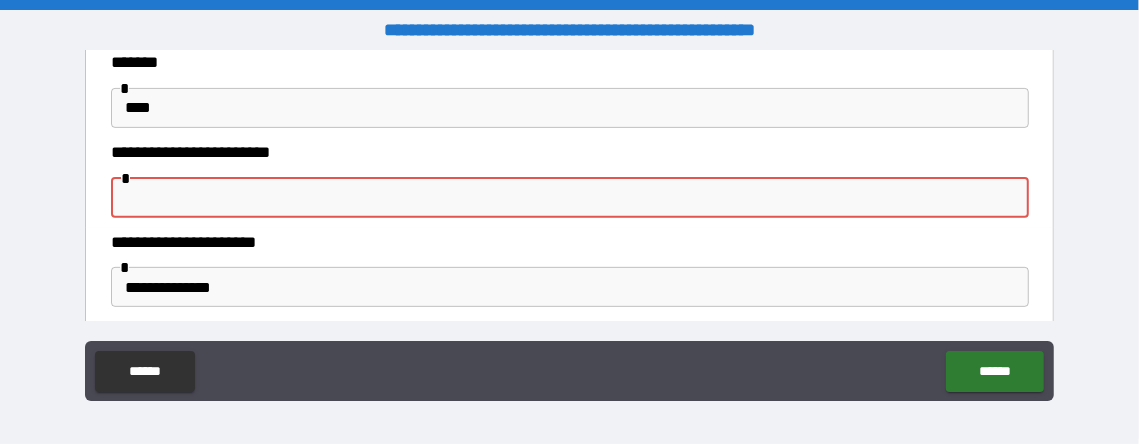 click at bounding box center (570, 198) 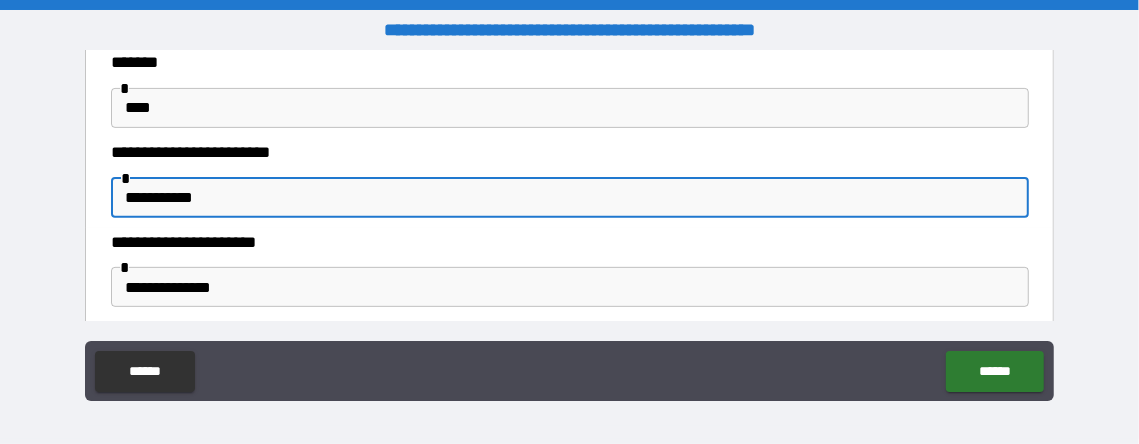 type on "**********" 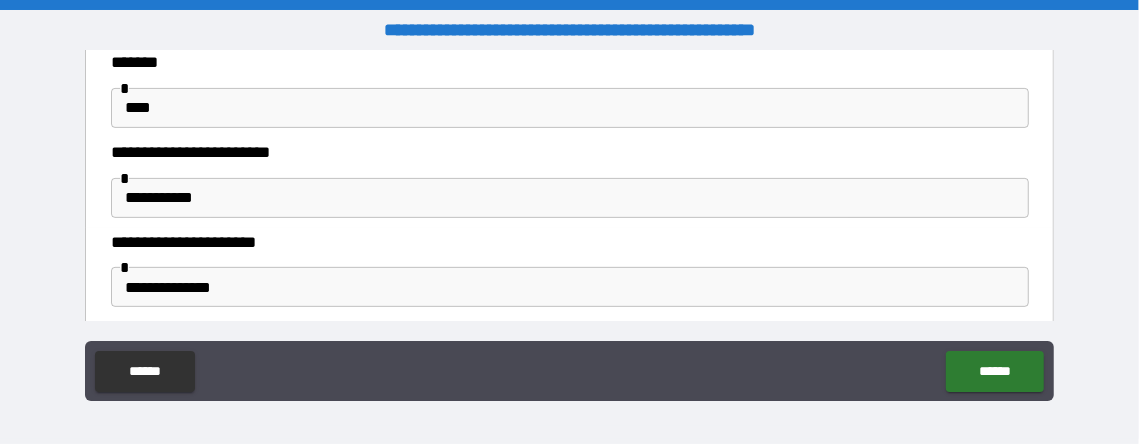 click on "**********" at bounding box center (564, 243) 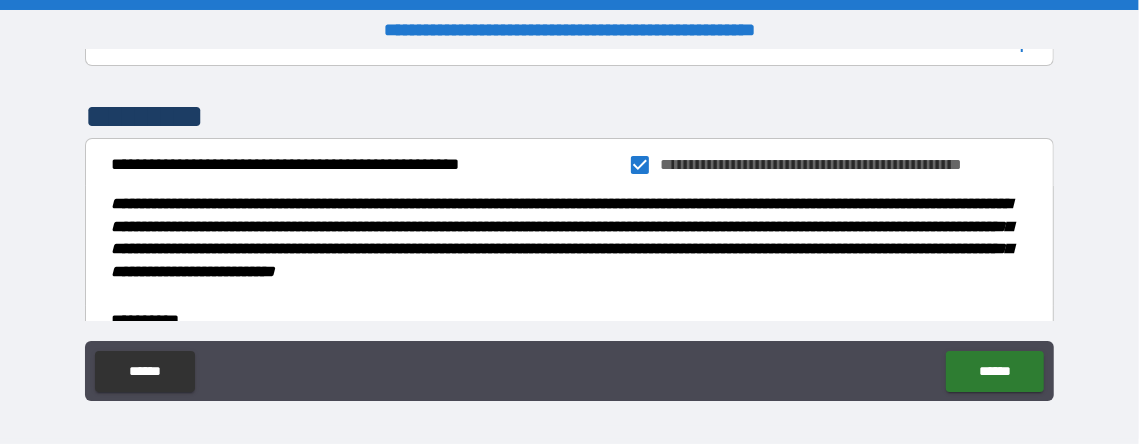 scroll, scrollTop: 12116, scrollLeft: 0, axis: vertical 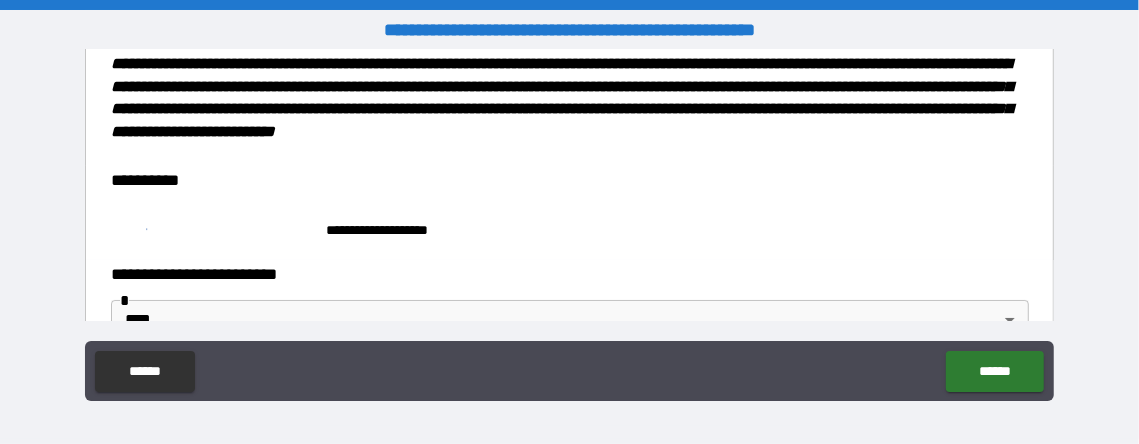 click on "**********" at bounding box center (570, 213) 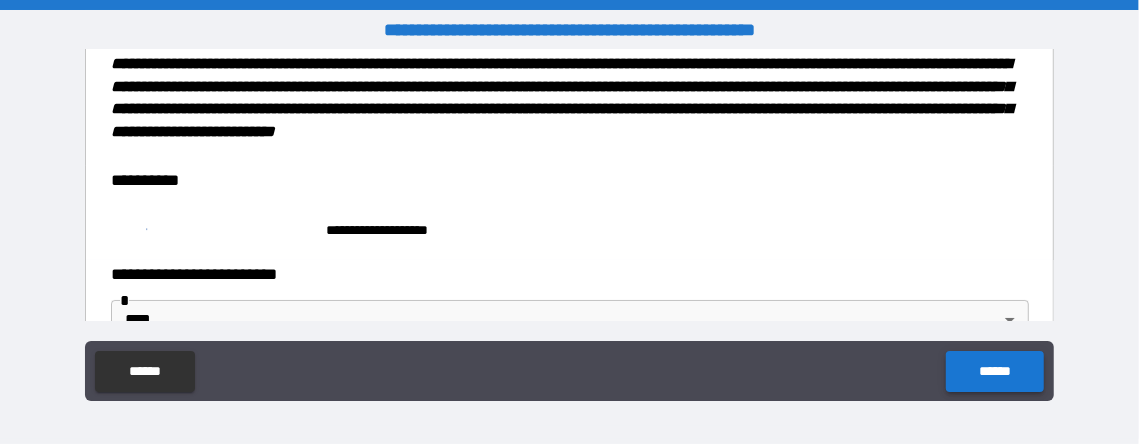click on "******" at bounding box center [994, 371] 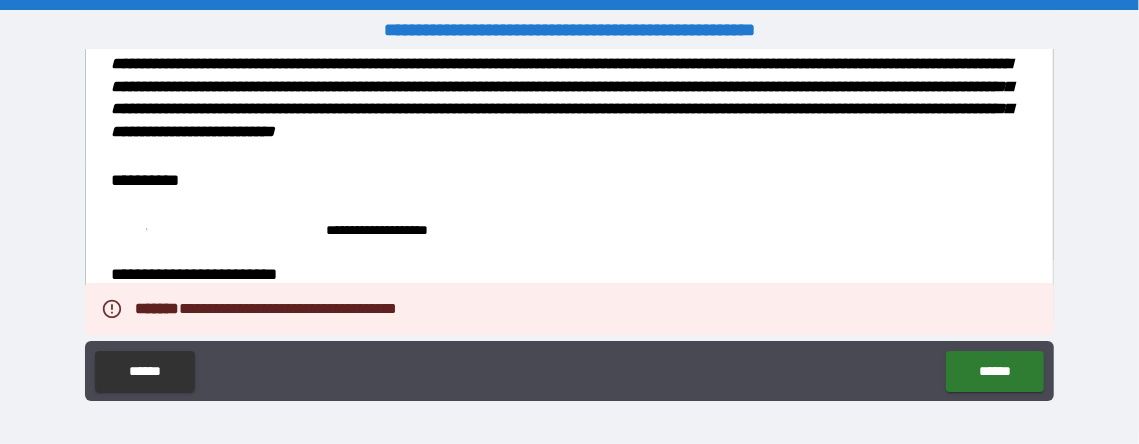 click on "**********" at bounding box center [564, 228] 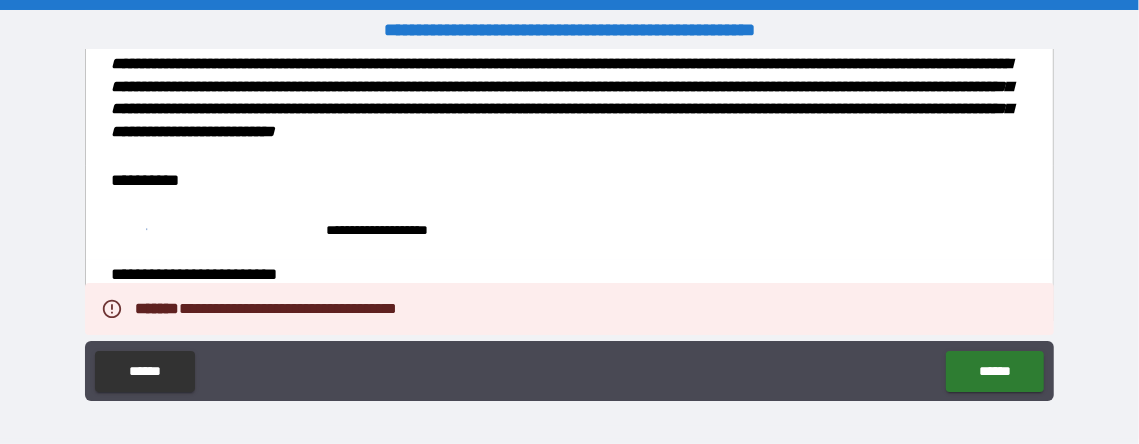 scroll, scrollTop: 11879, scrollLeft: 0, axis: vertical 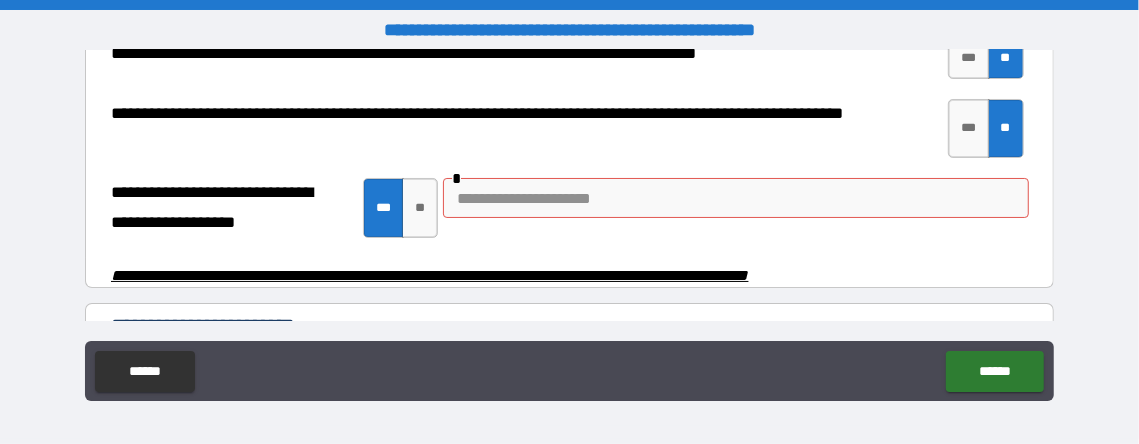 click at bounding box center (736, 198) 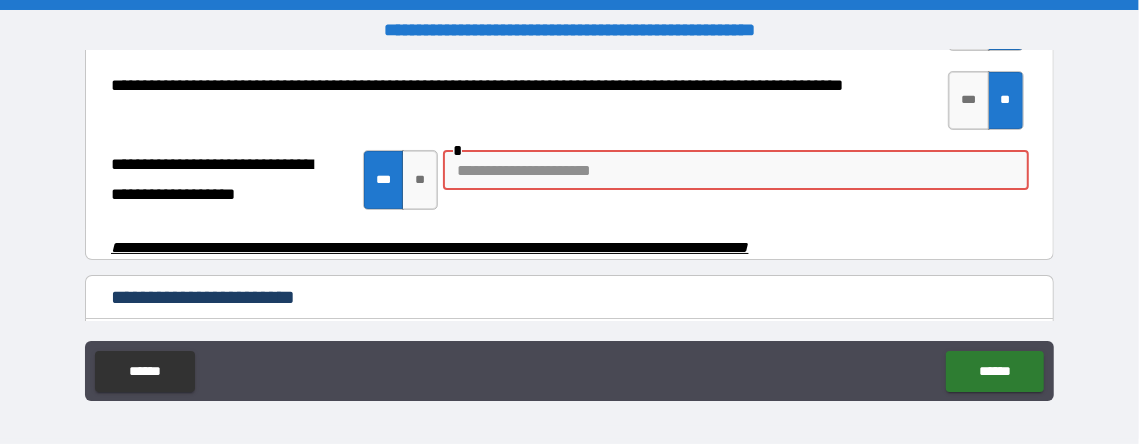scroll, scrollTop: 3982, scrollLeft: 0, axis: vertical 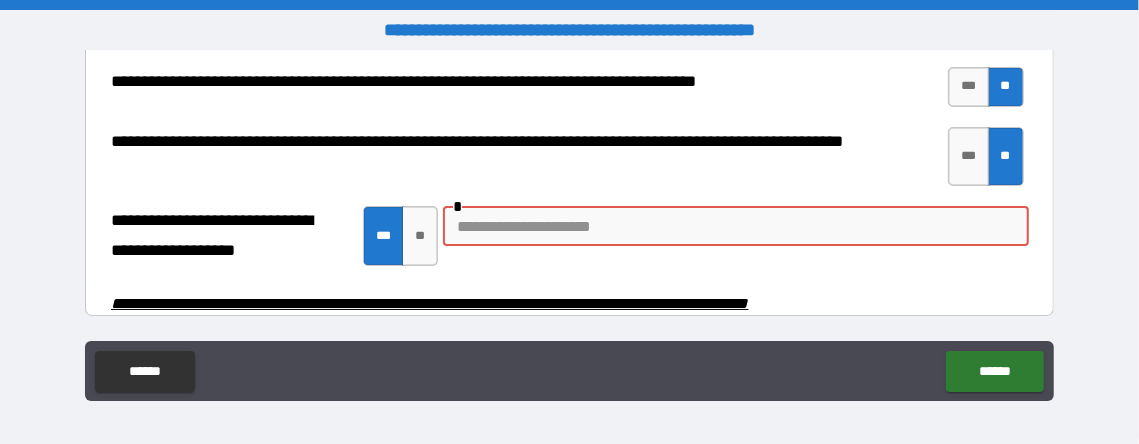 click at bounding box center [736, 226] 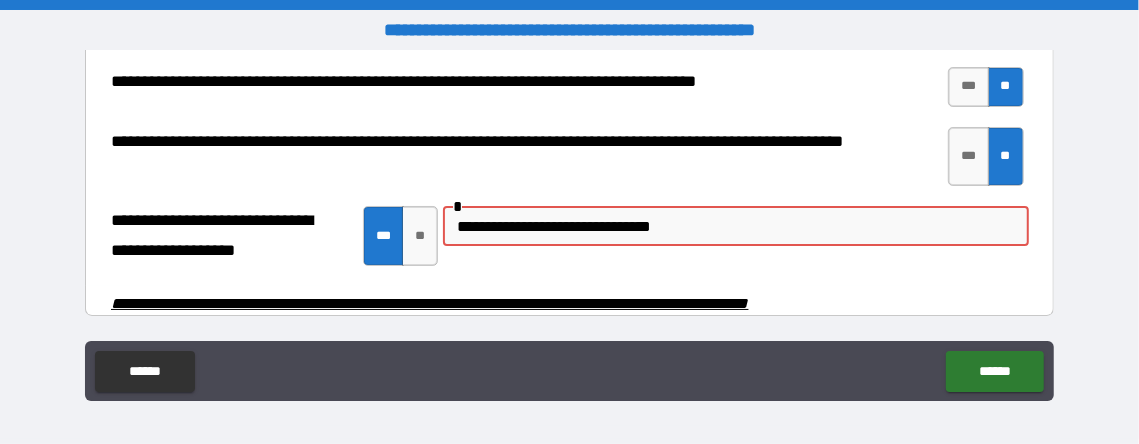 click on "**********" at bounding box center [736, 226] 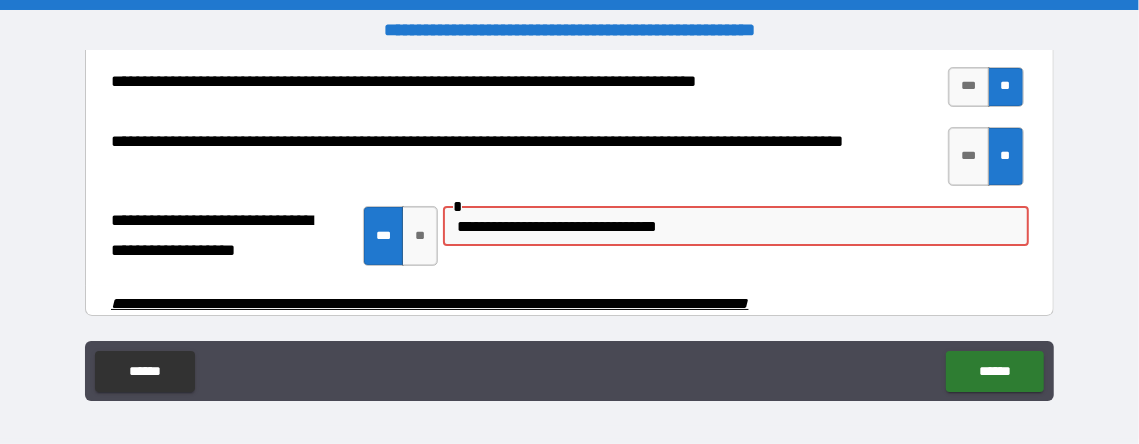 type on "**********" 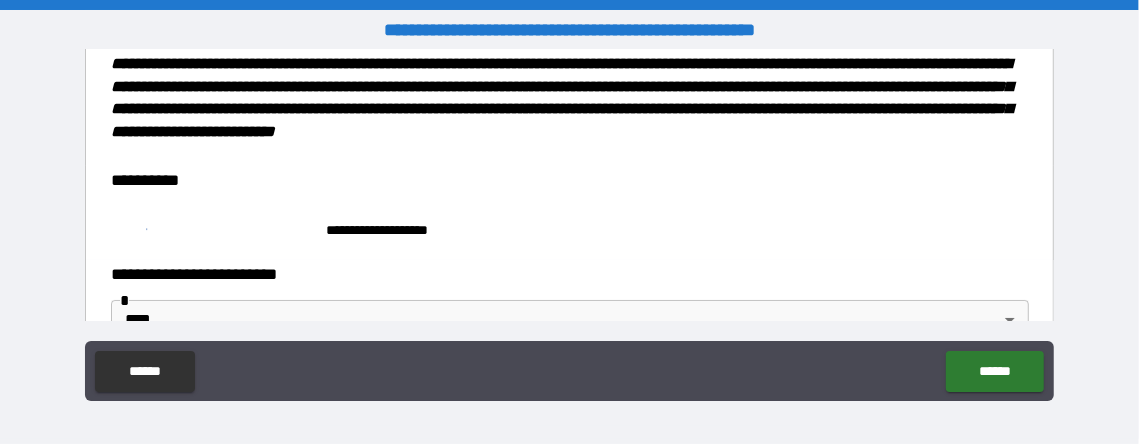 scroll, scrollTop: 12144, scrollLeft: 0, axis: vertical 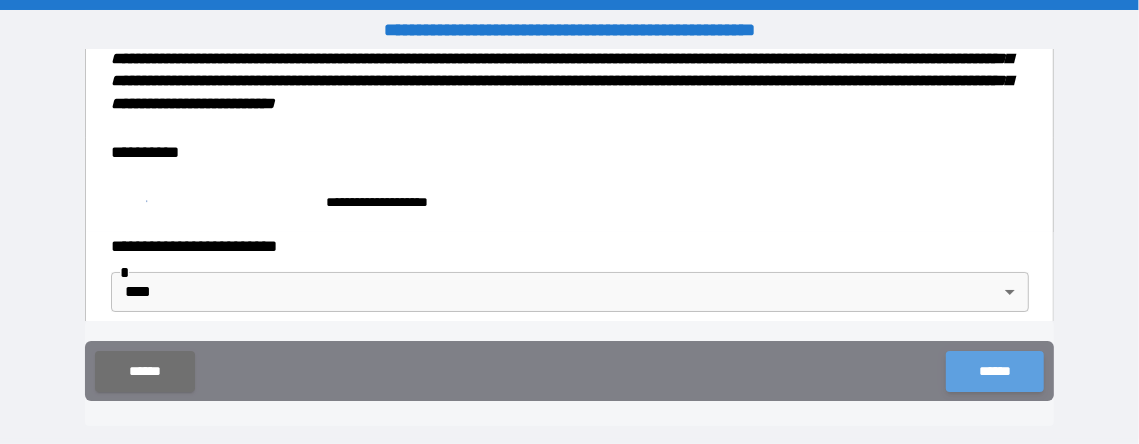 click on "******" at bounding box center [994, 371] 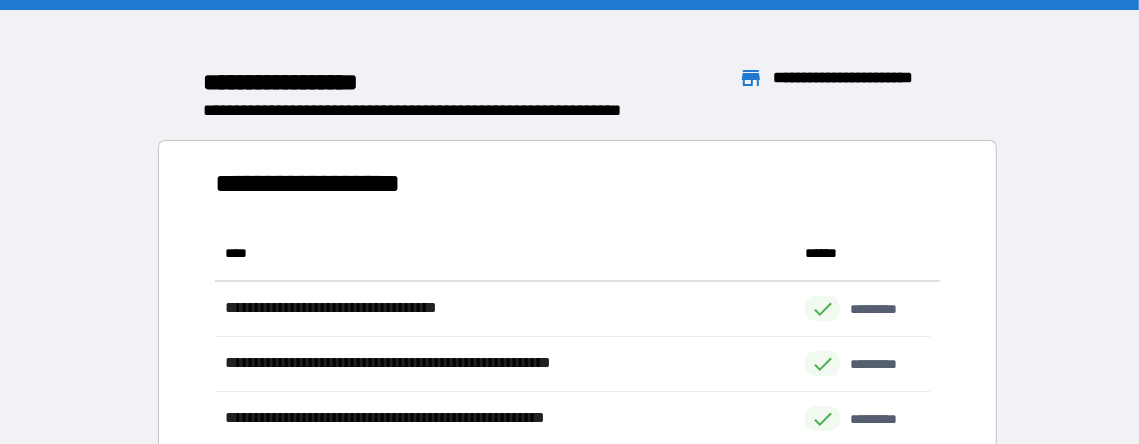 scroll, scrollTop: 261, scrollLeft: 701, axis: both 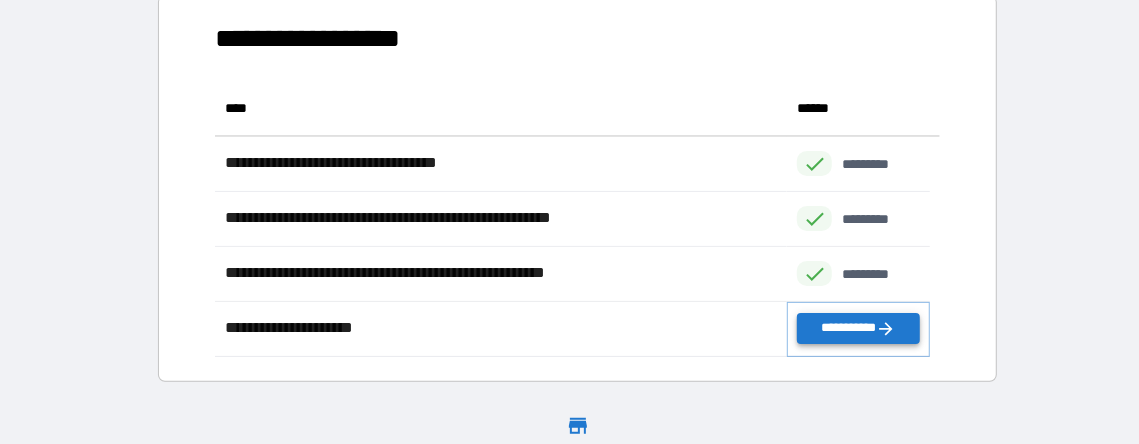 click on "**********" at bounding box center [858, 328] 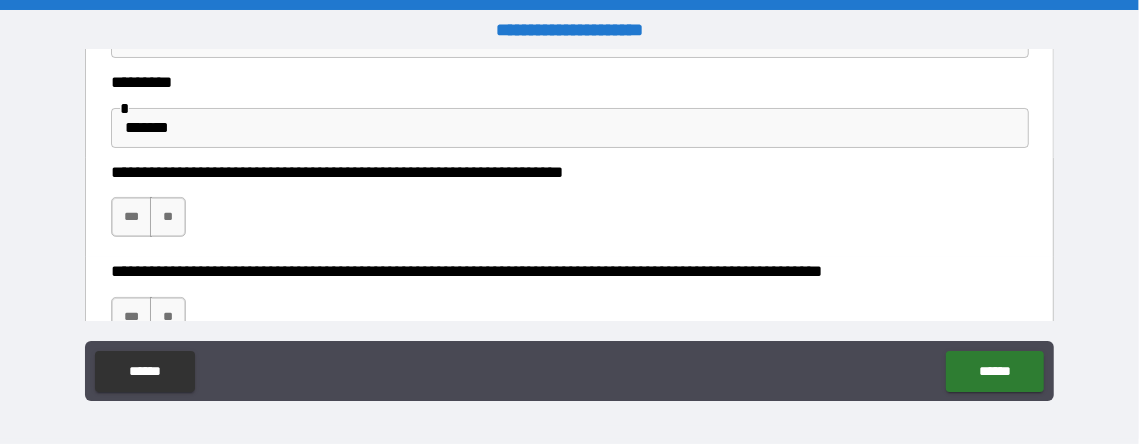 scroll, scrollTop: 130, scrollLeft: 0, axis: vertical 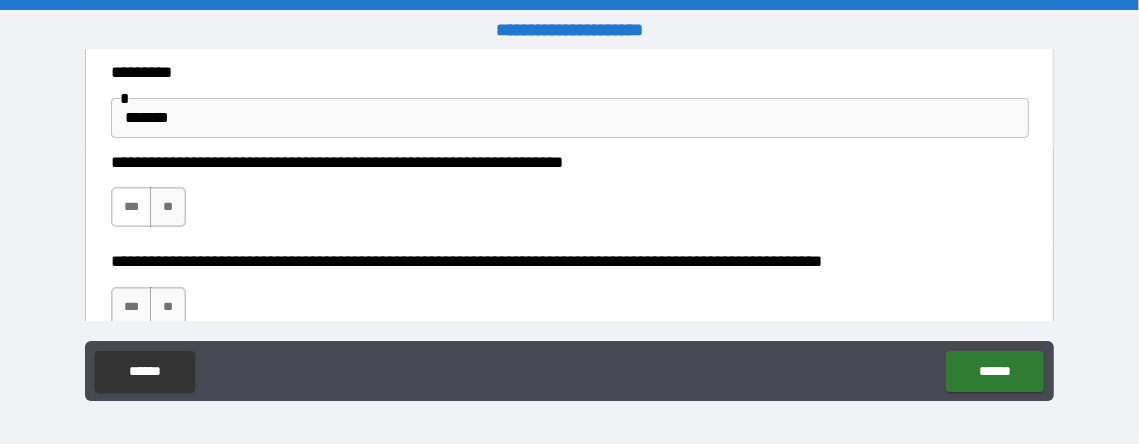 click on "***" at bounding box center [131, 207] 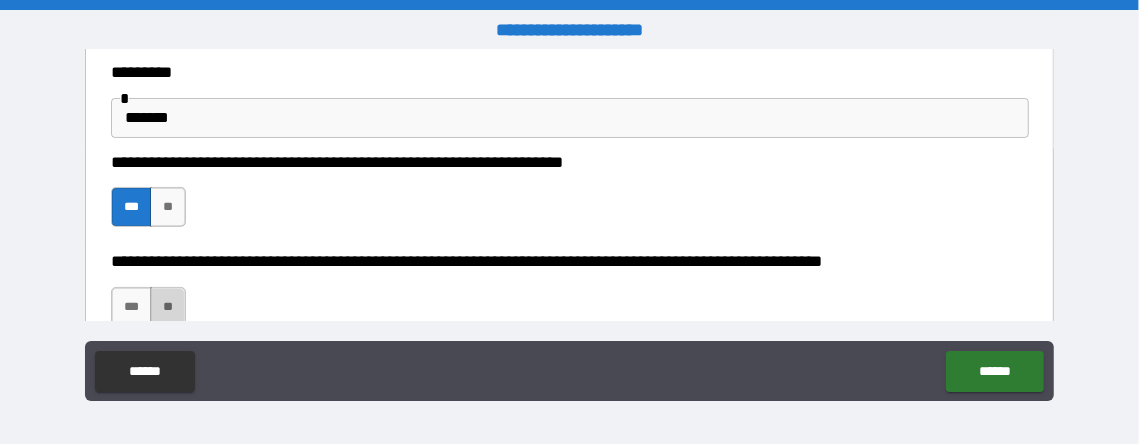 click on "**" at bounding box center [168, 307] 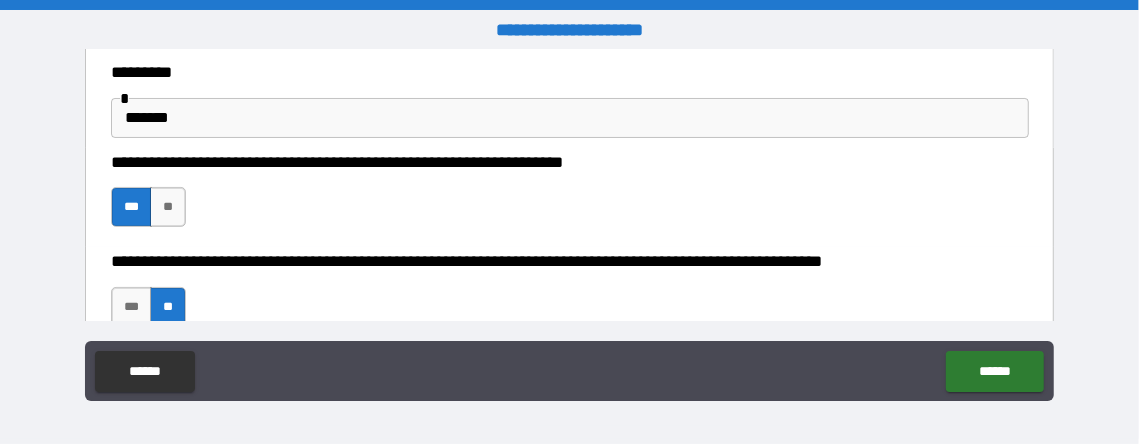click on "**" at bounding box center [168, 307] 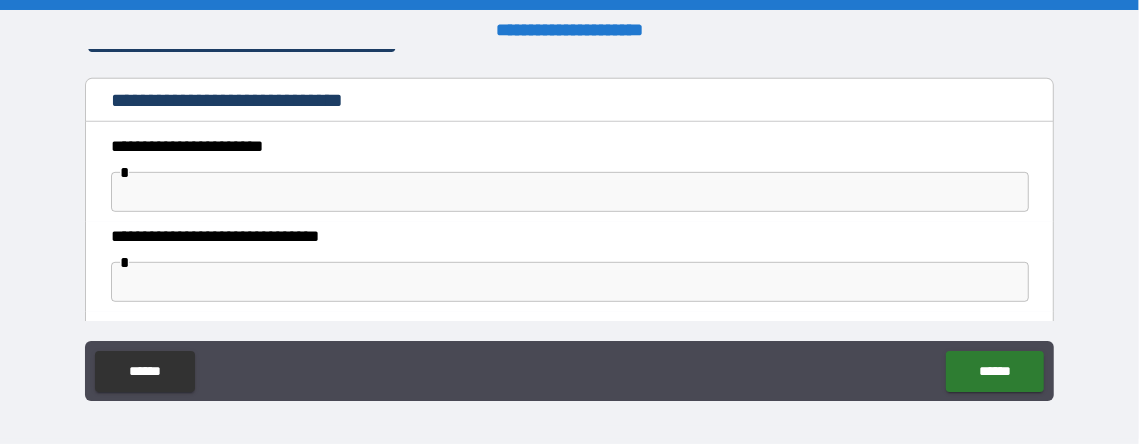 scroll, scrollTop: 557, scrollLeft: 0, axis: vertical 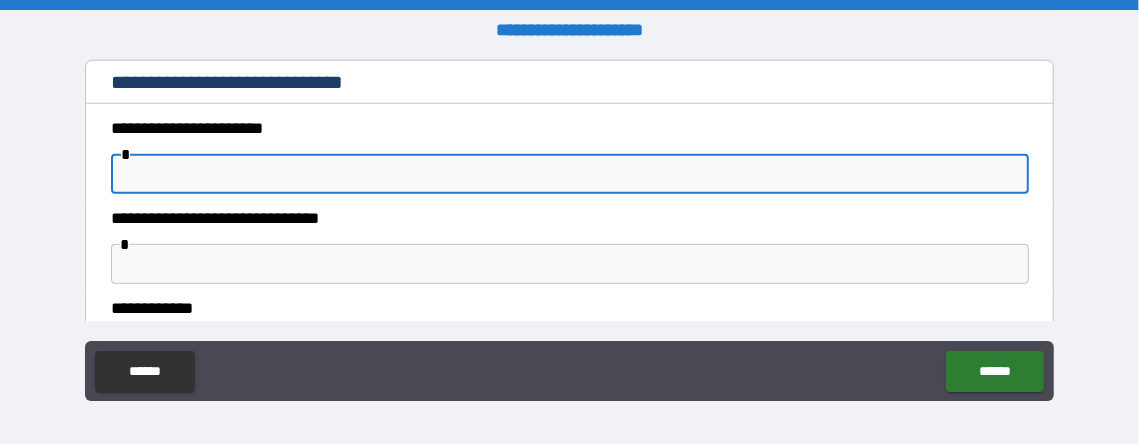 click at bounding box center [570, 174] 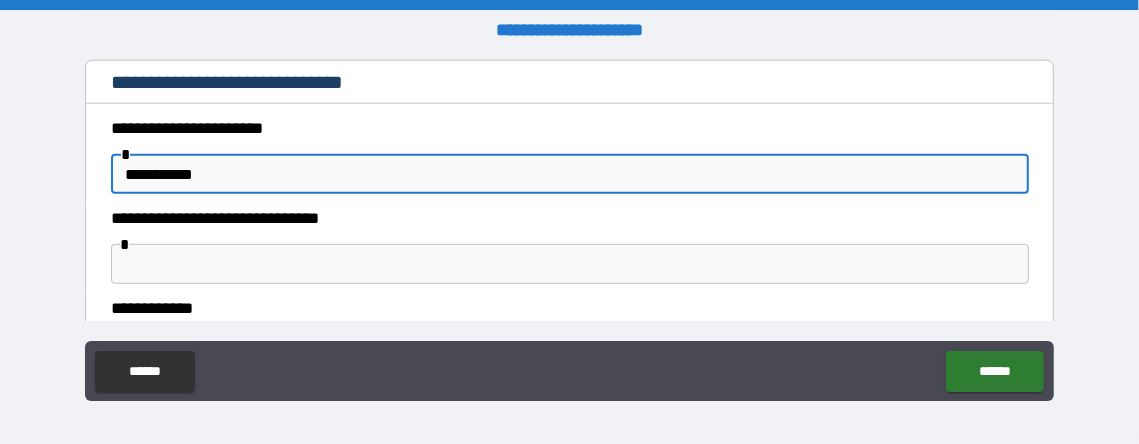 click on "**********" at bounding box center (570, 174) 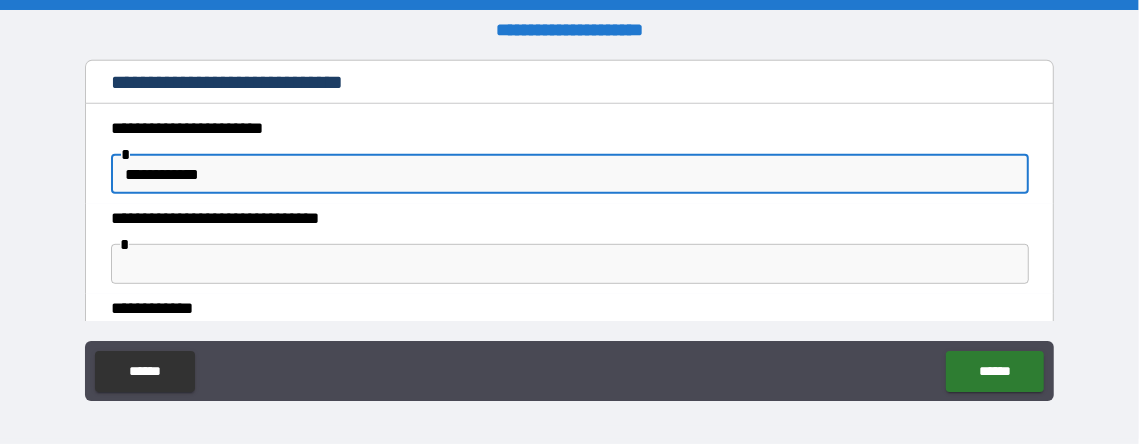 type on "**********" 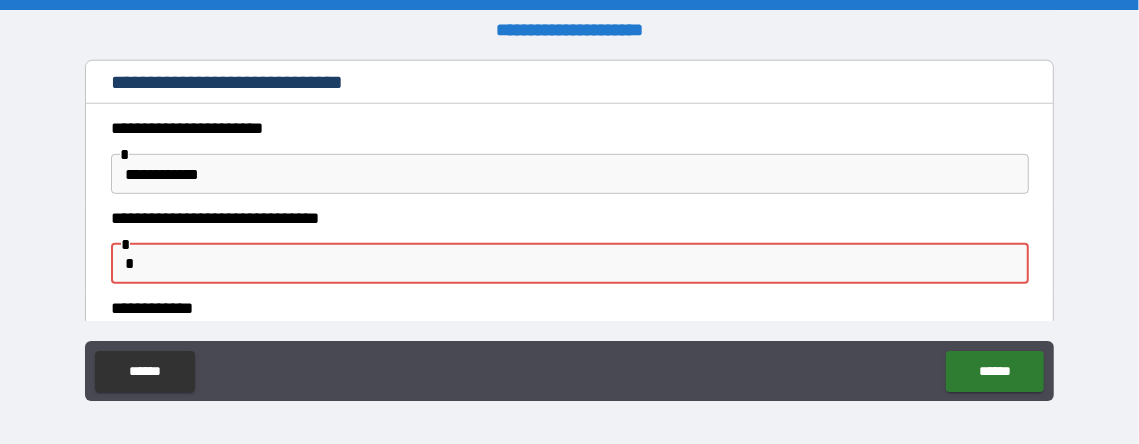 click on "*" at bounding box center (570, 264) 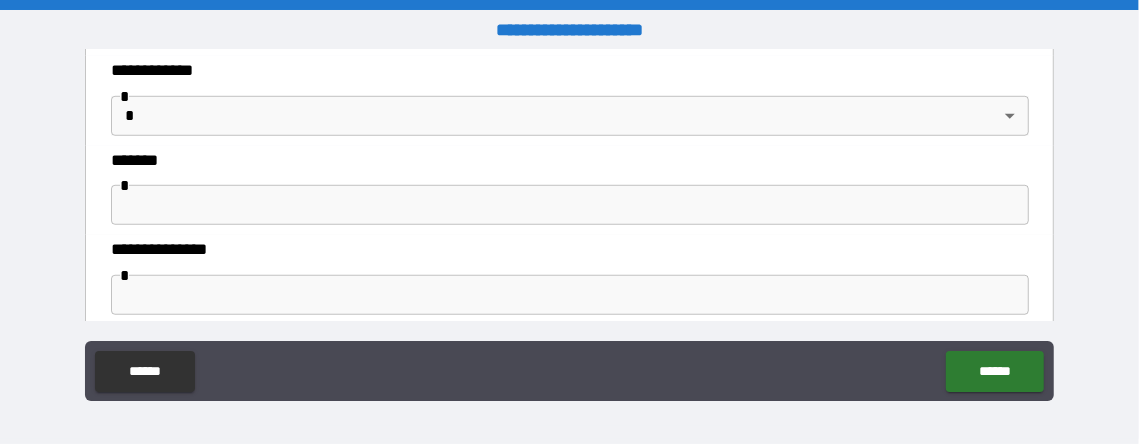 scroll, scrollTop: 1032, scrollLeft: 0, axis: vertical 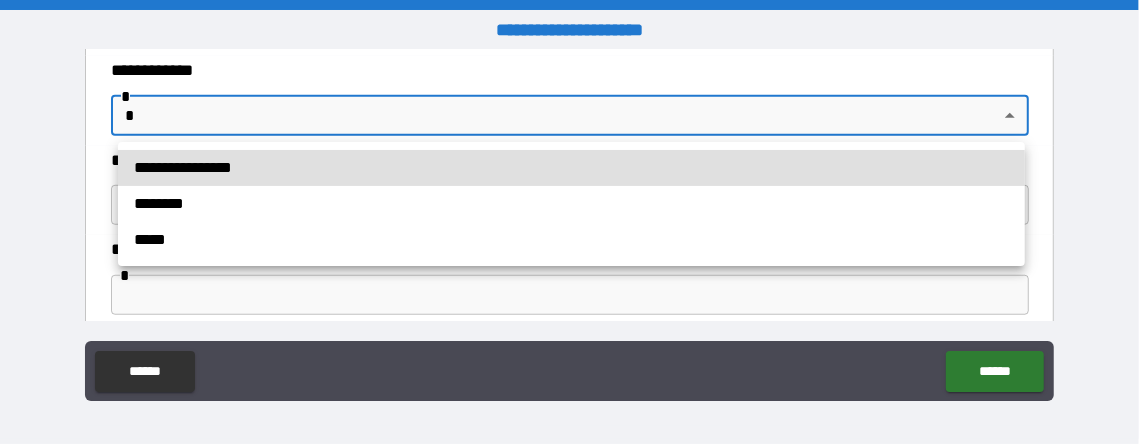 click on "**********" at bounding box center [569, 222] 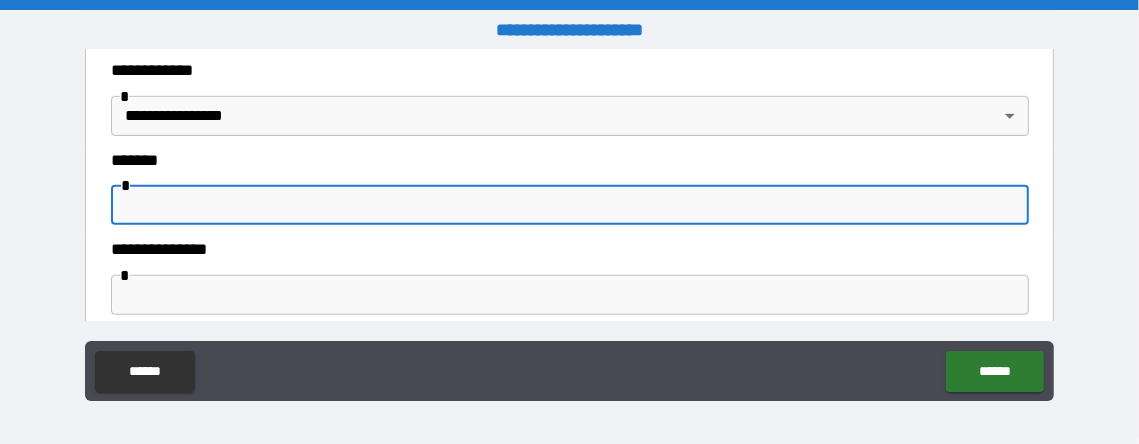 click at bounding box center [570, 205] 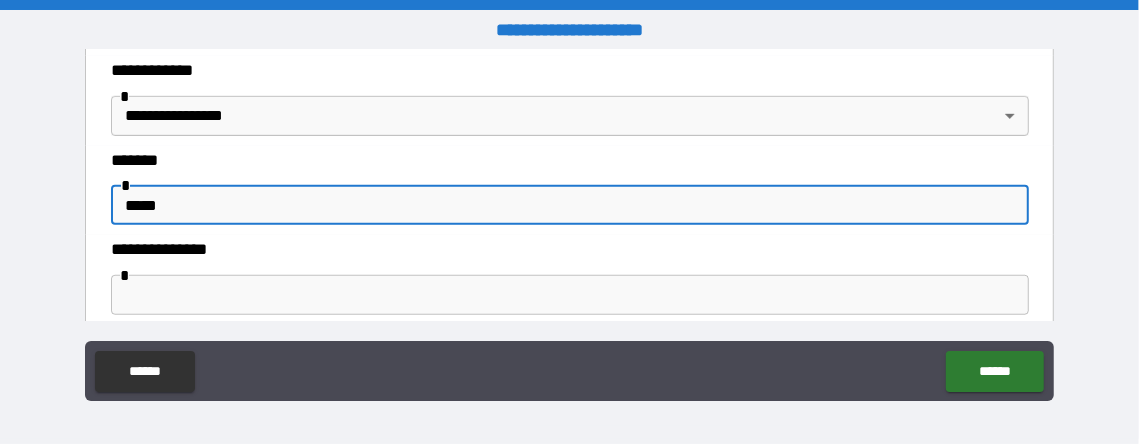 type on "*****" 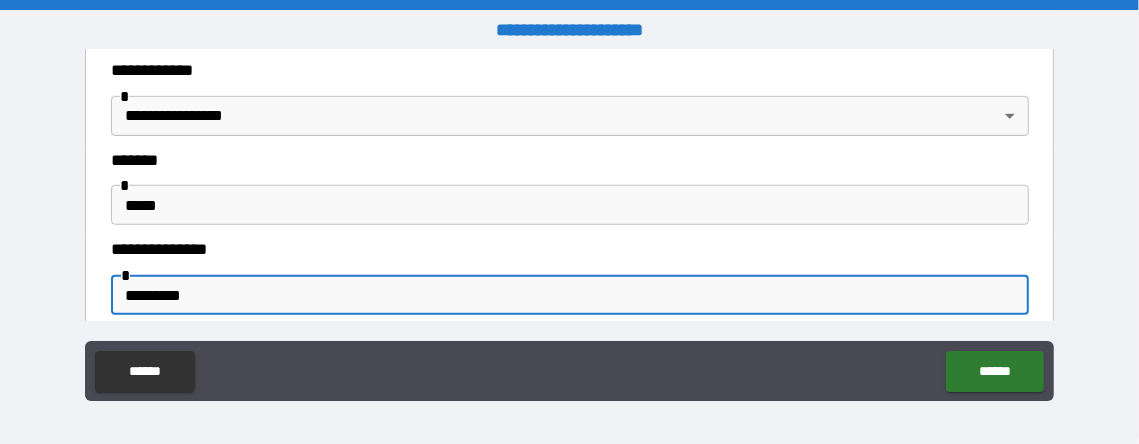 scroll, scrollTop: 1032, scrollLeft: 0, axis: vertical 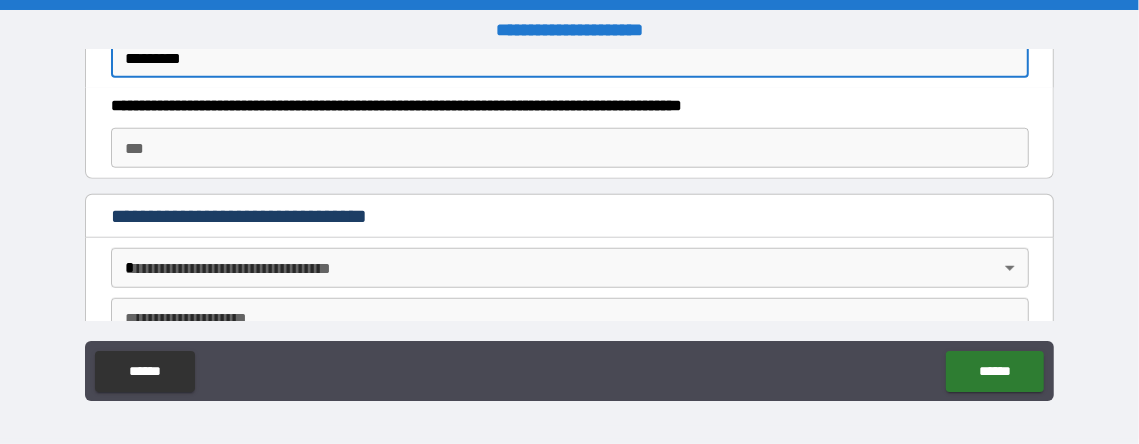 type on "*********" 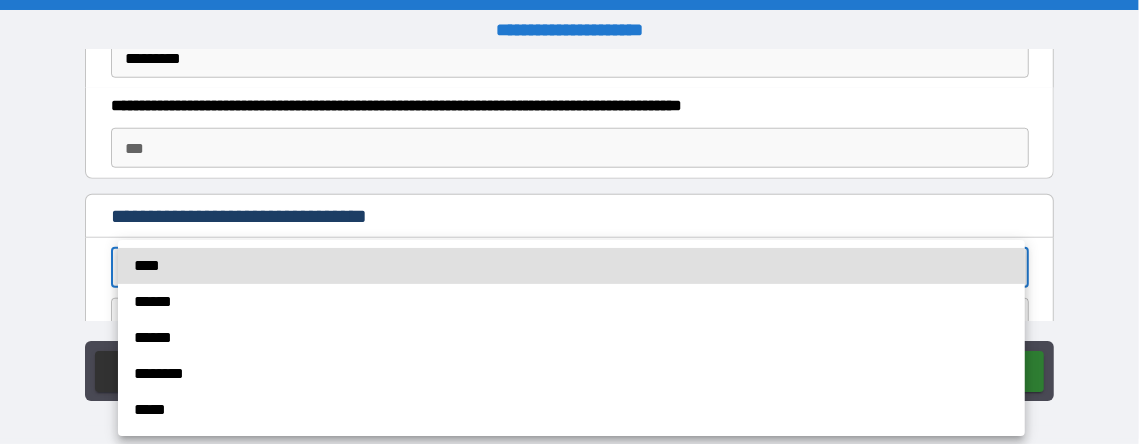 click on "**********" at bounding box center [569, 222] 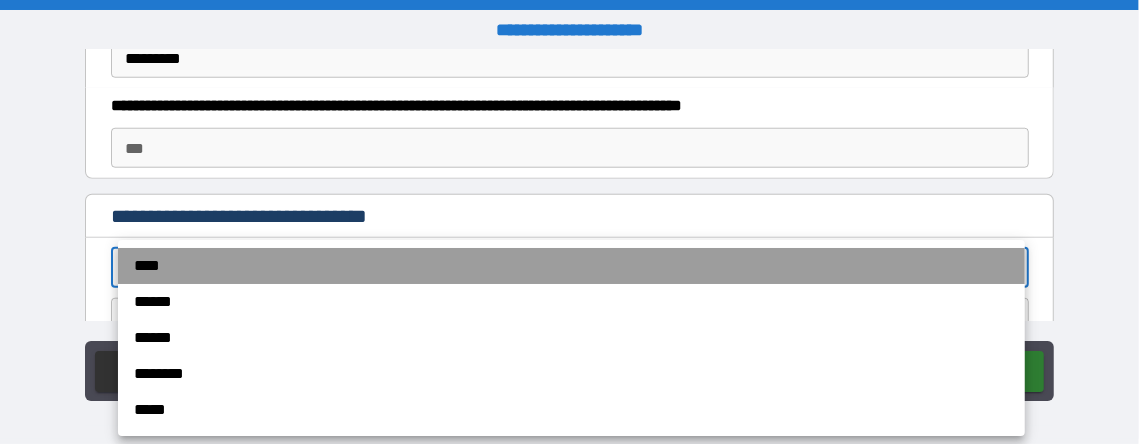 click on "****" at bounding box center [571, 266] 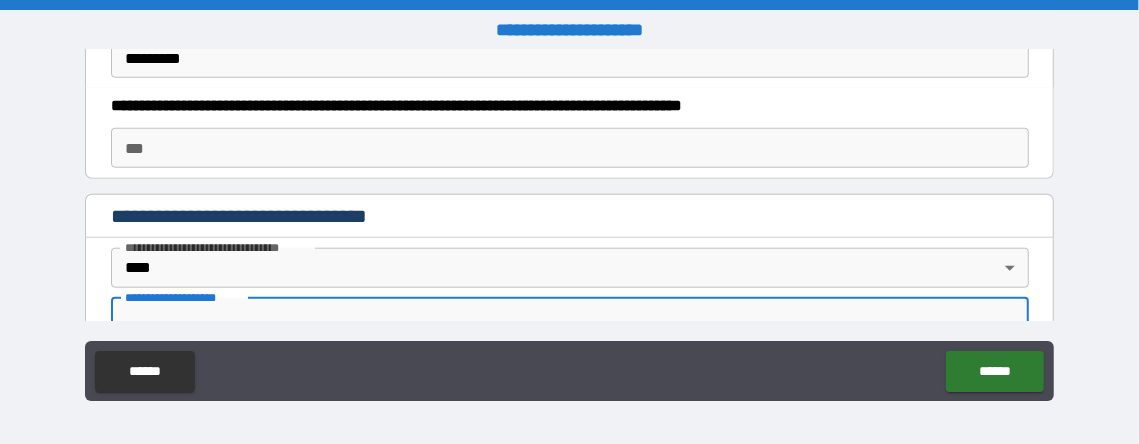 click on "**********" at bounding box center [570, 318] 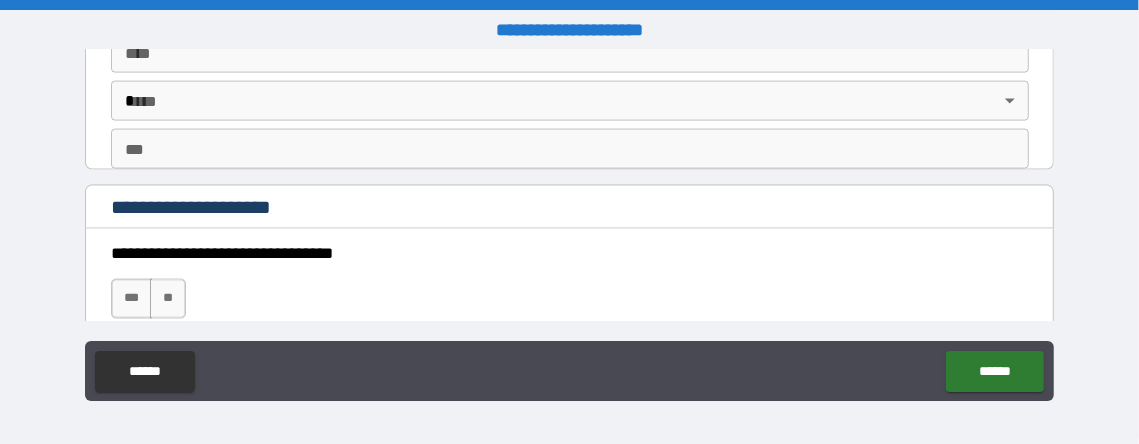 scroll, scrollTop: 1654, scrollLeft: 0, axis: vertical 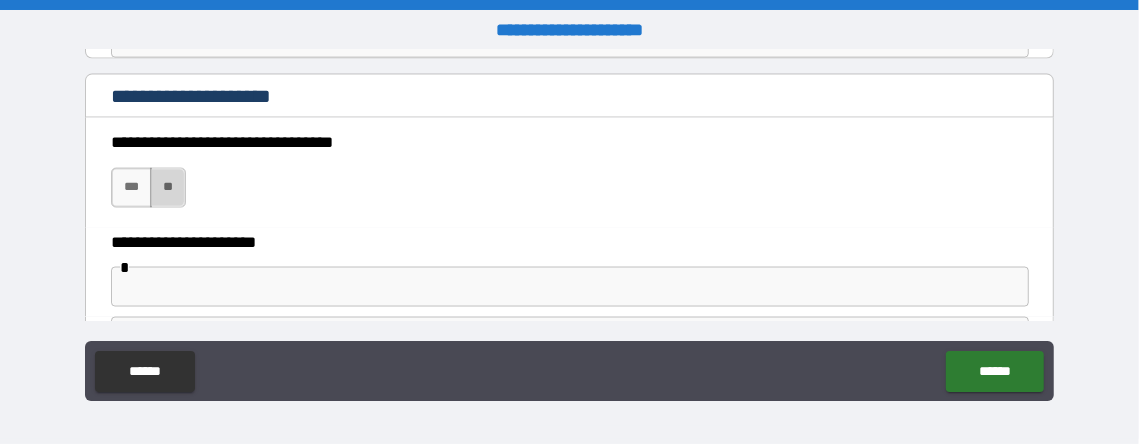 click on "**" at bounding box center [168, 188] 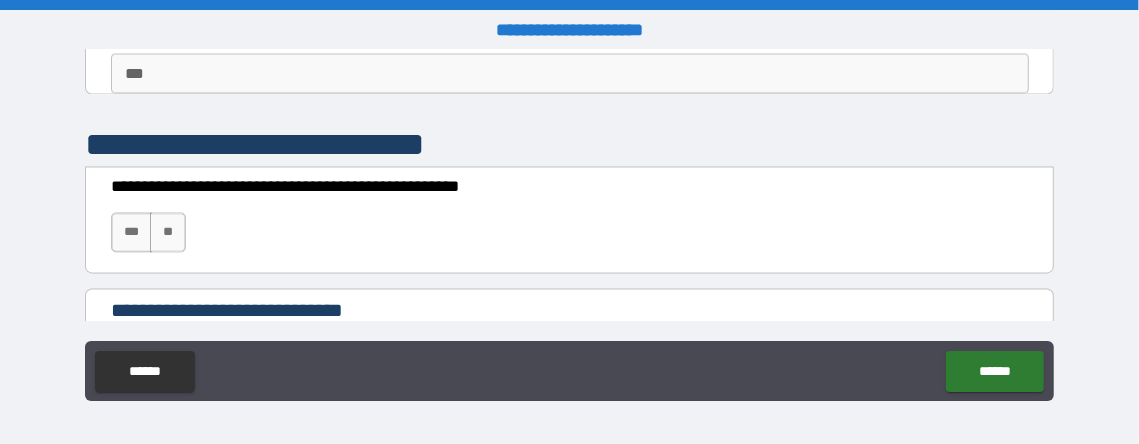 scroll, scrollTop: 2156, scrollLeft: 0, axis: vertical 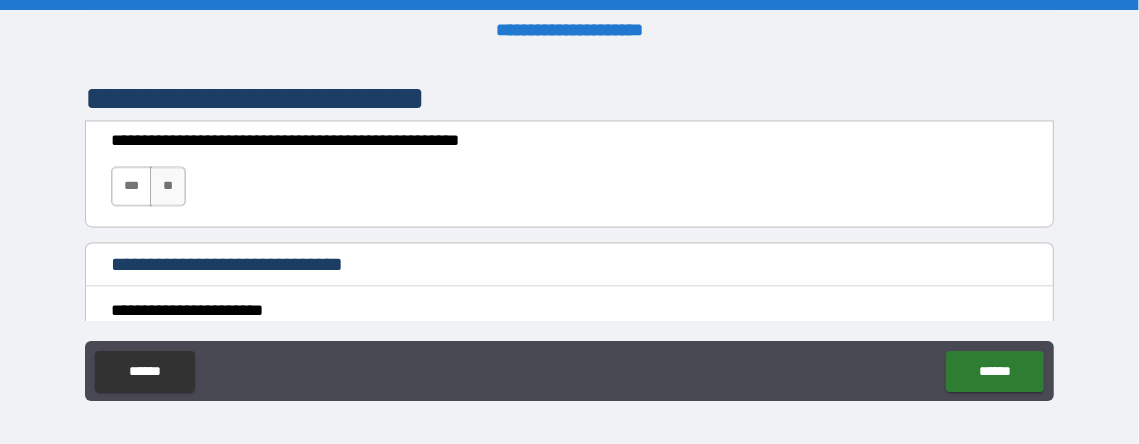 click on "***" at bounding box center (131, 186) 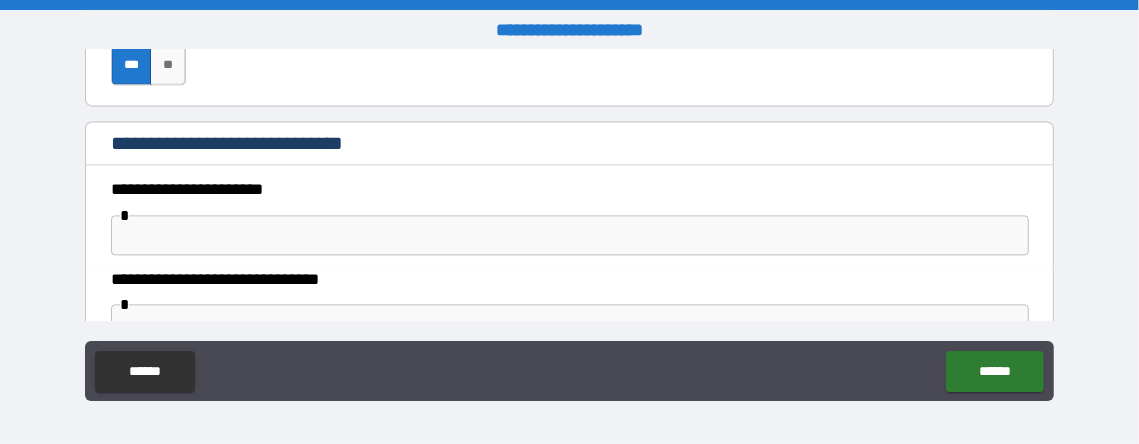 scroll, scrollTop: 2305, scrollLeft: 0, axis: vertical 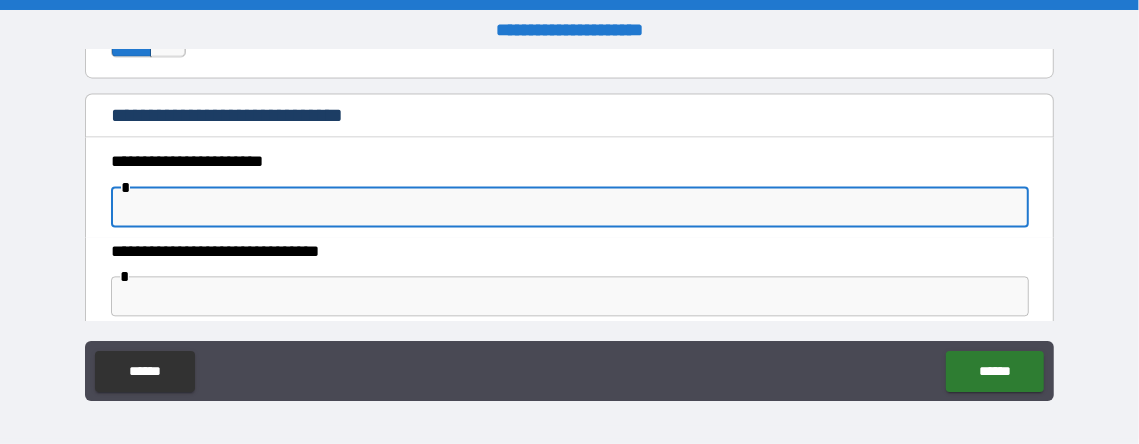 click at bounding box center [570, 207] 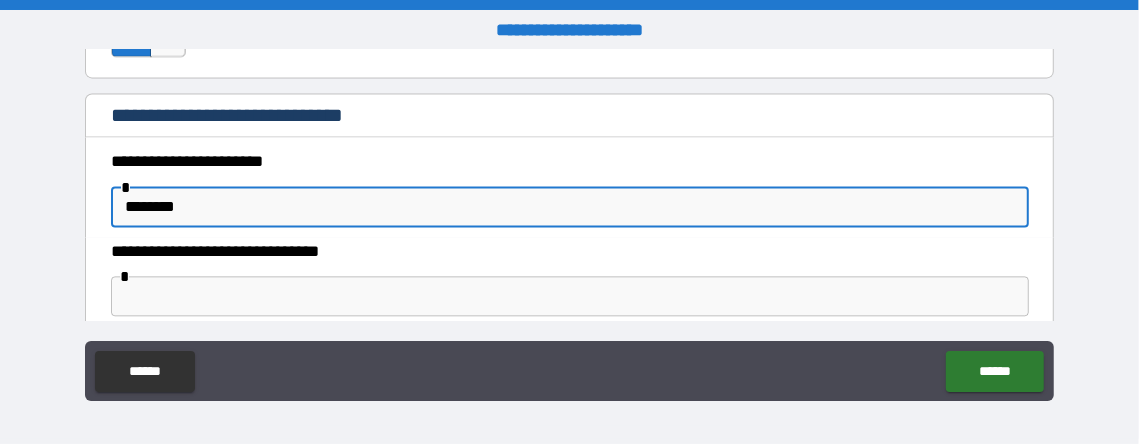 type on "********" 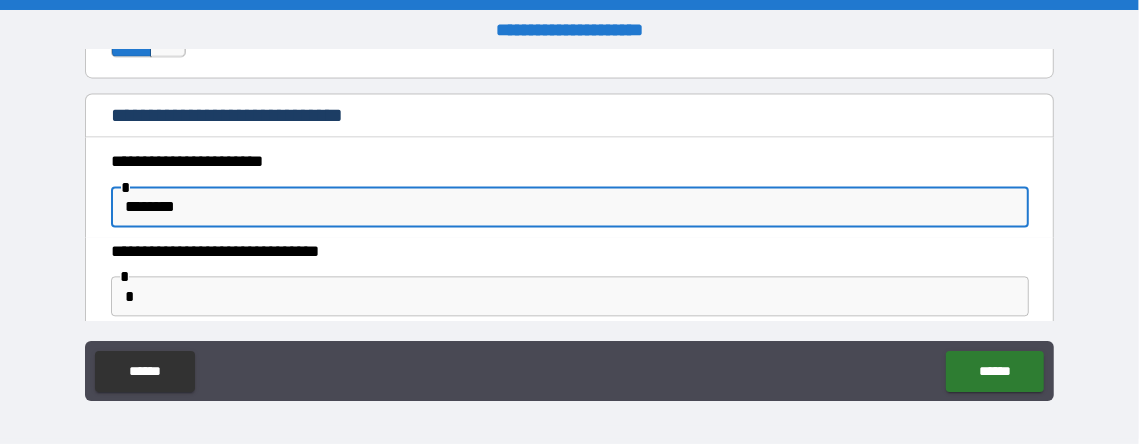 click on "*" at bounding box center (570, 296) 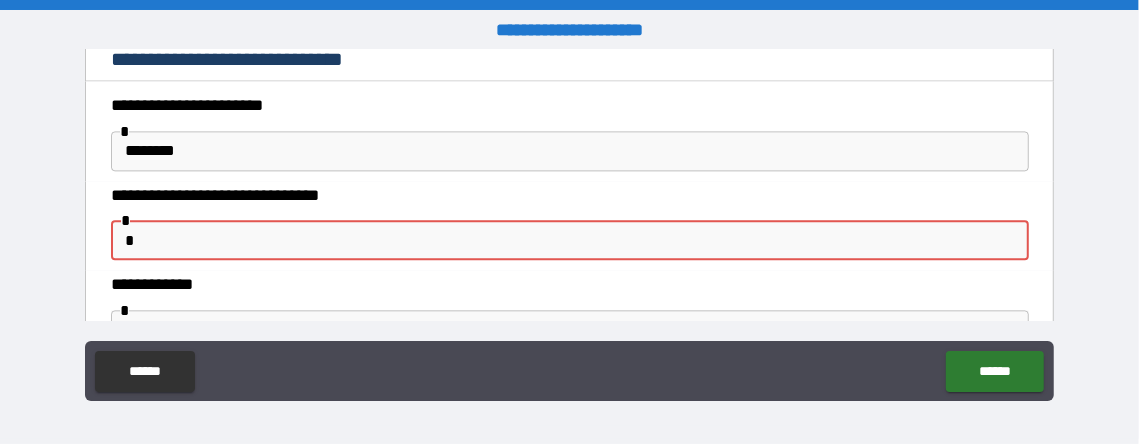 scroll, scrollTop: 2416, scrollLeft: 0, axis: vertical 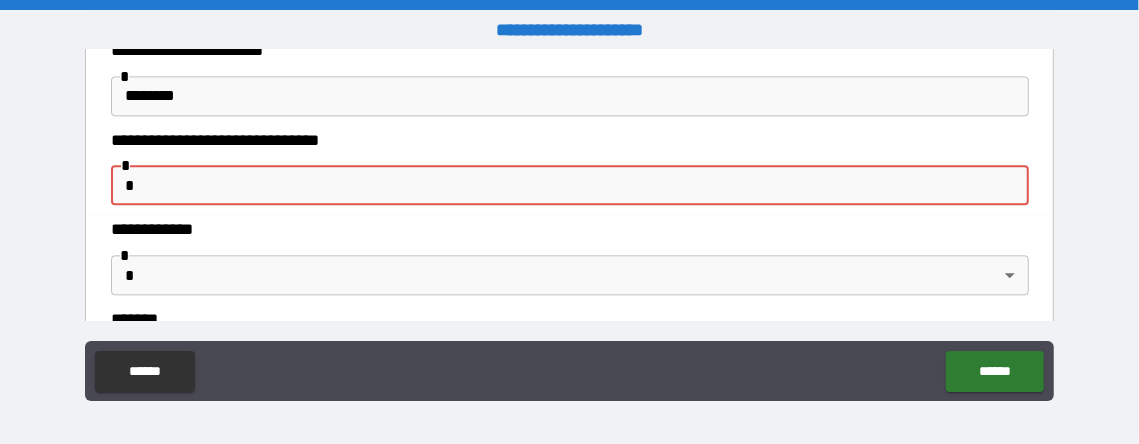 type 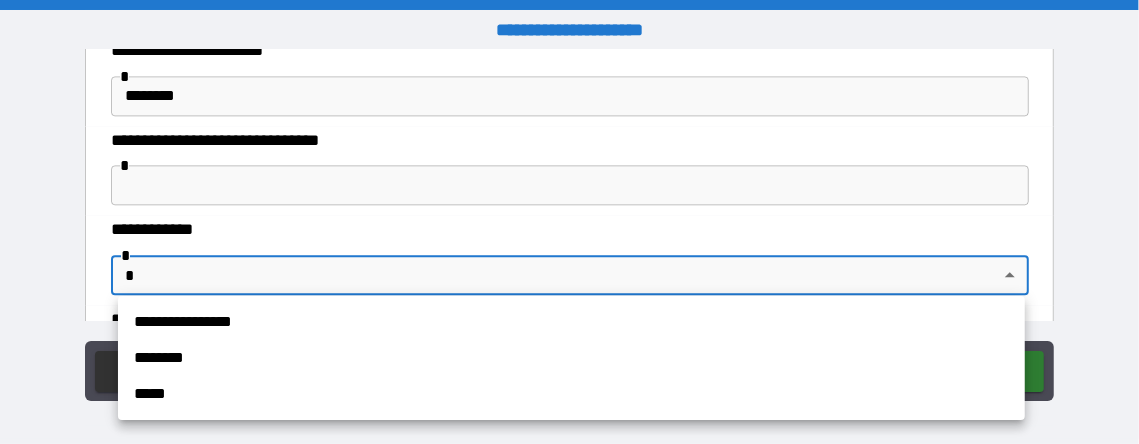 click on "**********" at bounding box center [569, 222] 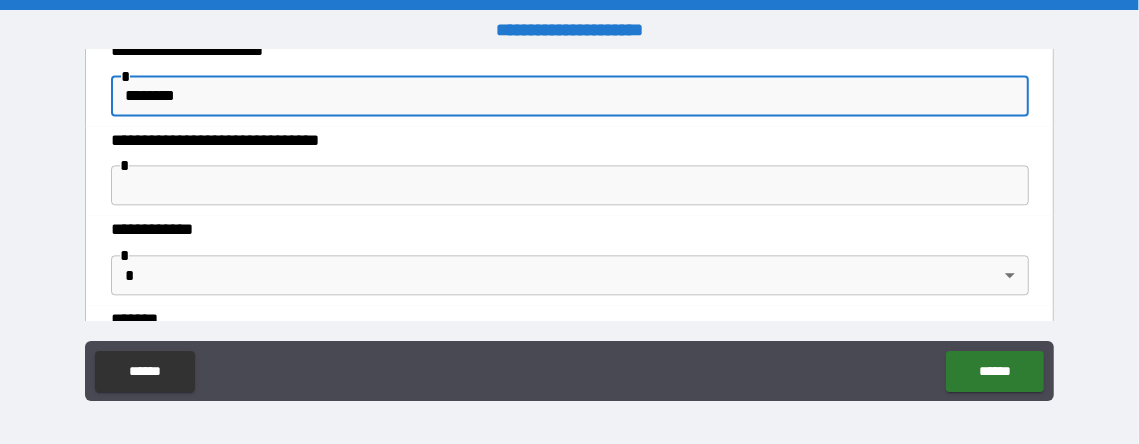 drag, startPoint x: 240, startPoint y: 86, endPoint x: 88, endPoint y: 97, distance: 152.3975 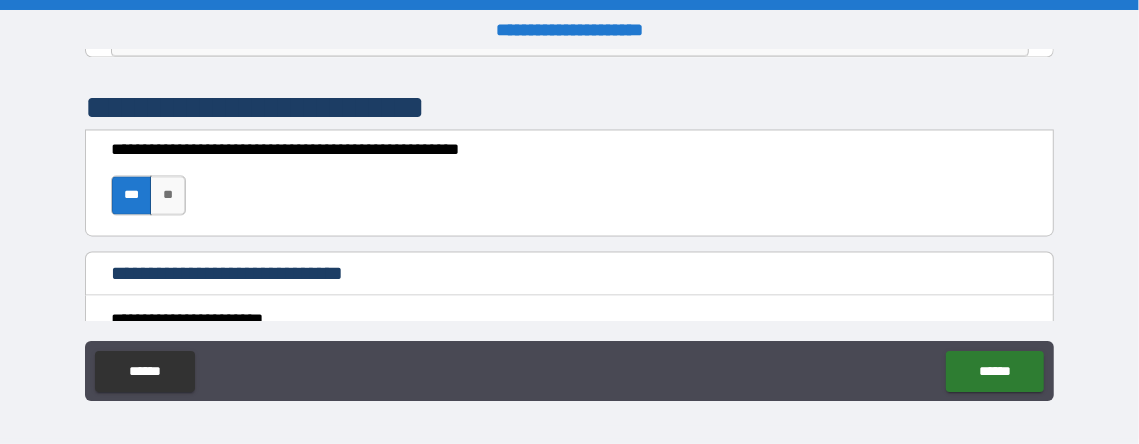 scroll, scrollTop: 2072, scrollLeft: 0, axis: vertical 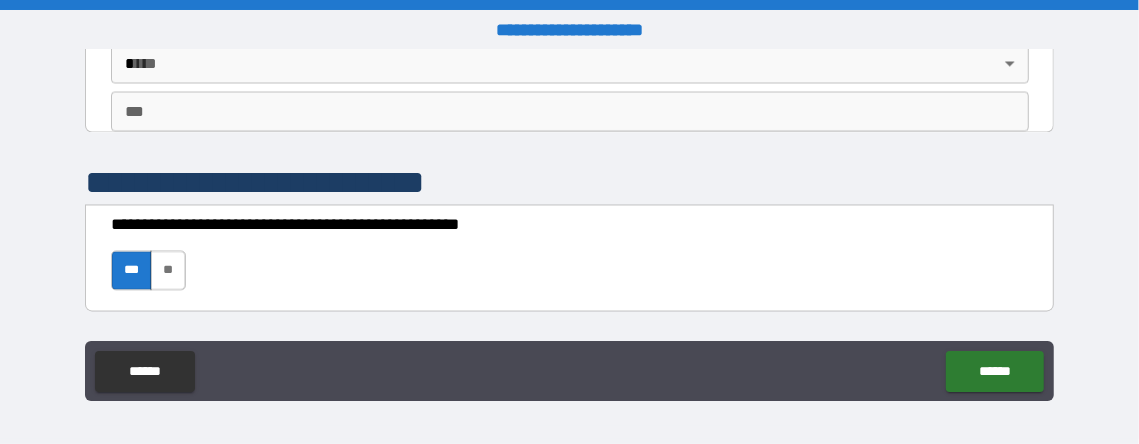 type 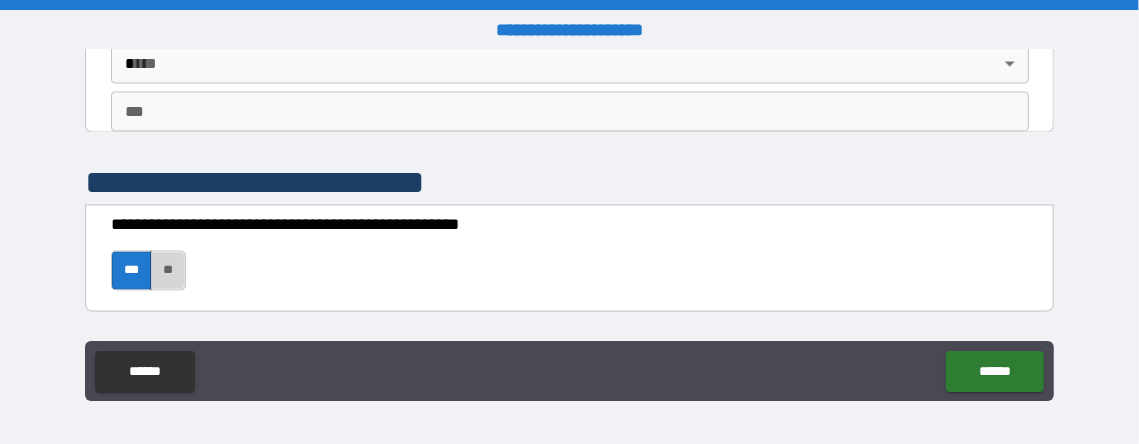 click on "**" at bounding box center (168, 270) 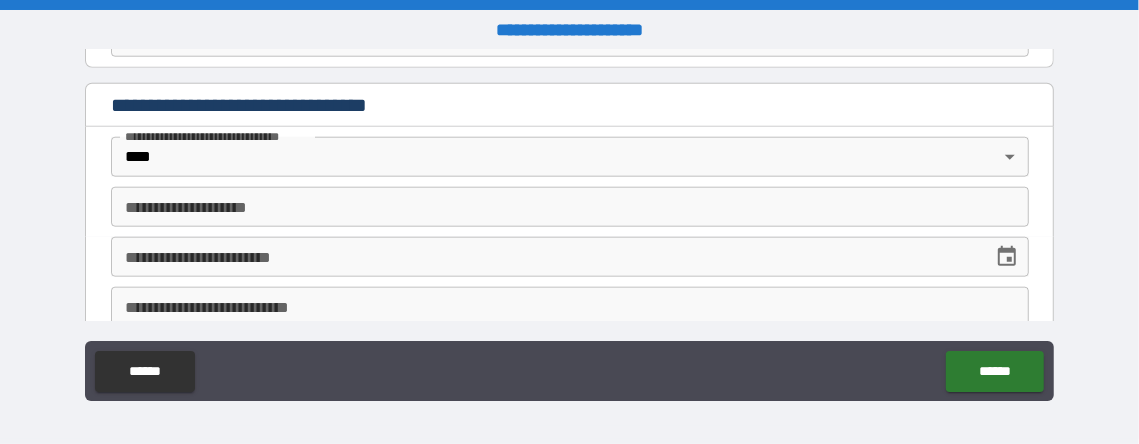 scroll, scrollTop: 1152, scrollLeft: 0, axis: vertical 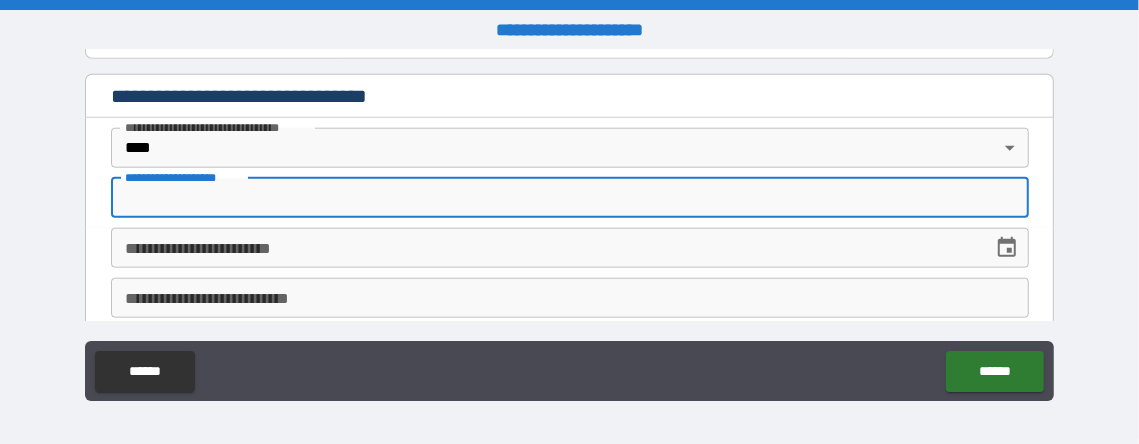 click on "**********" at bounding box center [570, 198] 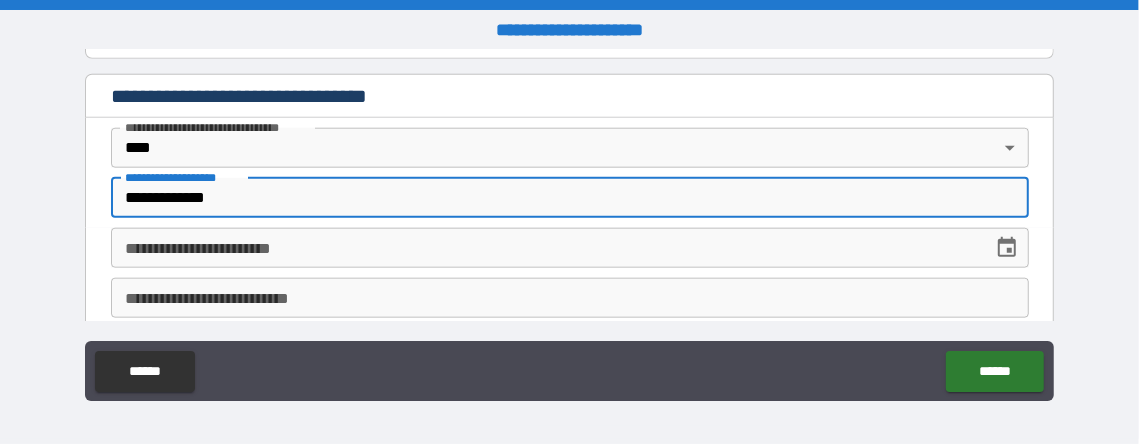type on "**********" 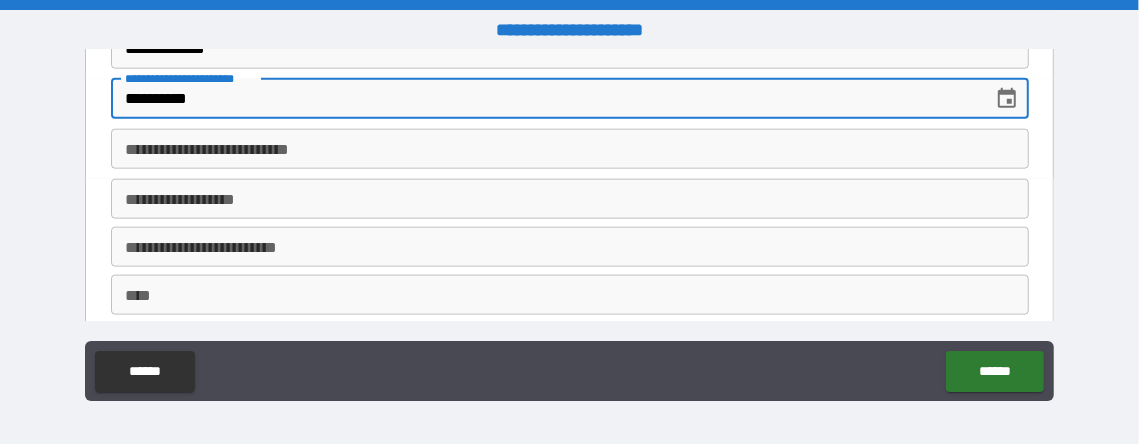 scroll, scrollTop: 1329, scrollLeft: 0, axis: vertical 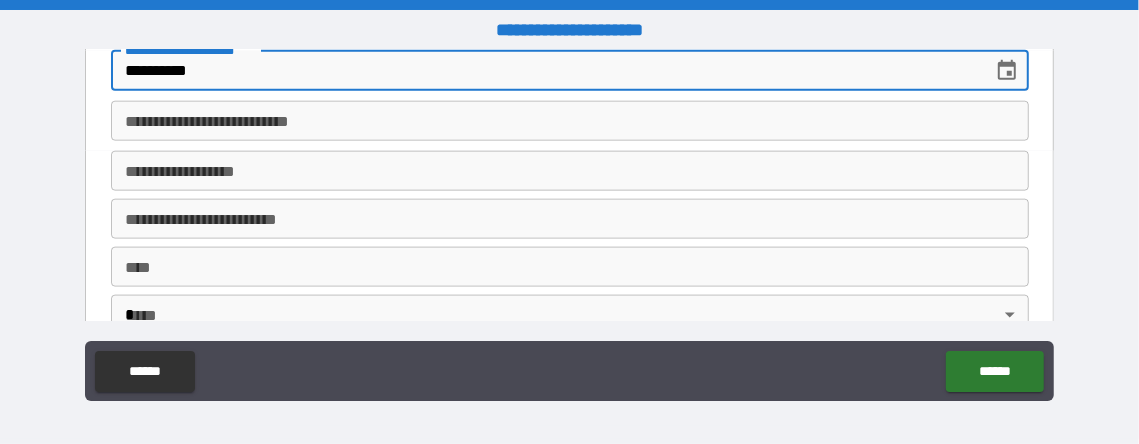 type on "**********" 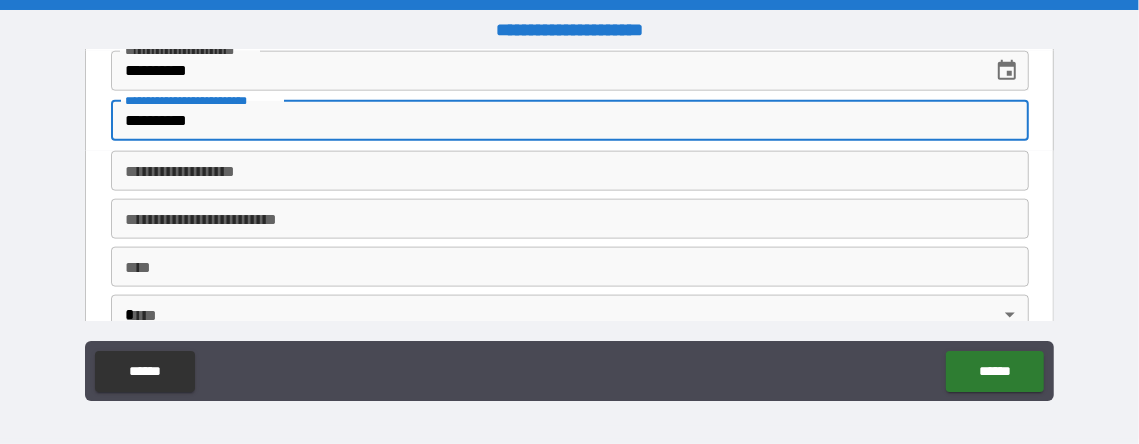 type on "**********" 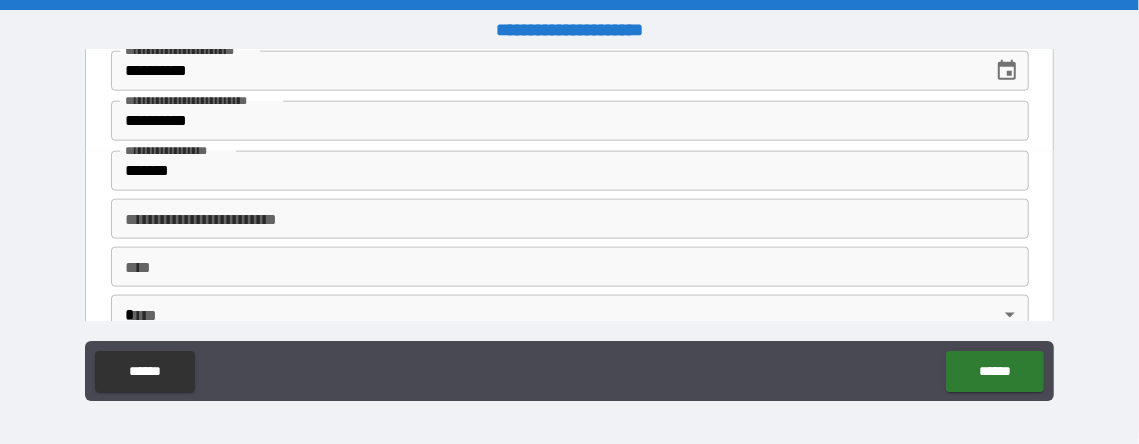 type on "**********" 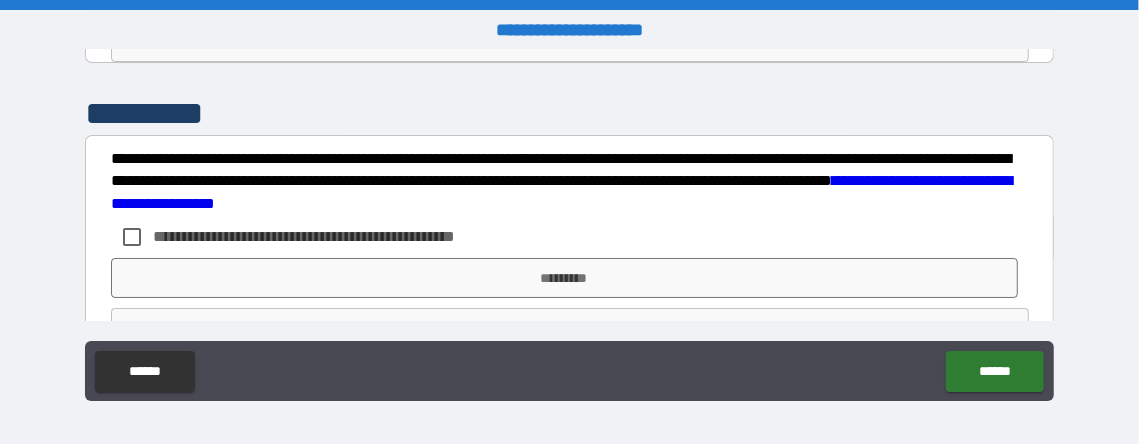 scroll, scrollTop: 3968, scrollLeft: 0, axis: vertical 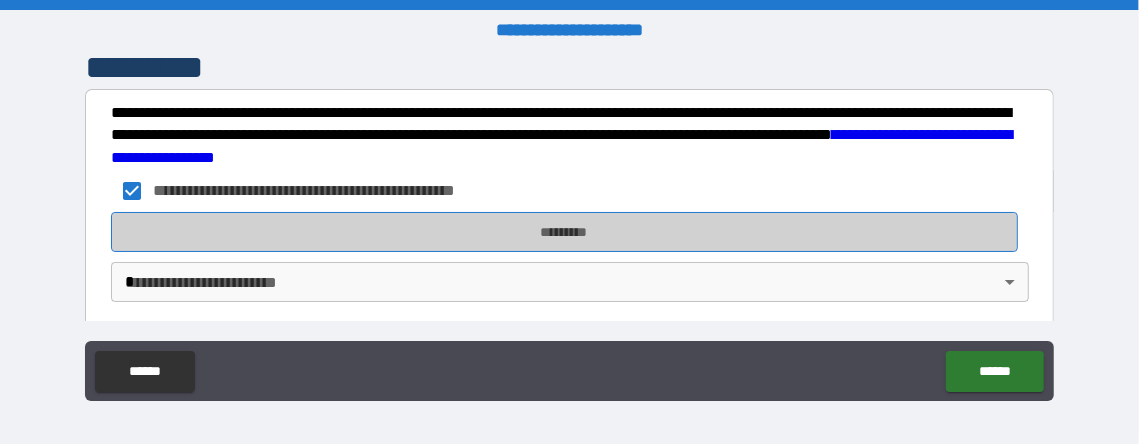 click on "*********" at bounding box center [564, 232] 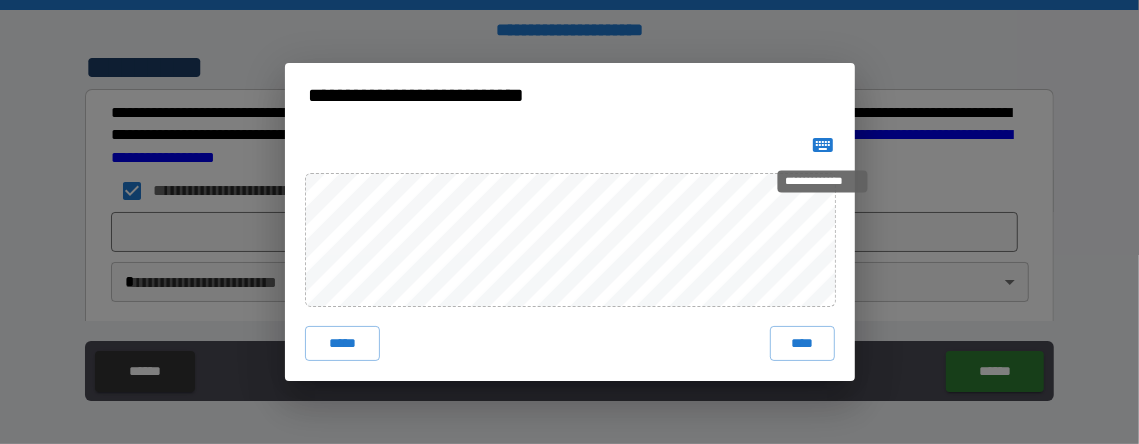 click 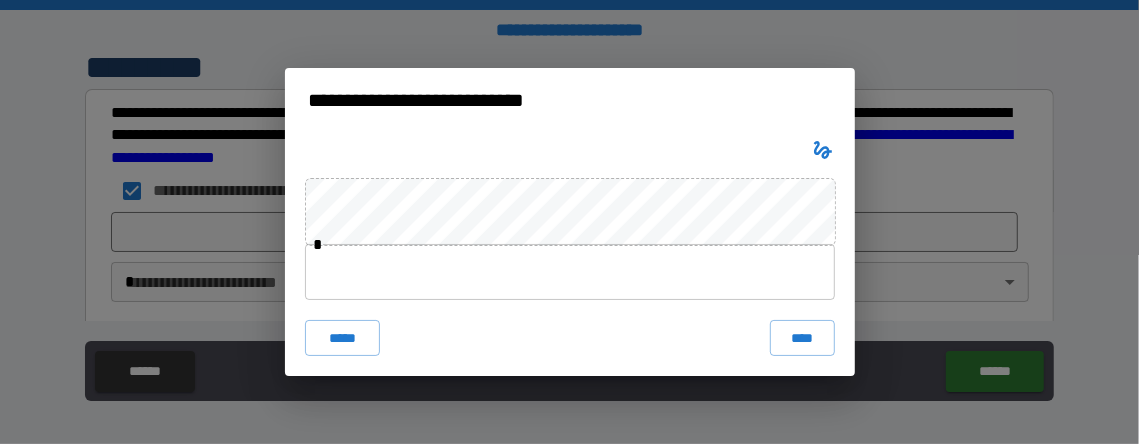 click at bounding box center [570, 272] 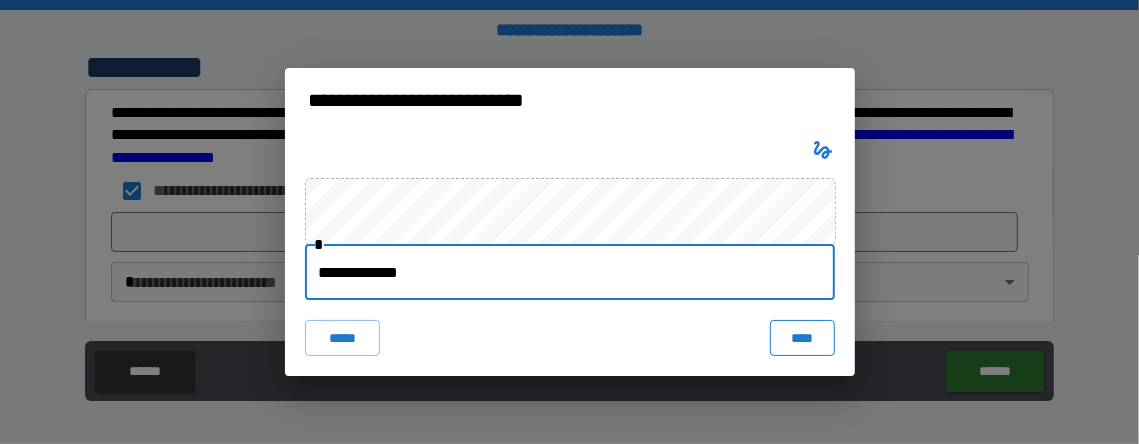type on "**********" 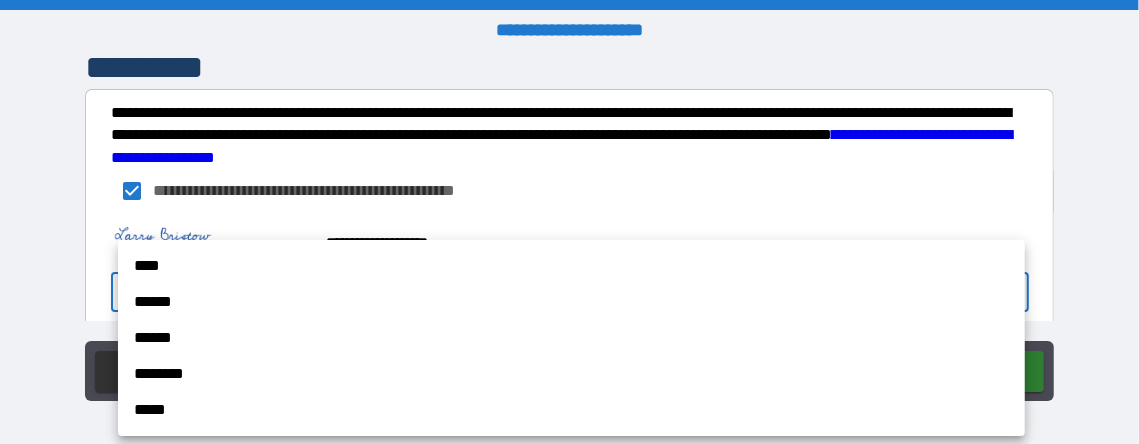 click on "**********" at bounding box center [569, 222] 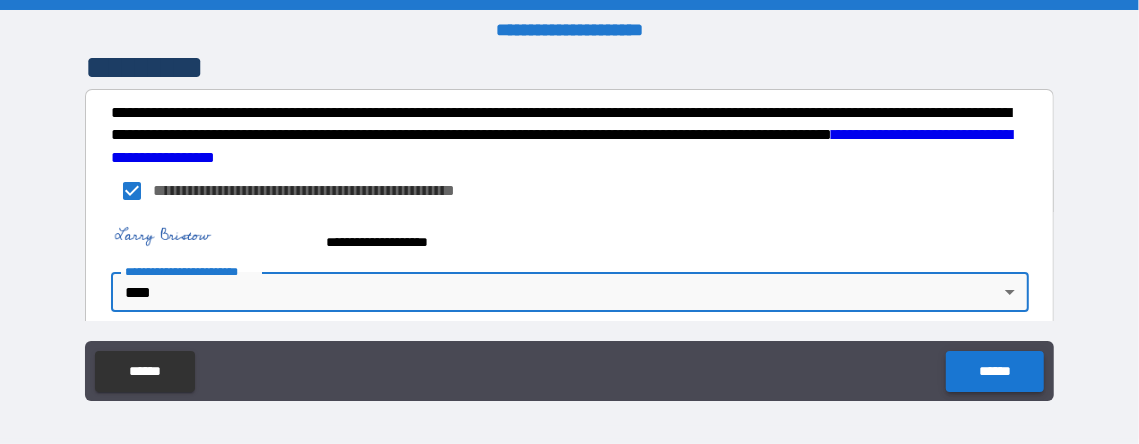 click on "******" at bounding box center [994, 371] 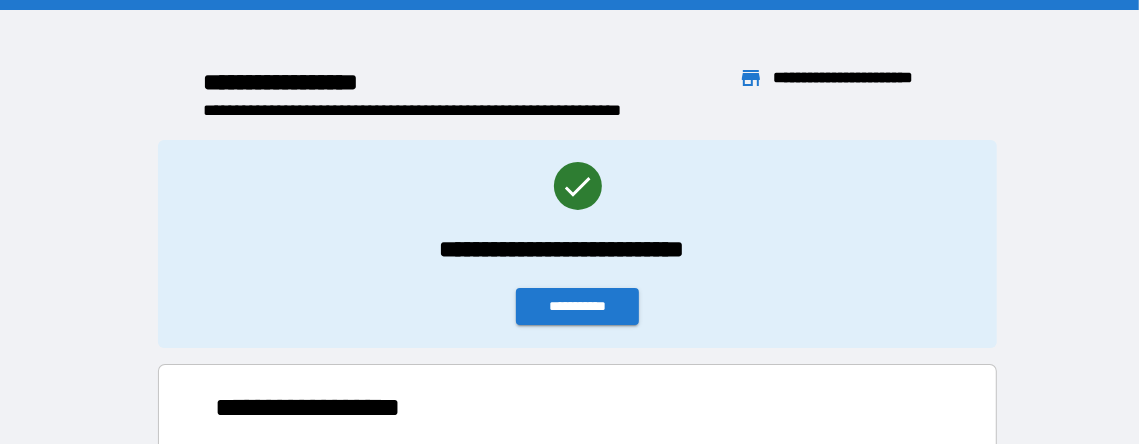 scroll, scrollTop: 14, scrollLeft: 14, axis: both 